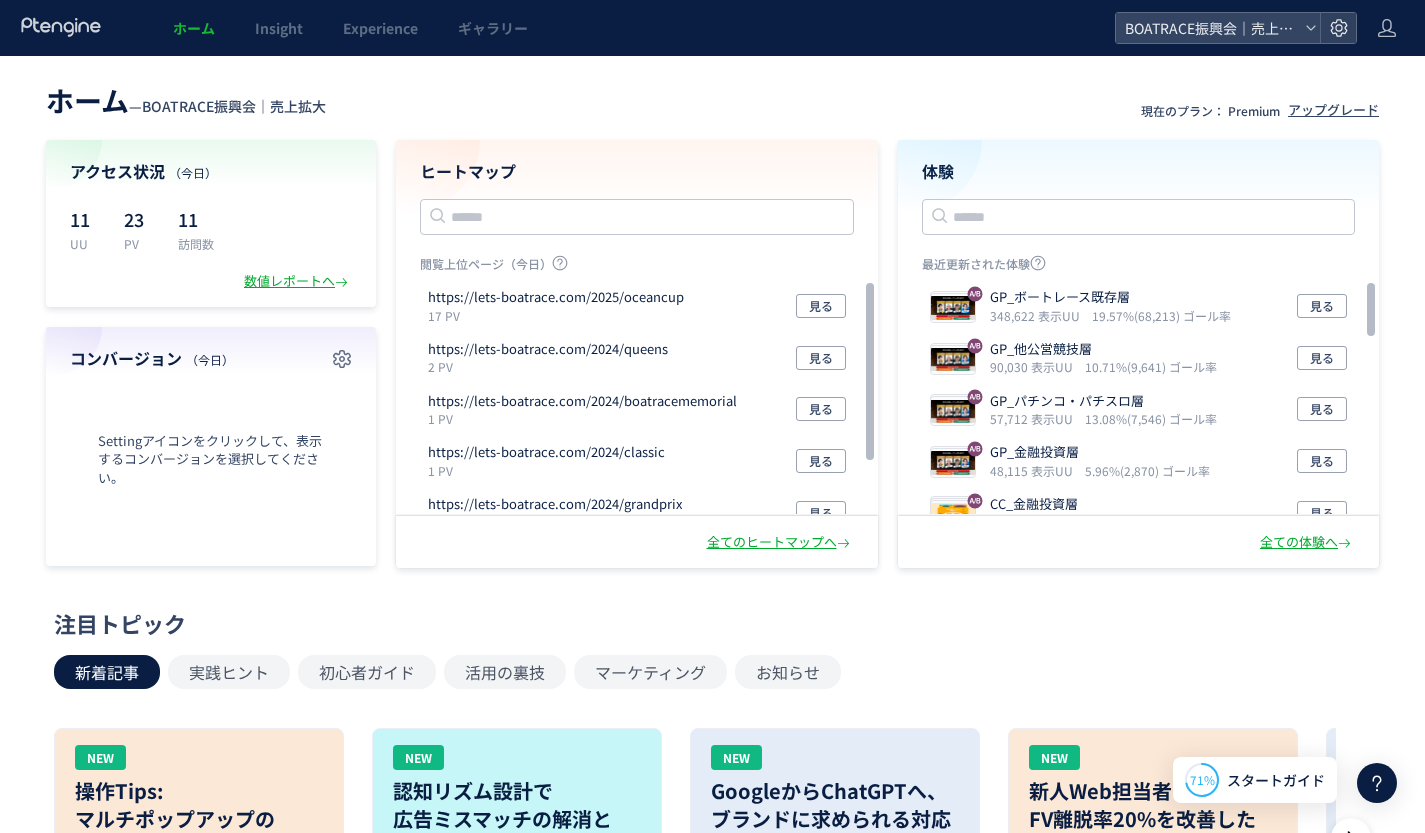 scroll, scrollTop: 0, scrollLeft: 0, axis: both 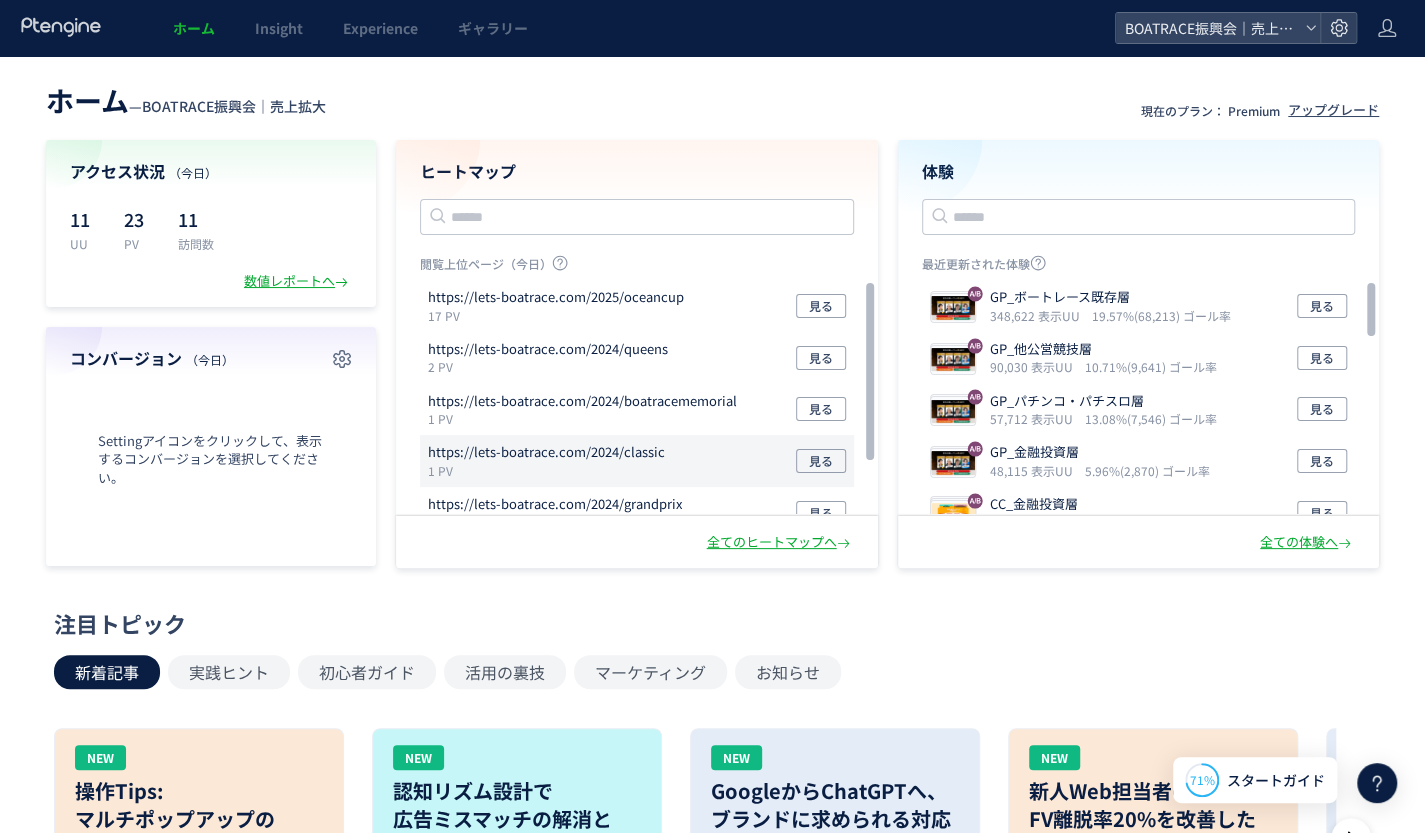 click on "https://lets-boatrace.com/[YEAR]/classic 1 PV 見る" 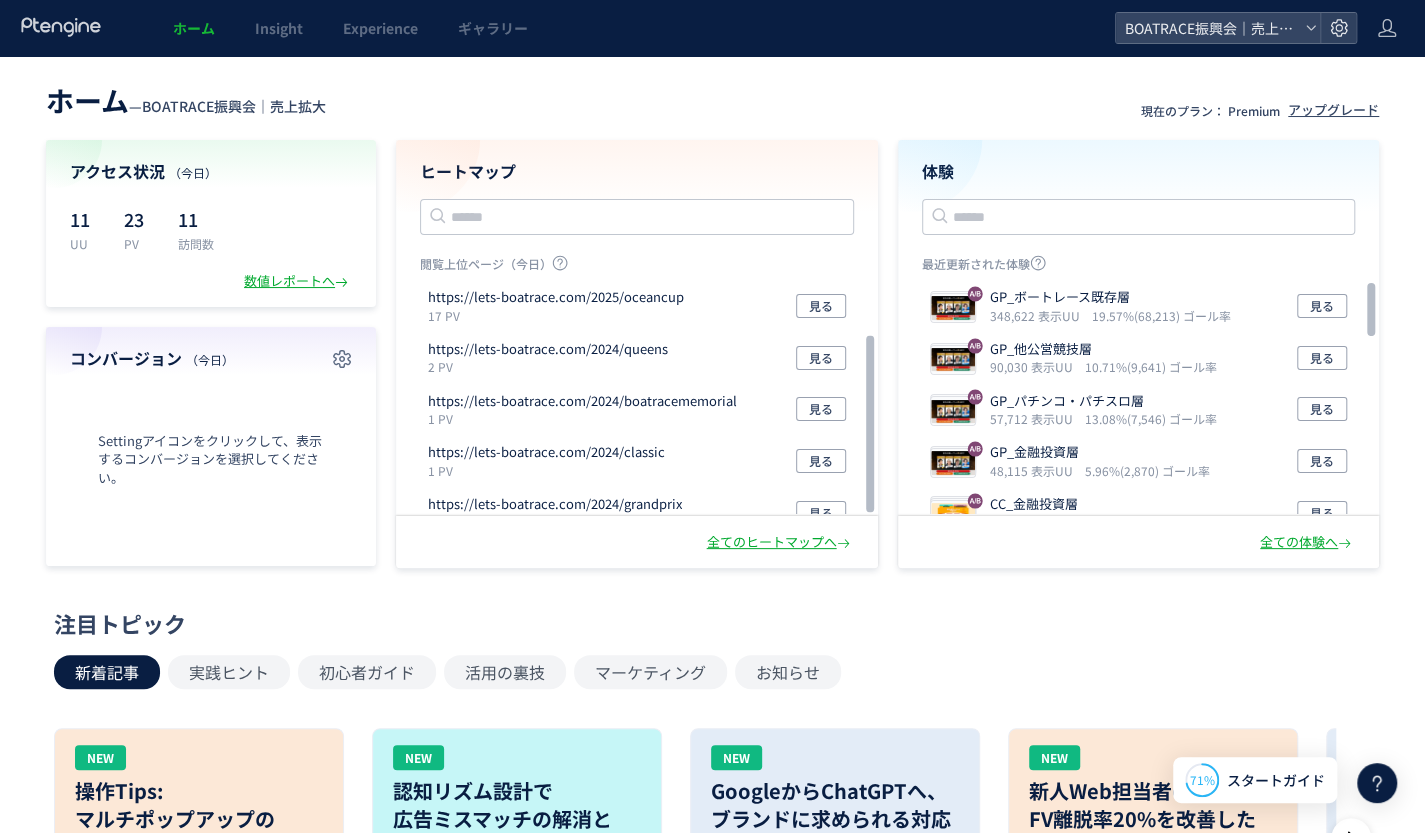 scroll, scrollTop: 76, scrollLeft: 0, axis: vertical 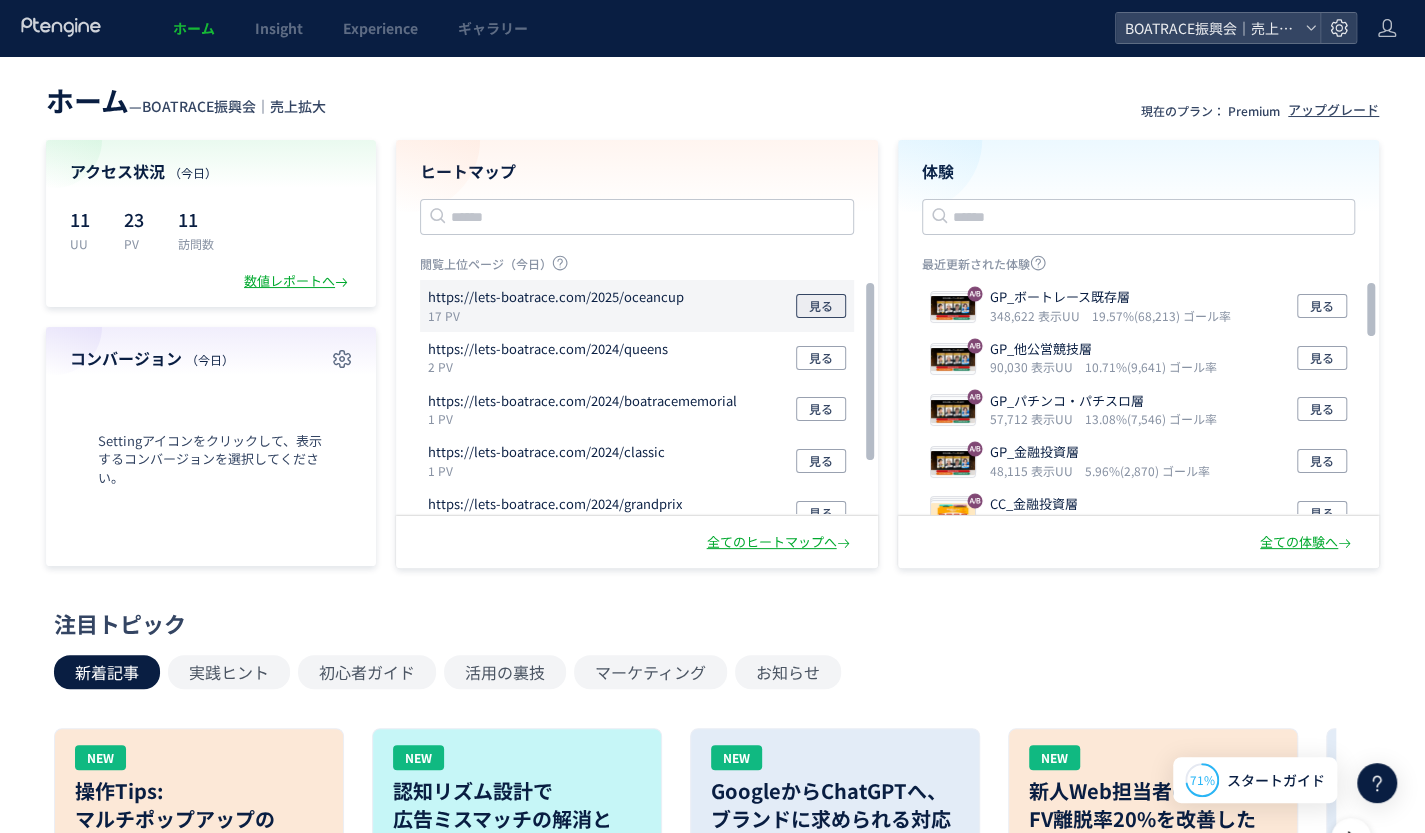 click on "見る" at bounding box center (821, 306) 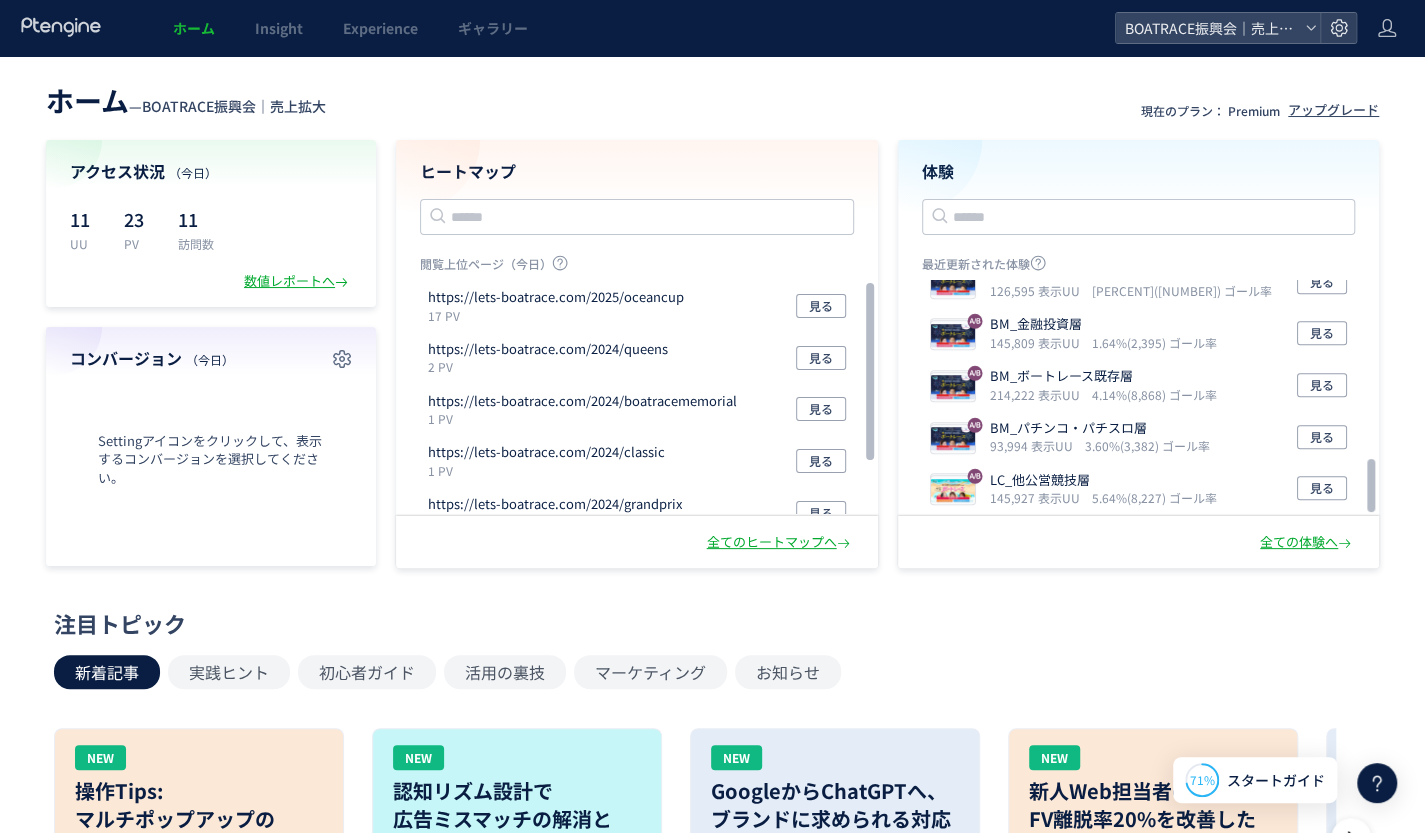 scroll, scrollTop: 0, scrollLeft: 0, axis: both 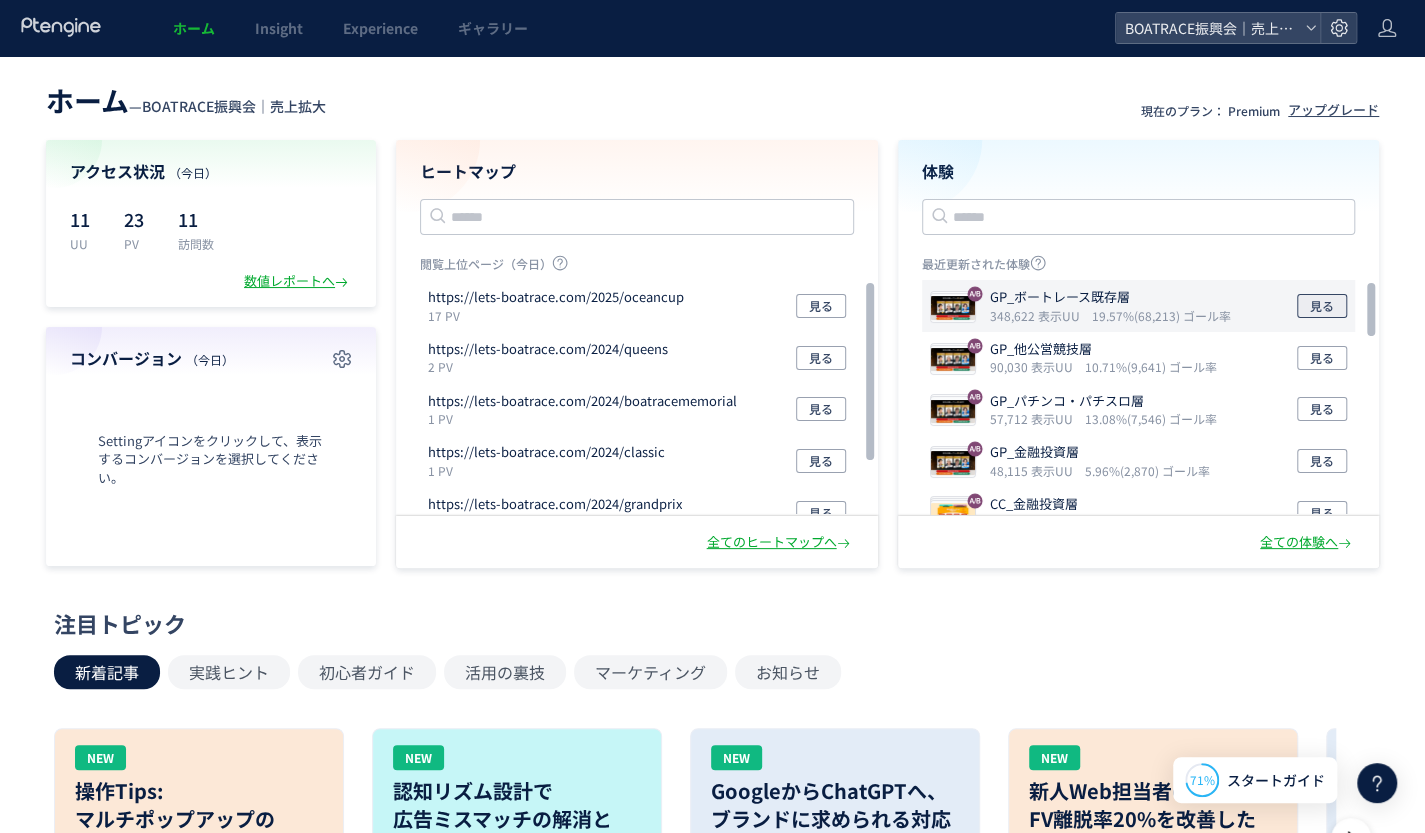 click on "見る" at bounding box center [1322, 306] 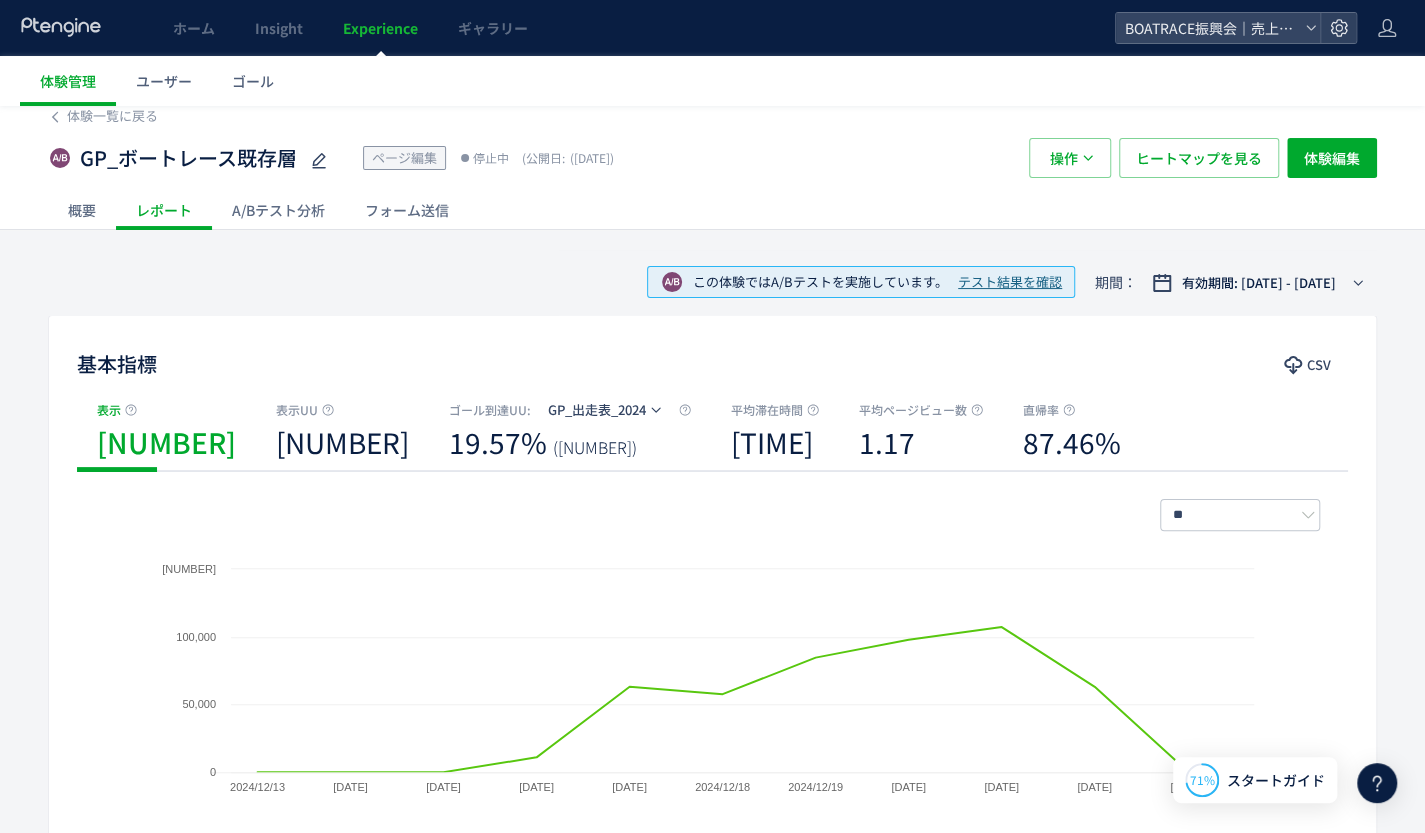scroll, scrollTop: 0, scrollLeft: 0, axis: both 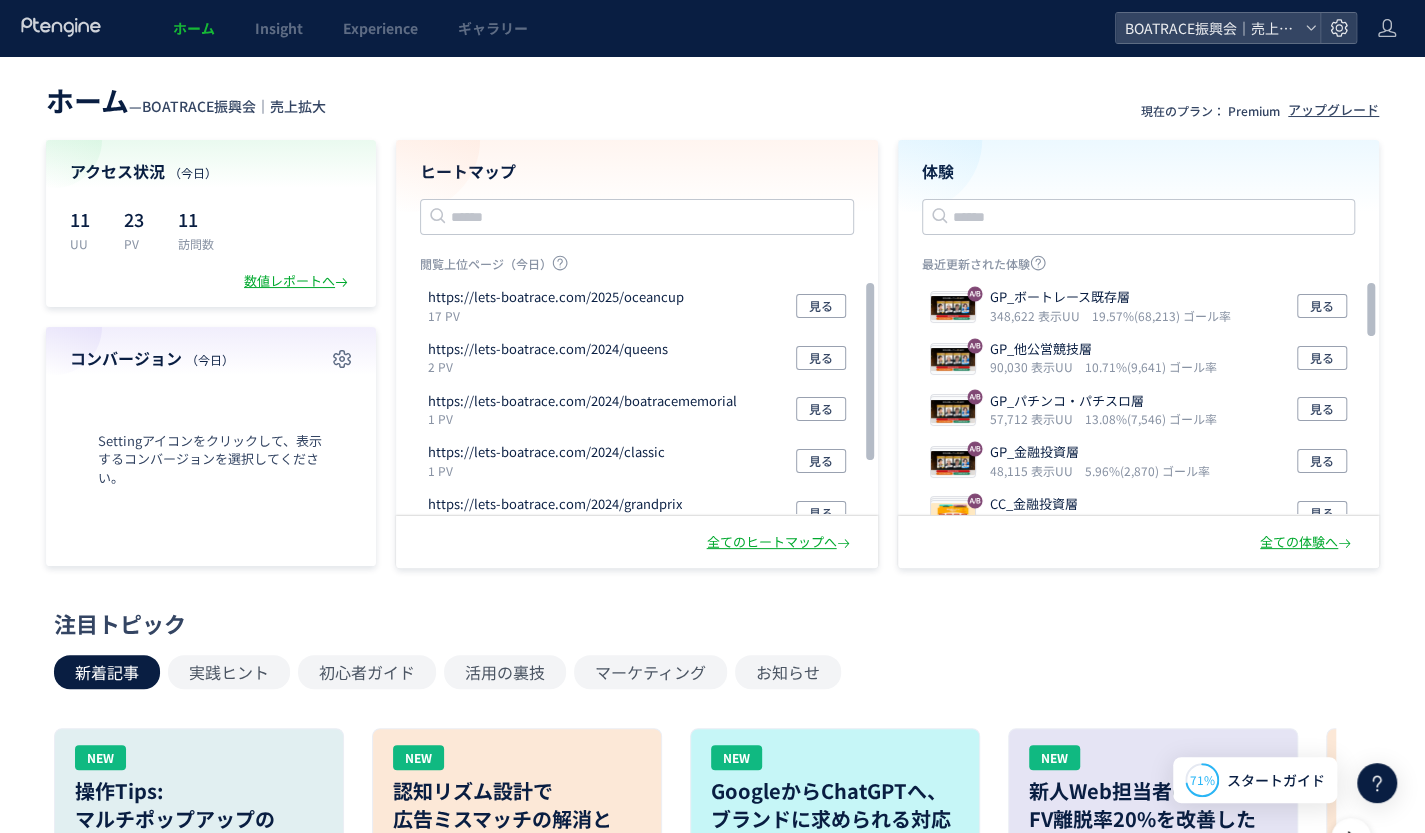 click on "注目トピック 新着記事 実践ヒント 初心者ガイド 活用の裏技 マーケティング お知らせ NEW 操作Tips: マルチポップアップの 連動方法 詳細を見る NEW 認知リズム設計で 広告ミスマッチの解消と CV率の突破 詳細を見る NEW GoogleからChatGPTへ、 ブランドに求められる対応とは？ 詳細を見る NEW 新人Web担当者の挑戦： FV離脱率20%を改善した データ活用術 詳細を見る NEW 高いFV離脱率が 予算を溶かす本当の理由 詳細を見る NEW 「ABテスト大全」 基礎から応用までの 完全ガイド 詳細を見る" 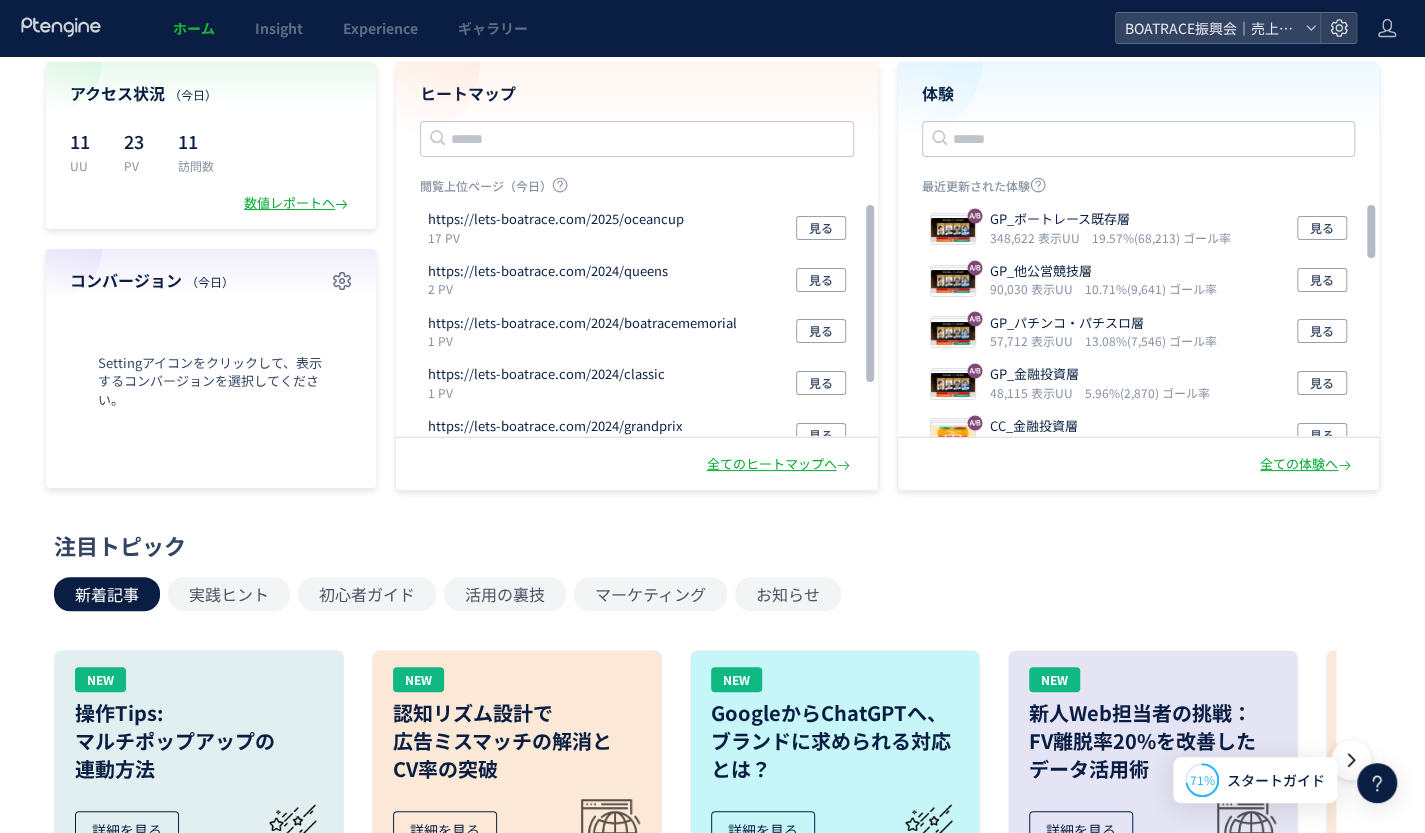 scroll, scrollTop: 0, scrollLeft: 0, axis: both 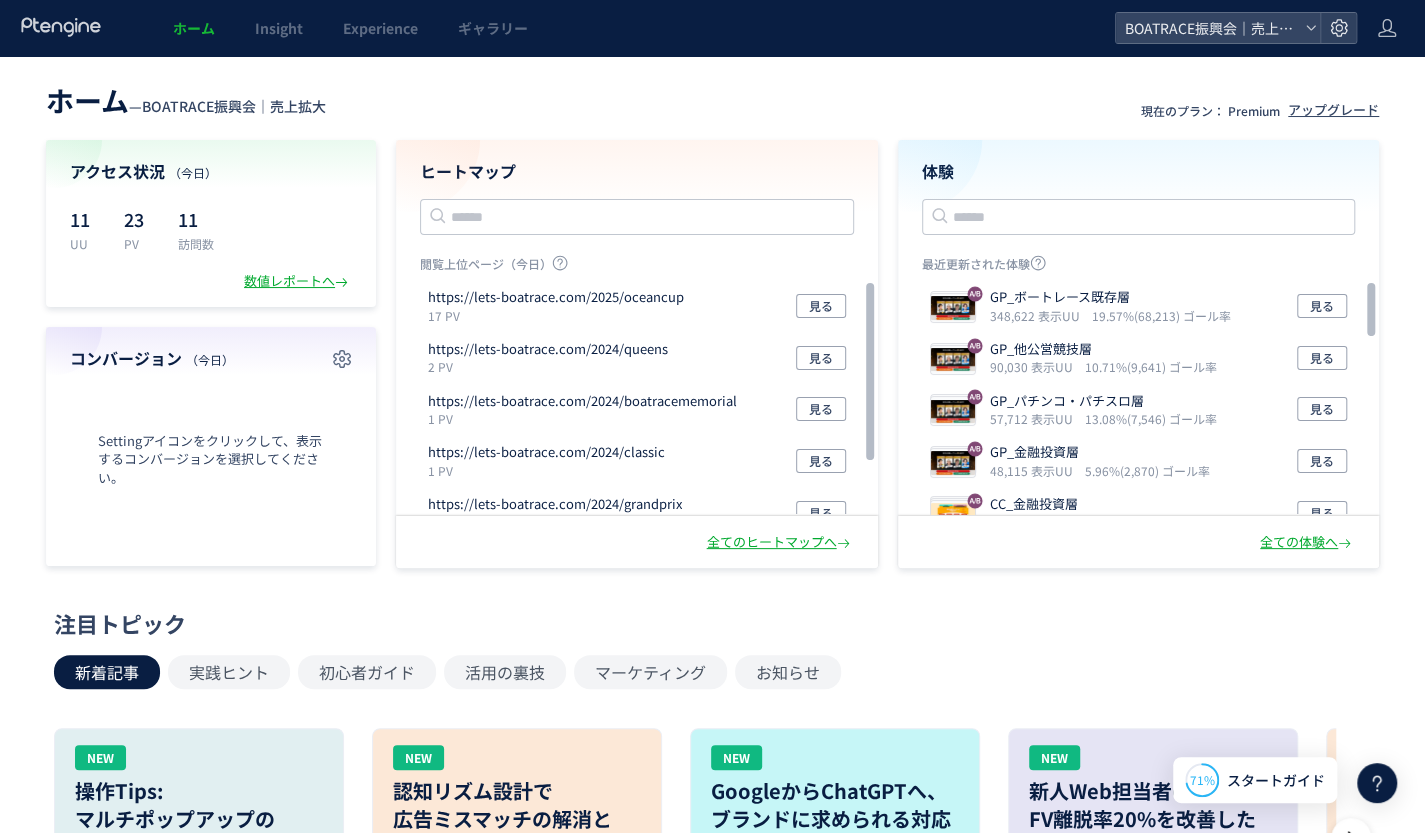 click on "アクセス状況 （今日） 11 UU 23 PV 11 訪問数 数値レポートへ" at bounding box center (211, 223) 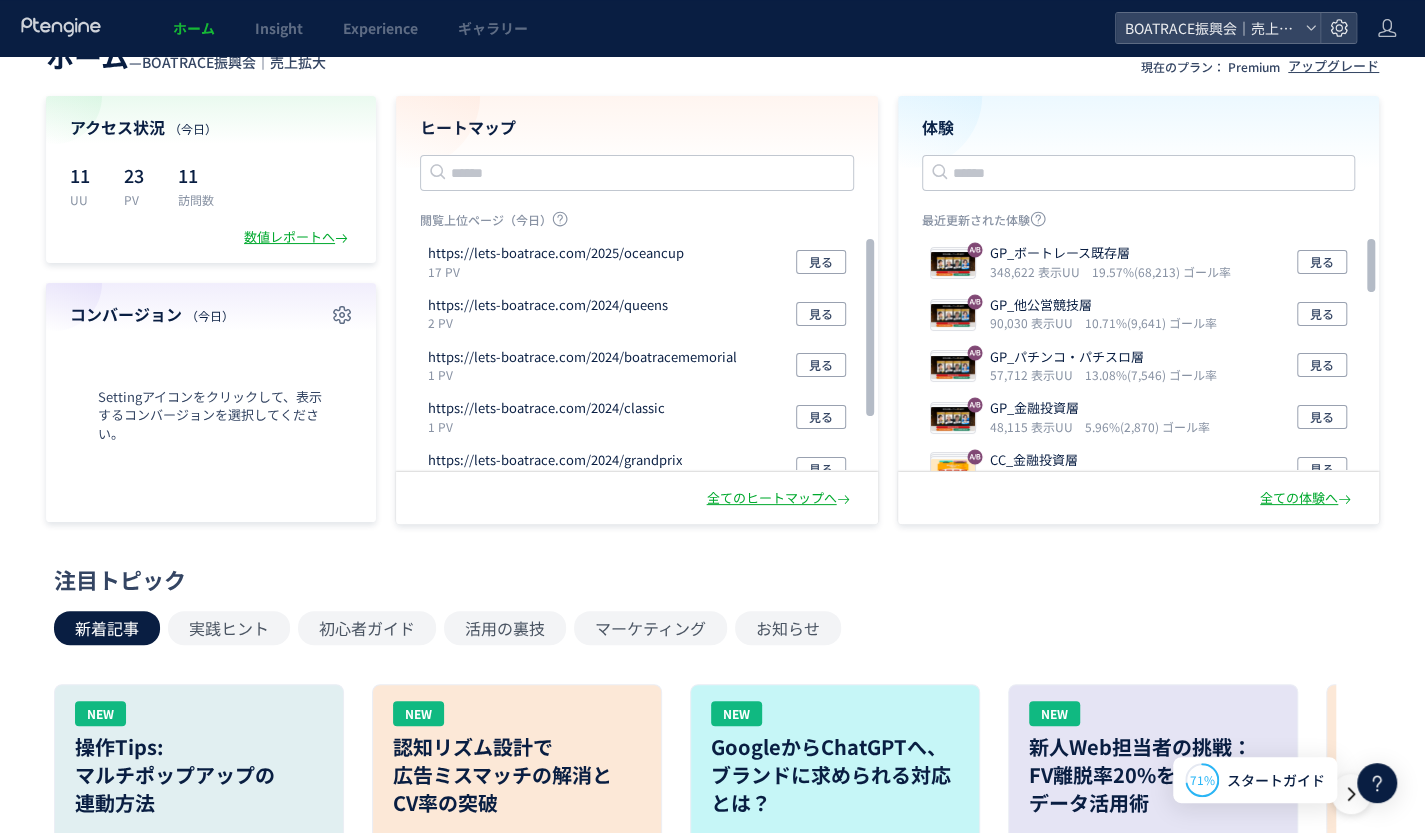 scroll, scrollTop: 0, scrollLeft: 0, axis: both 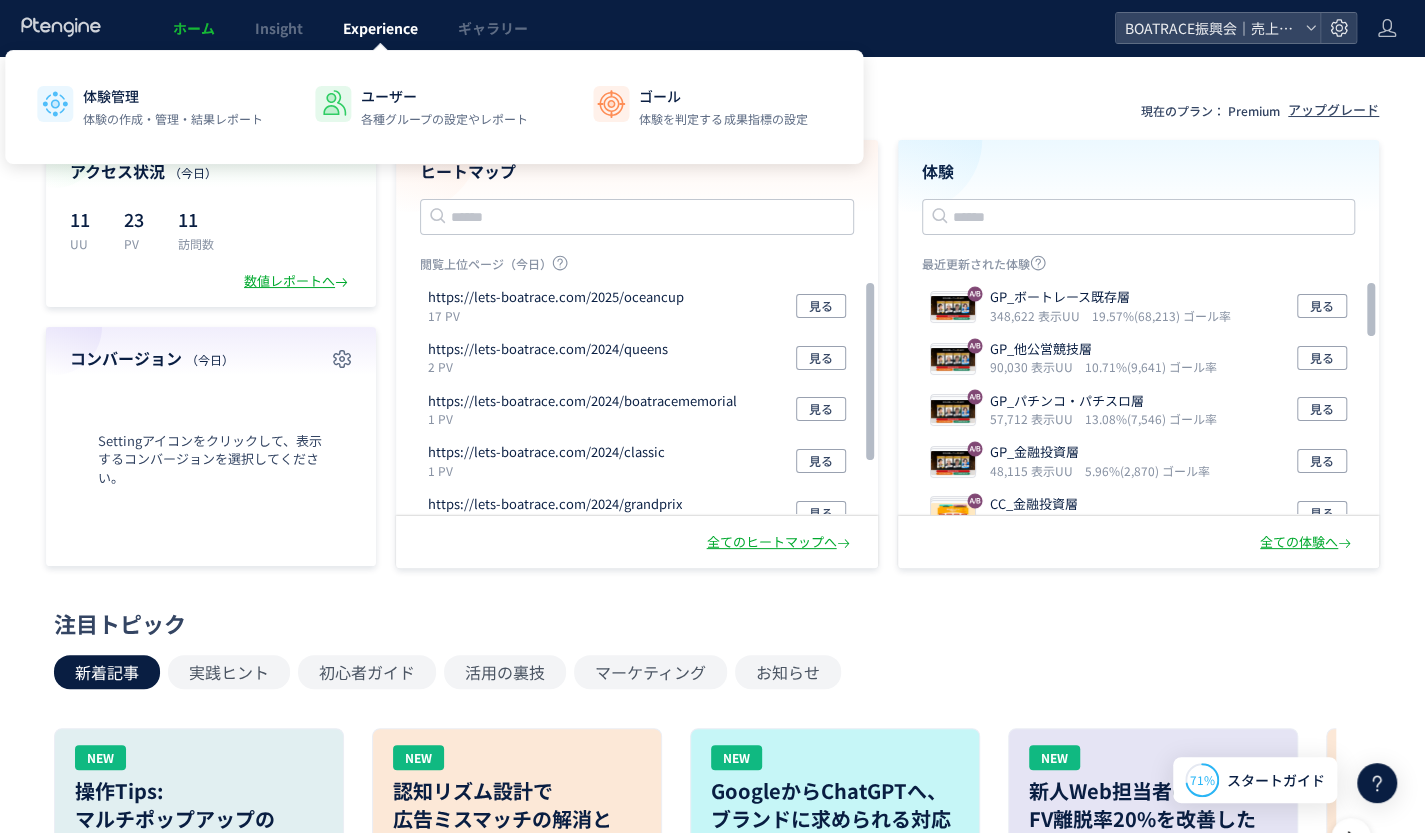 click on "Experience" 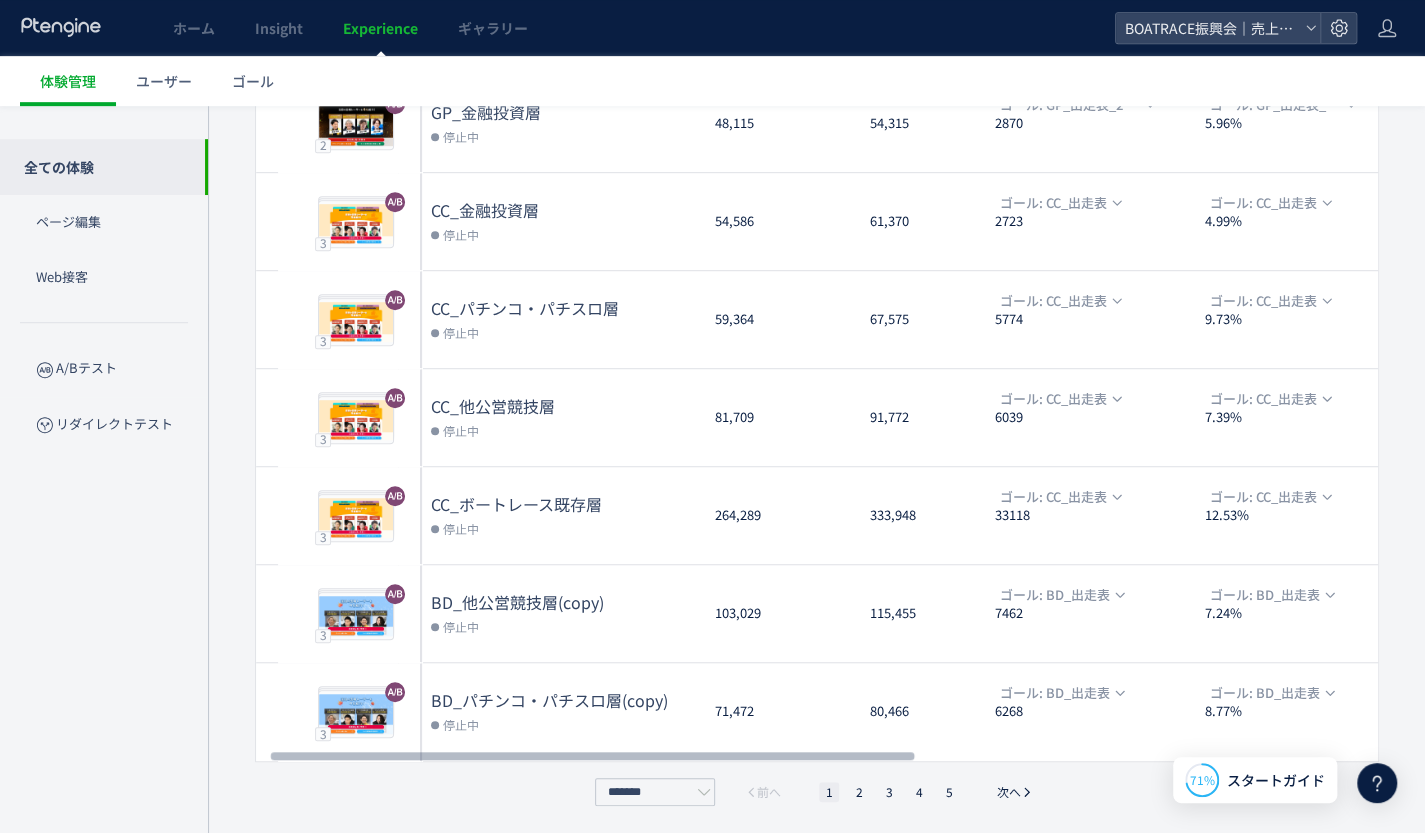 scroll, scrollTop: 414, scrollLeft: 0, axis: vertical 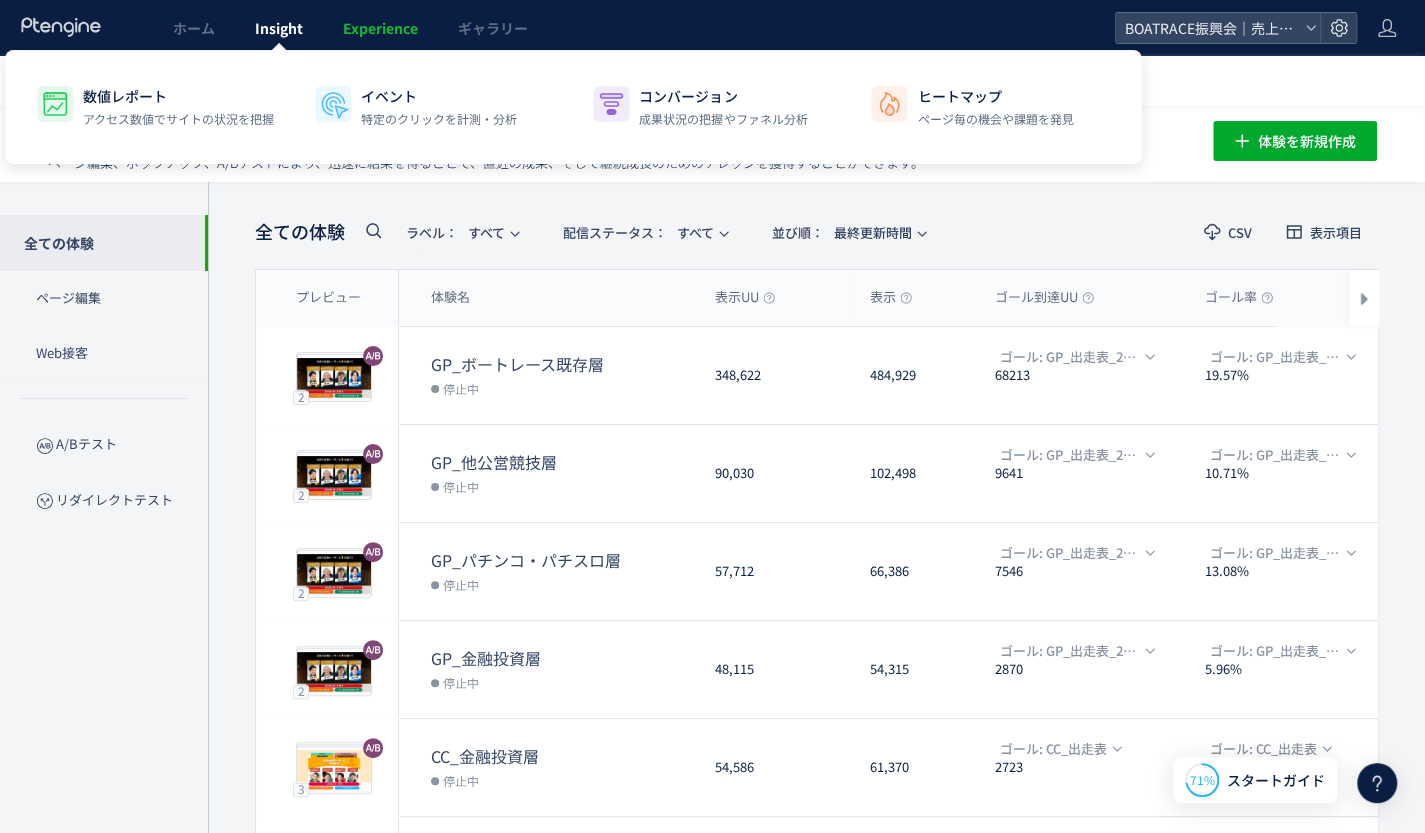click on "Insight" at bounding box center [279, 28] 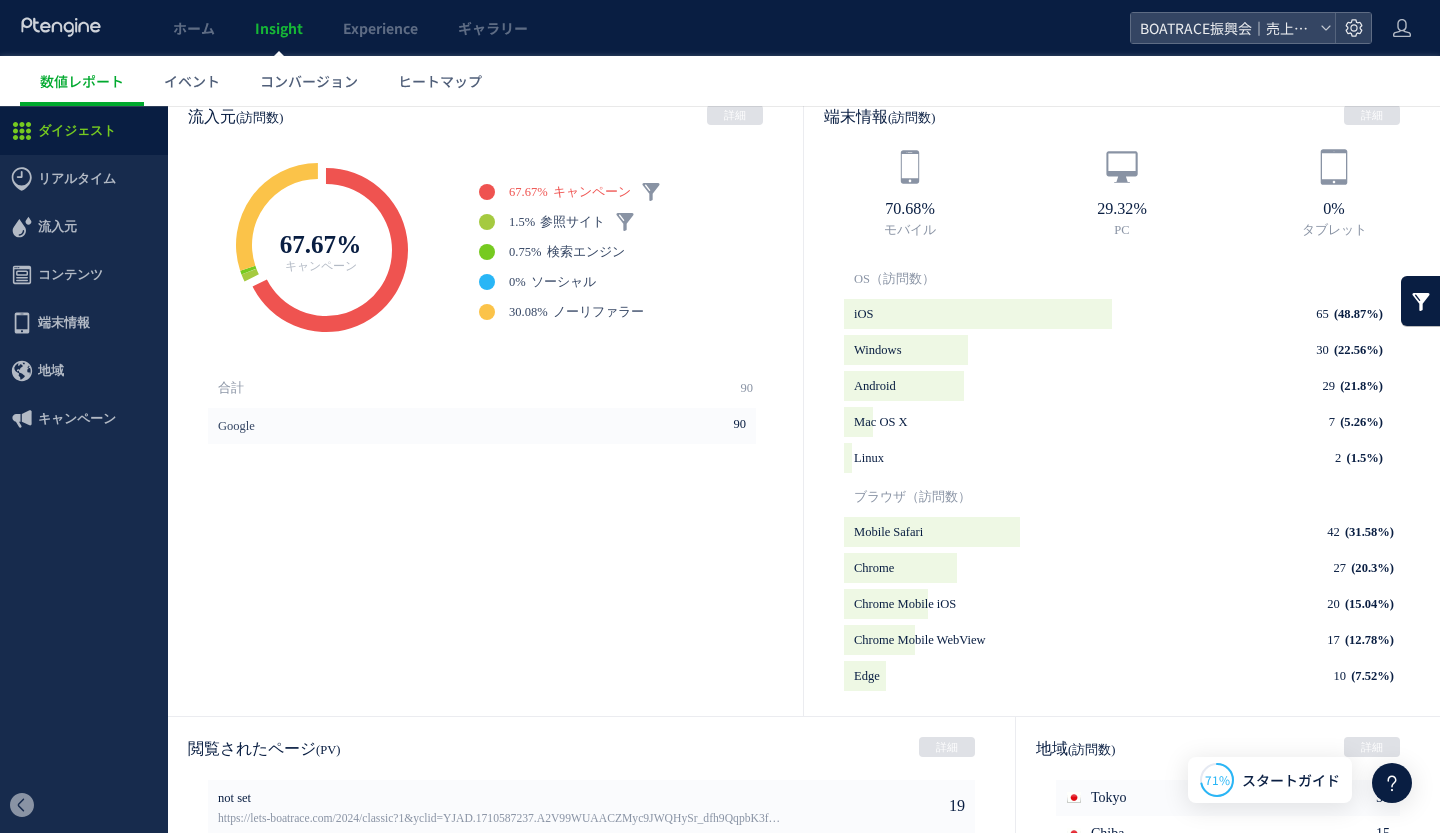 scroll, scrollTop: 581, scrollLeft: 0, axis: vertical 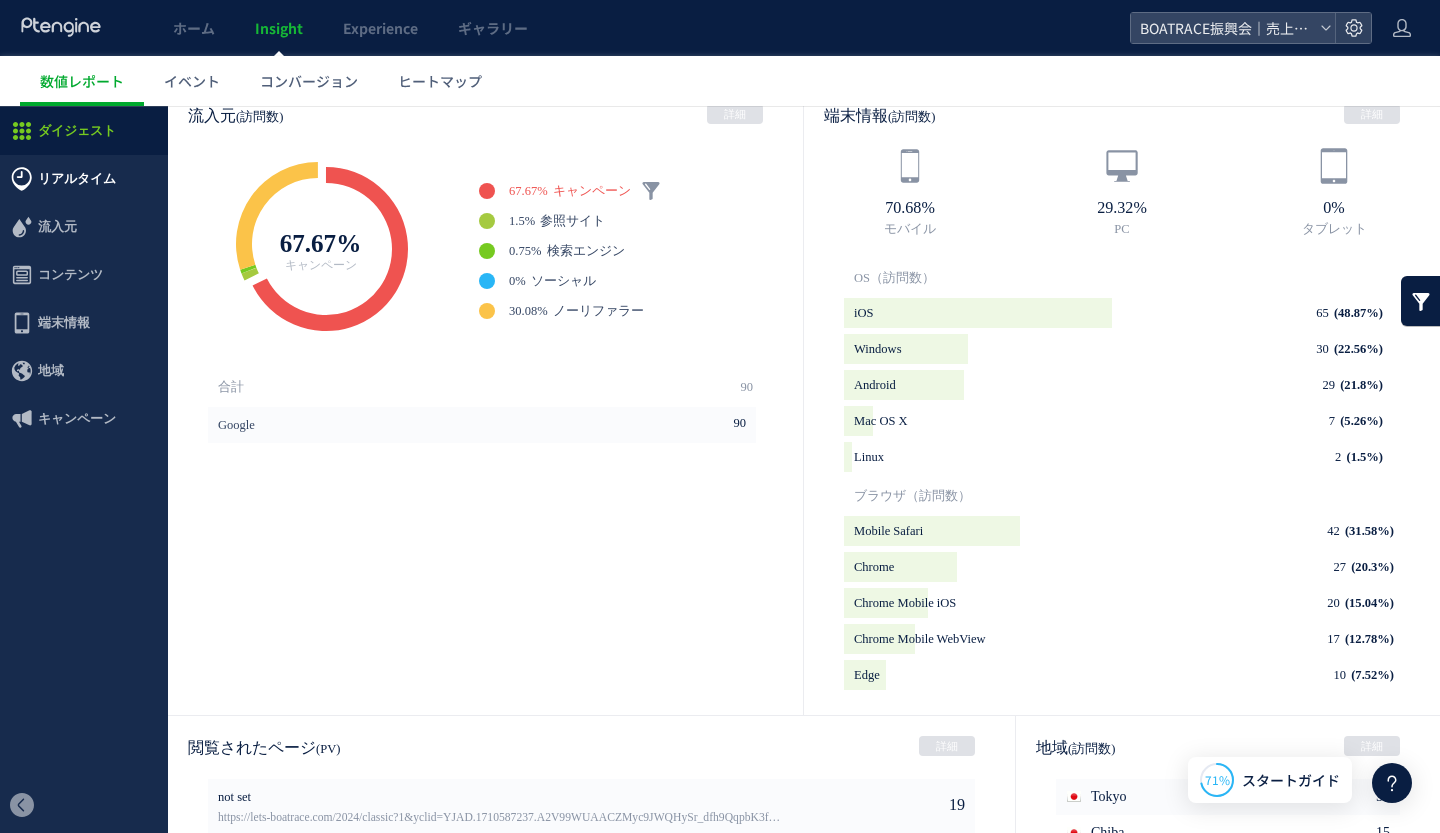 click on "リアルタイム" at bounding box center (77, 179) 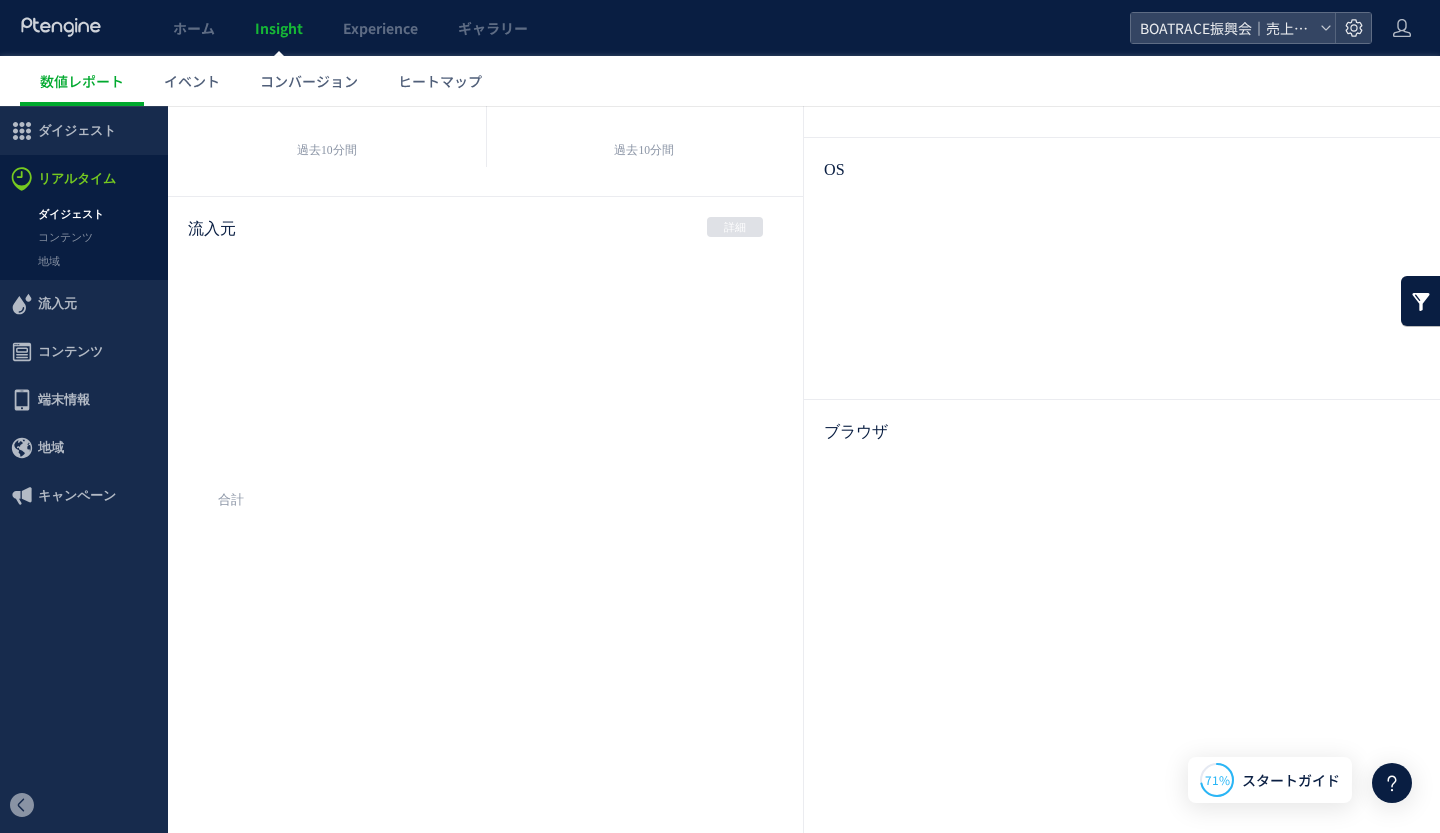 scroll, scrollTop: 127, scrollLeft: 0, axis: vertical 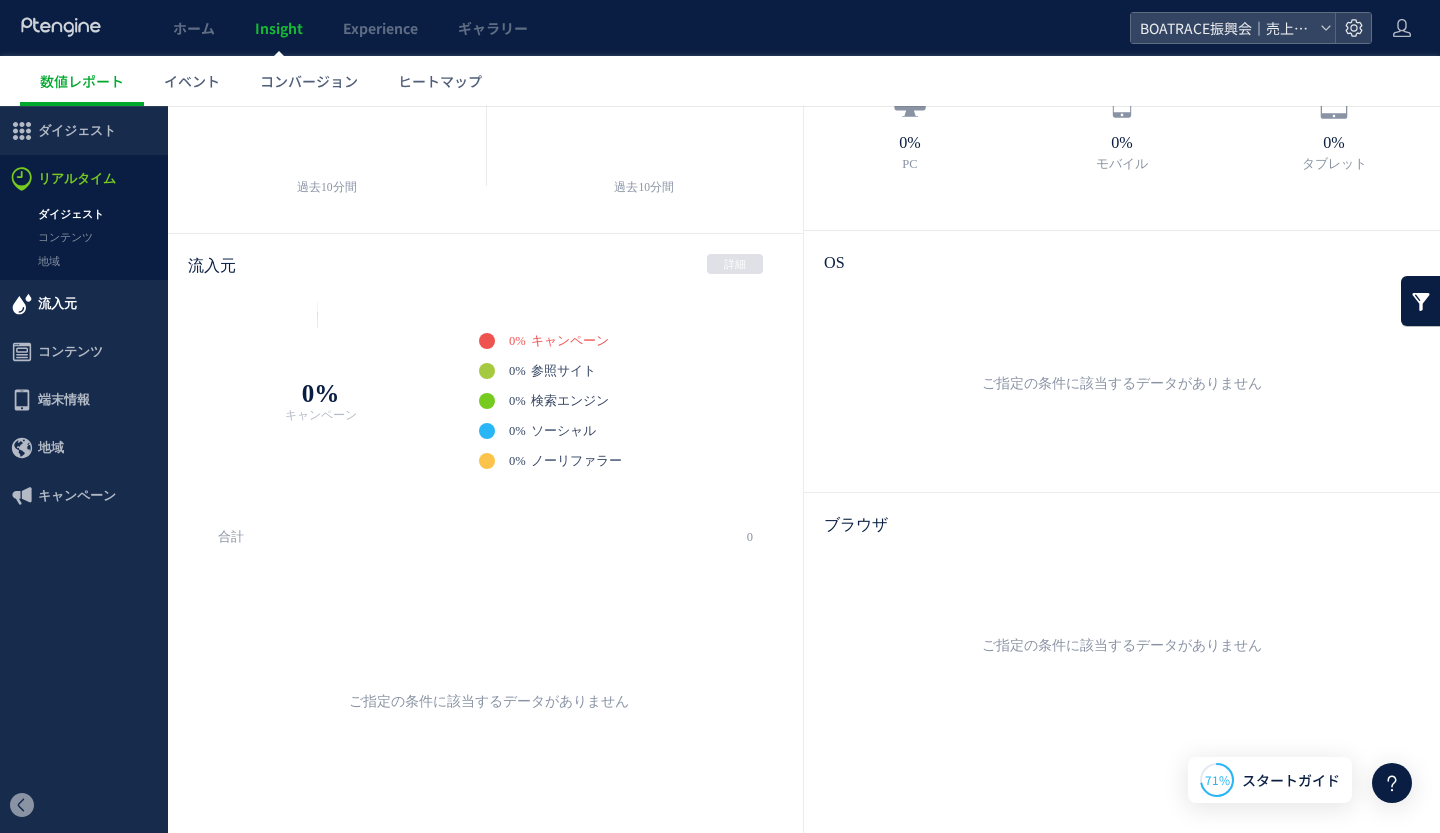click on "流入元" at bounding box center (57, 304) 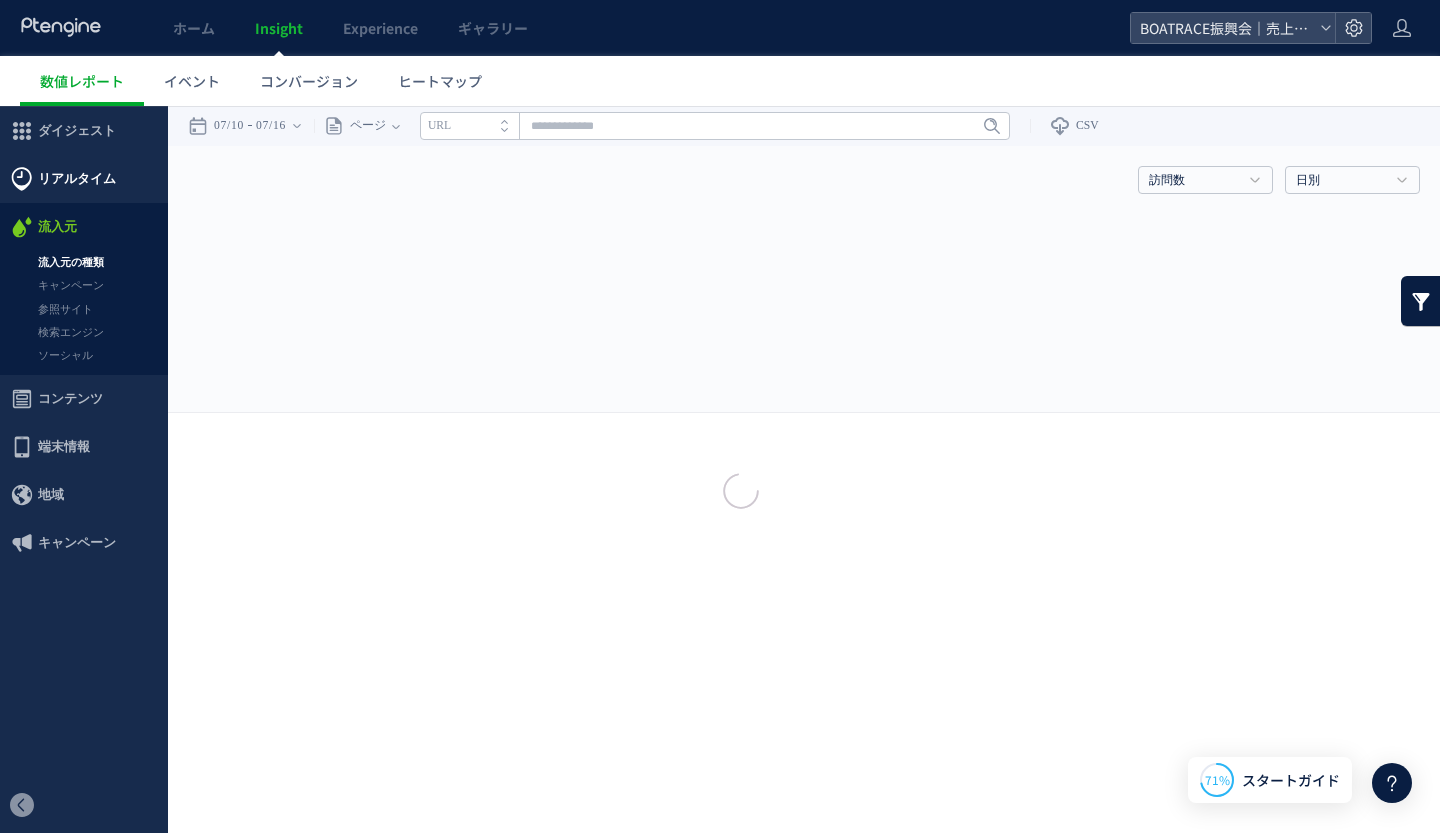 scroll, scrollTop: 0, scrollLeft: 0, axis: both 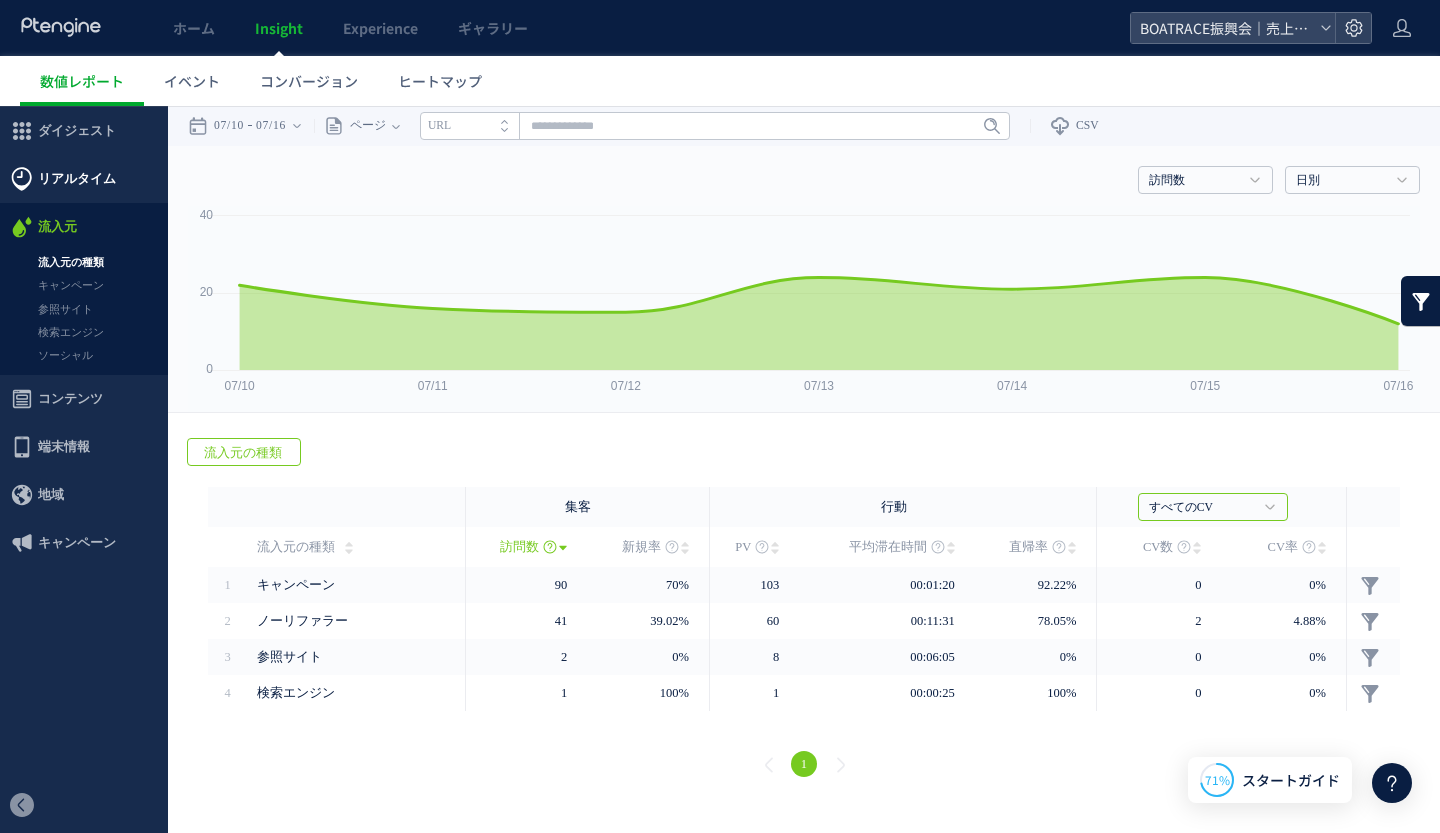 click on "リアルタイム" at bounding box center [77, 179] 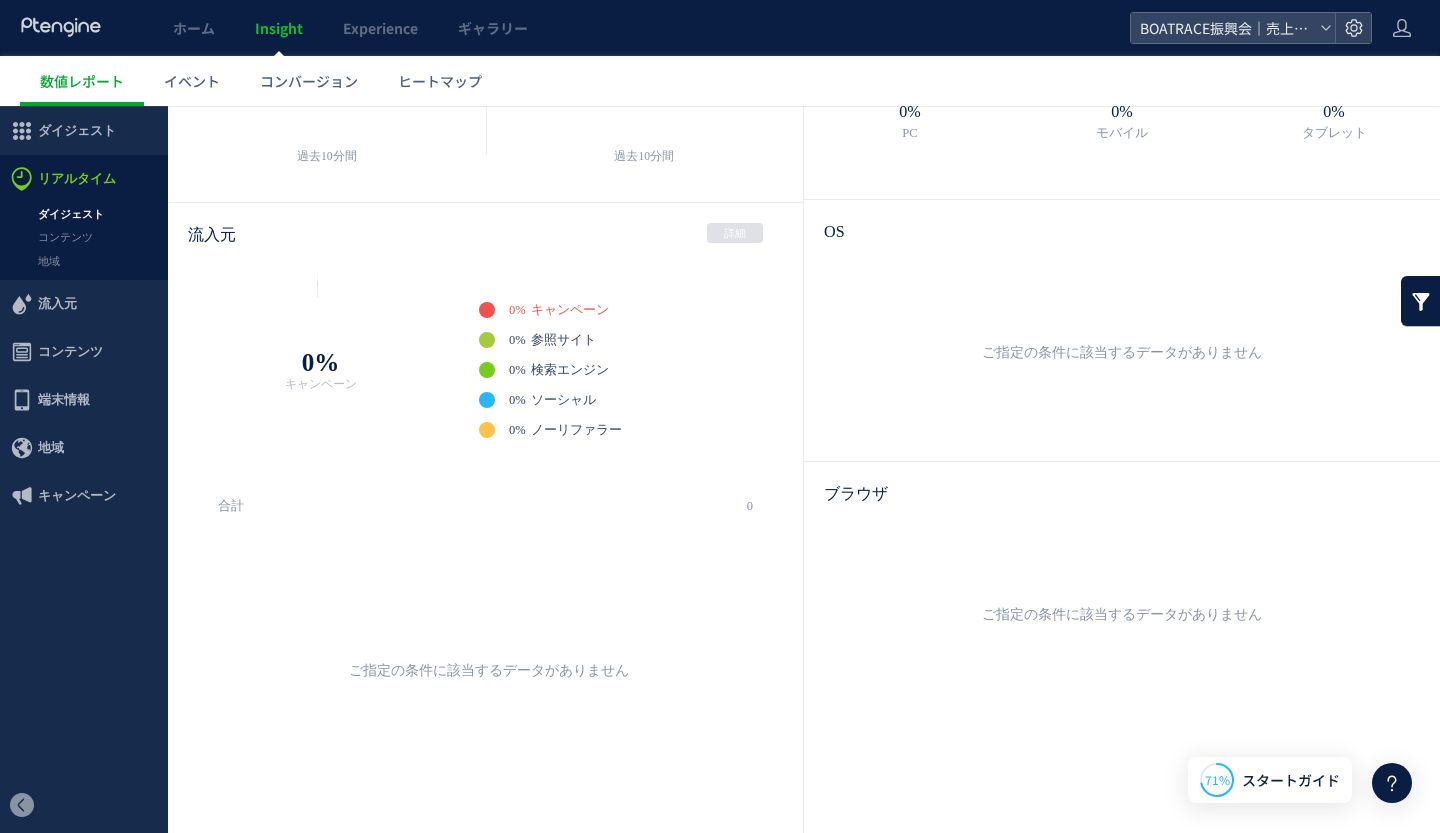 scroll, scrollTop: 0, scrollLeft: 0, axis: both 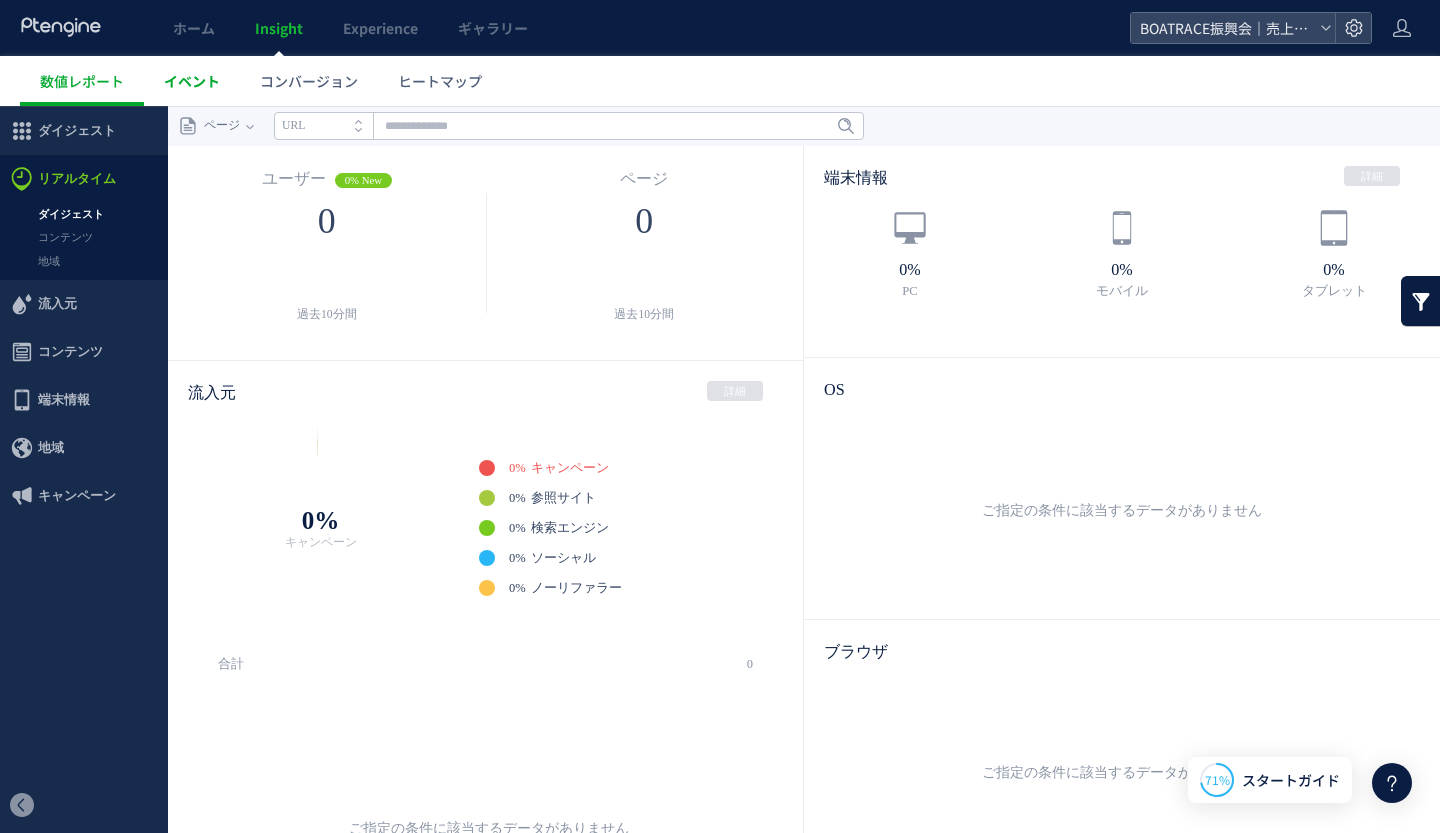 click on "イベント" at bounding box center (192, 81) 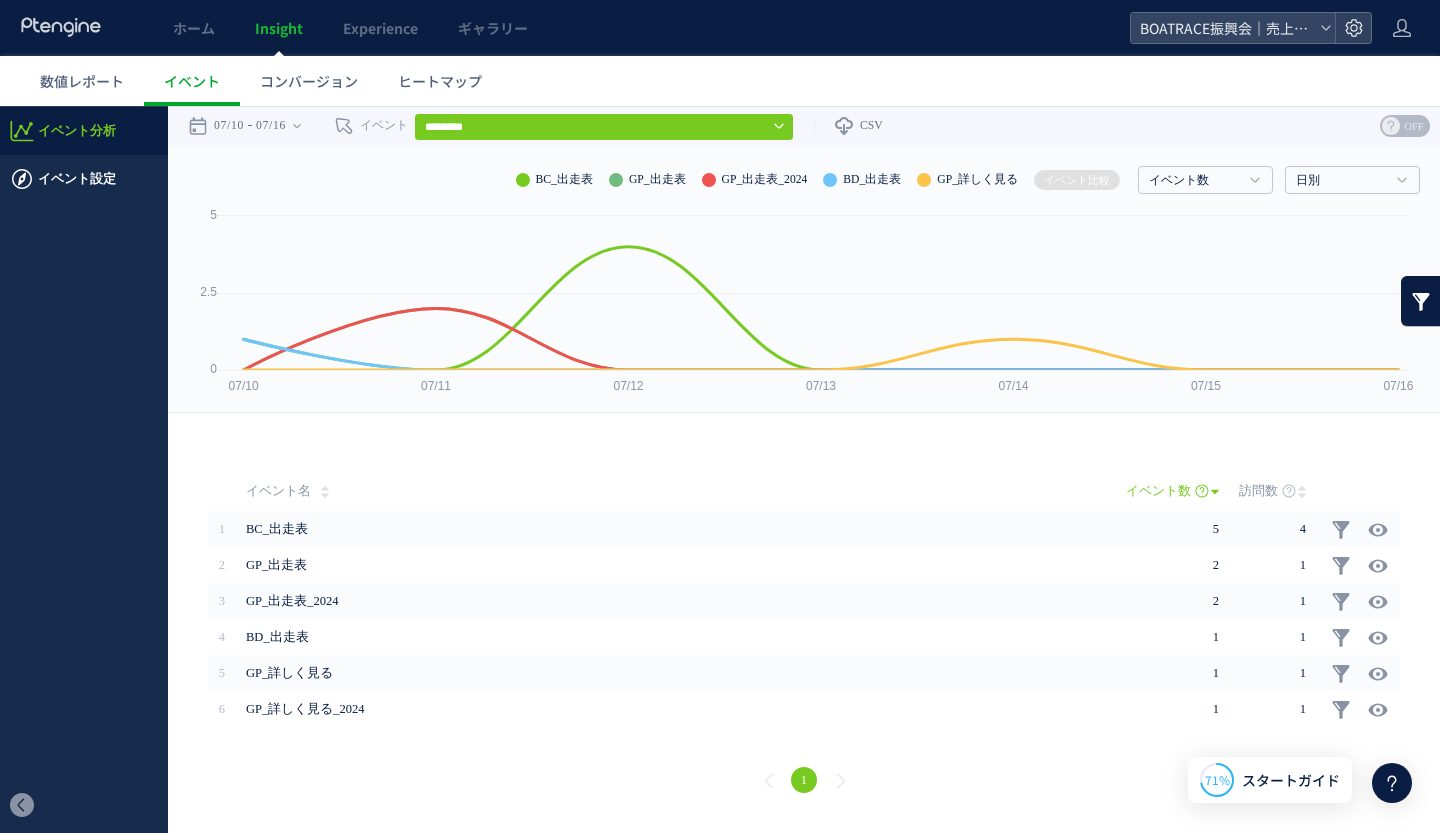 click on "イベント設定" at bounding box center [77, 179] 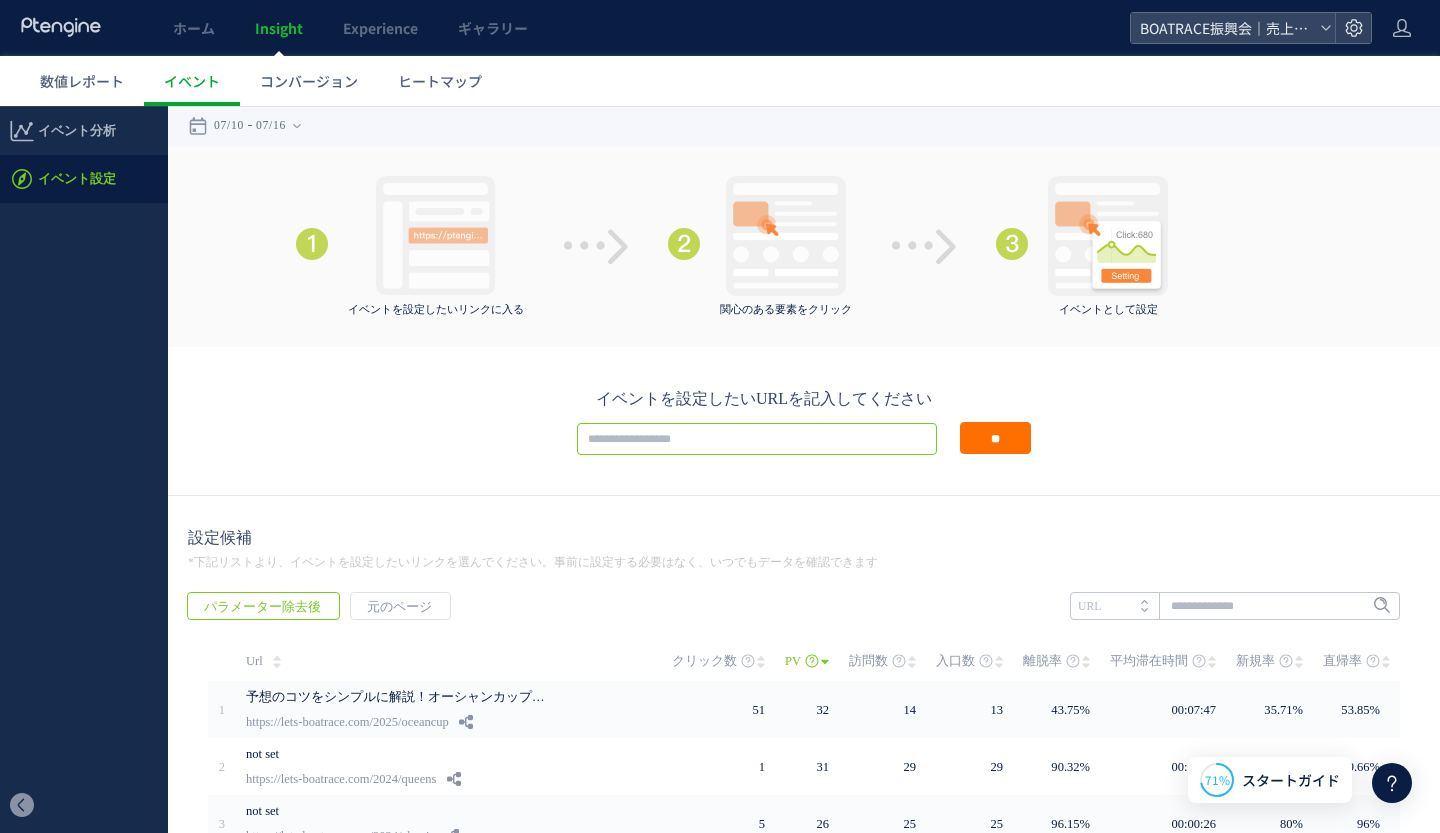 click at bounding box center [757, 439] 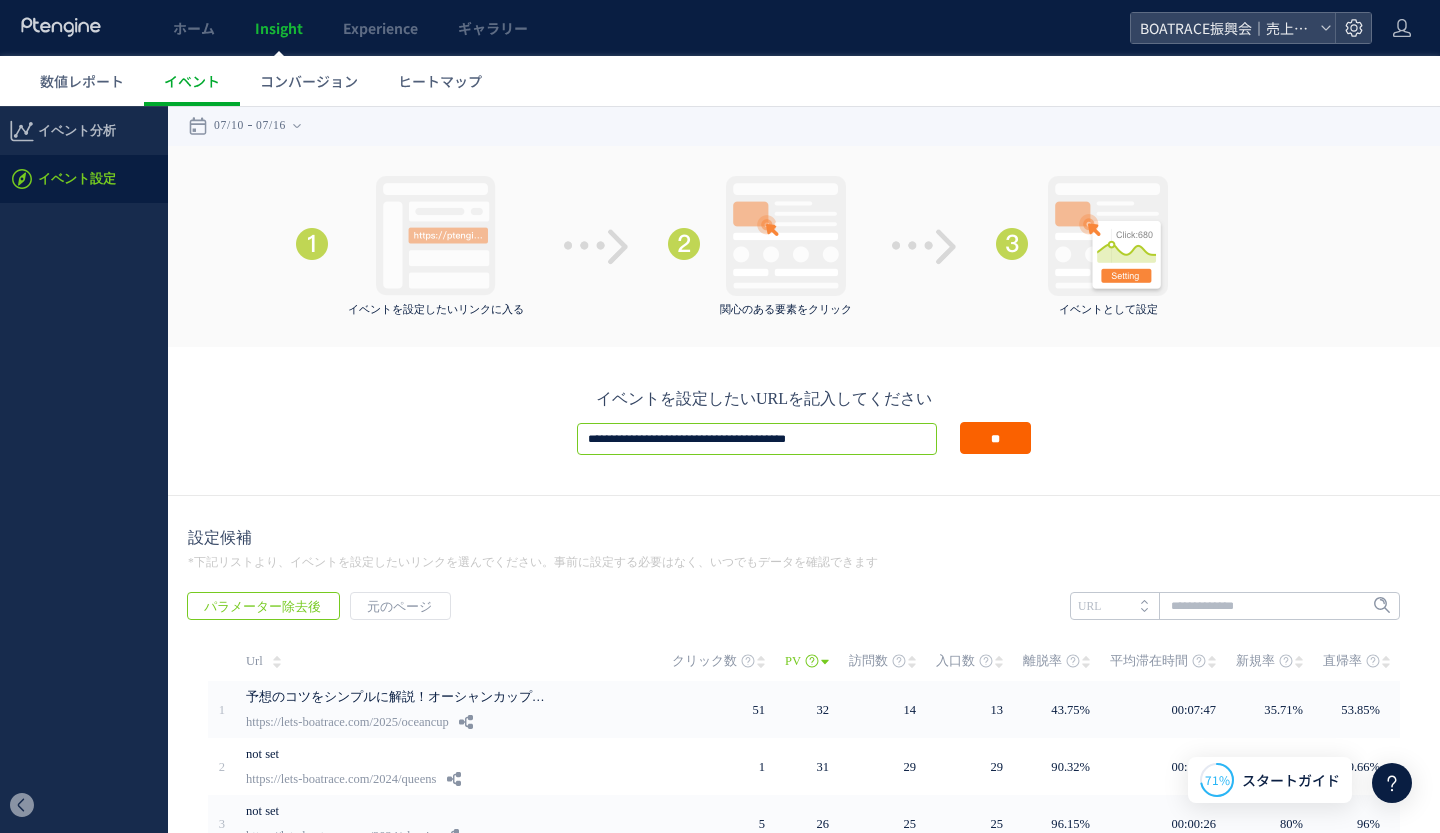 type on "**********" 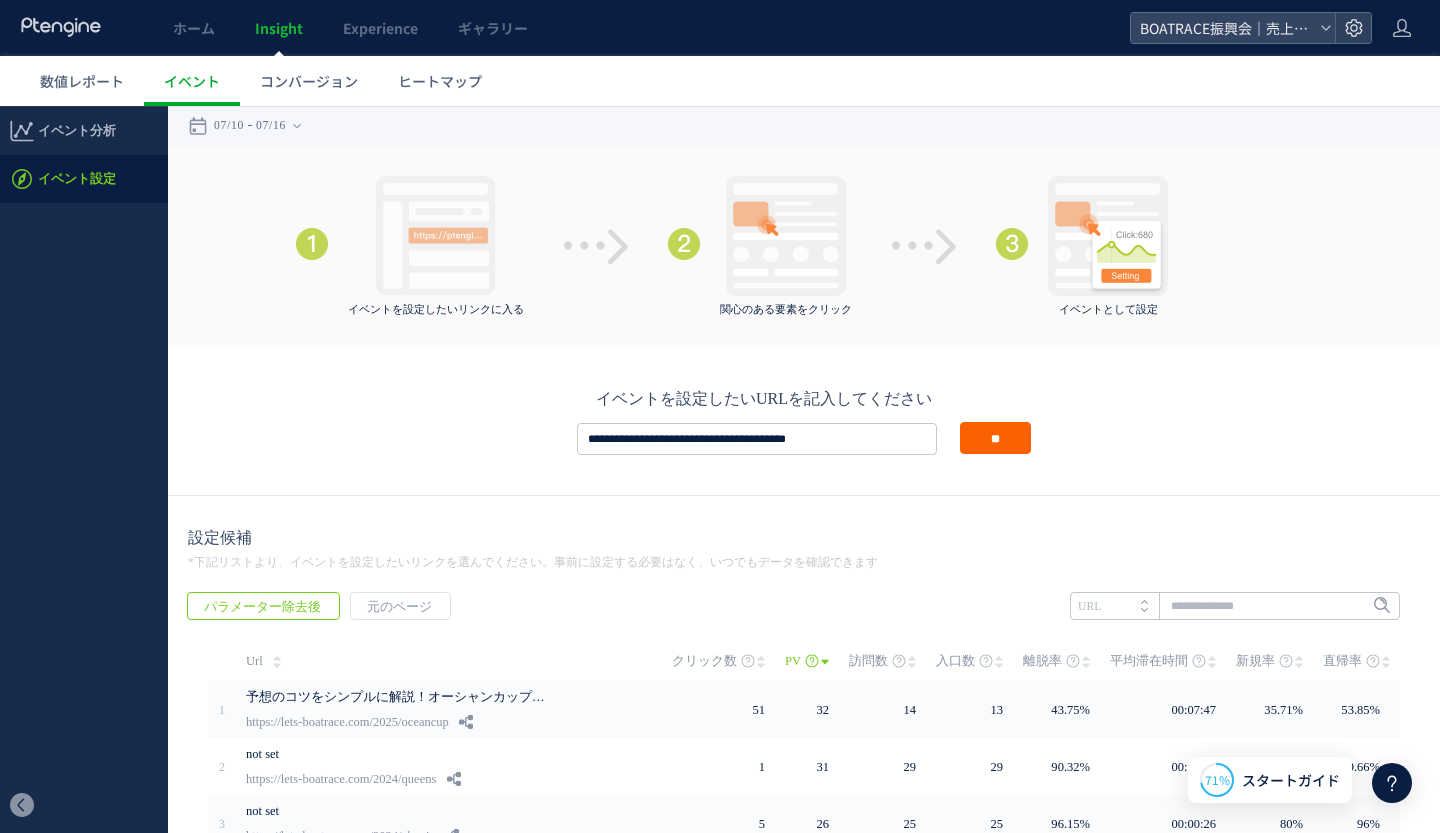 click on "**" at bounding box center [995, 438] 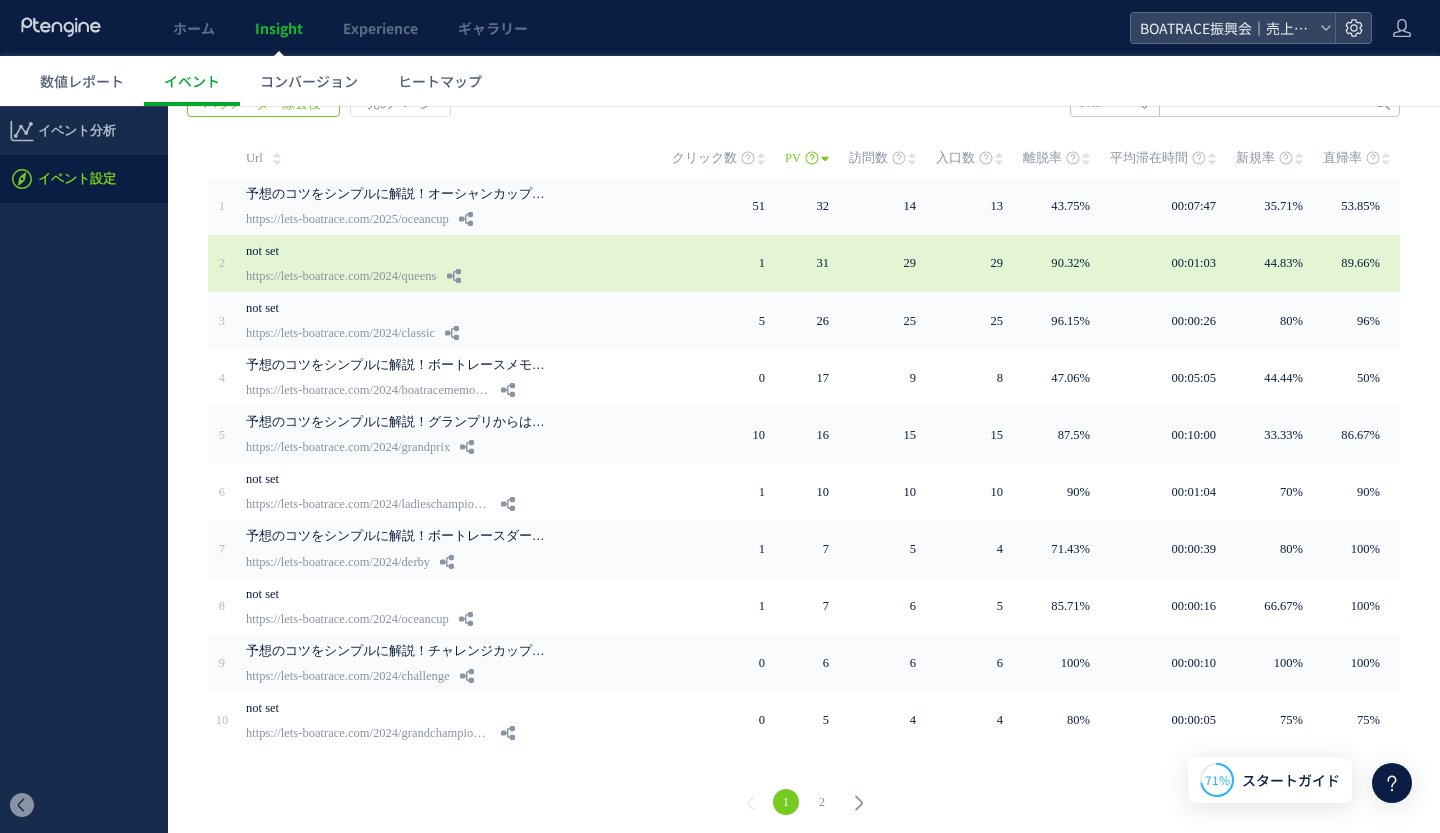 scroll, scrollTop: 0, scrollLeft: 0, axis: both 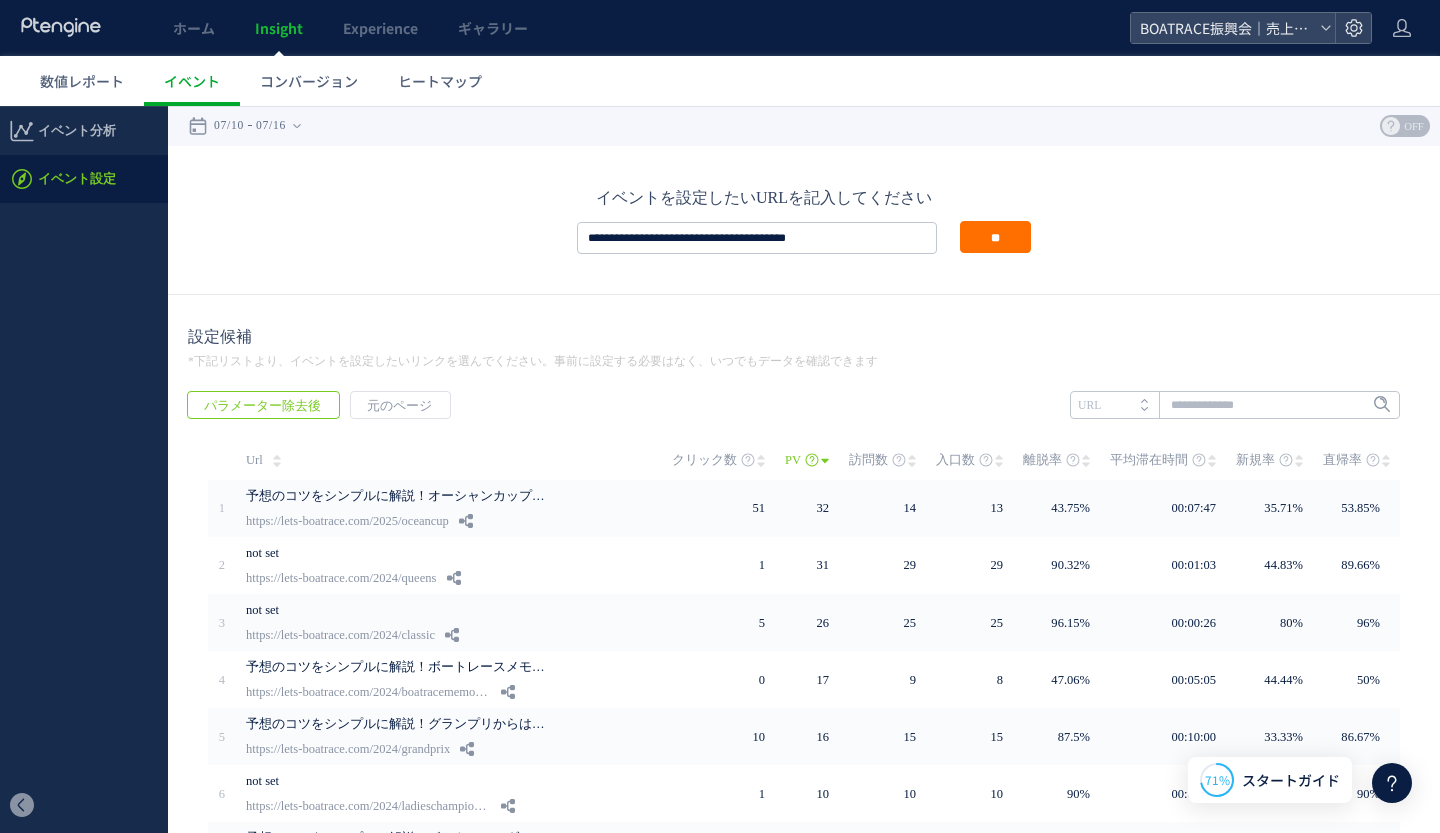click on "イベントを設定したいURLを記入してください" at bounding box center [764, 197] 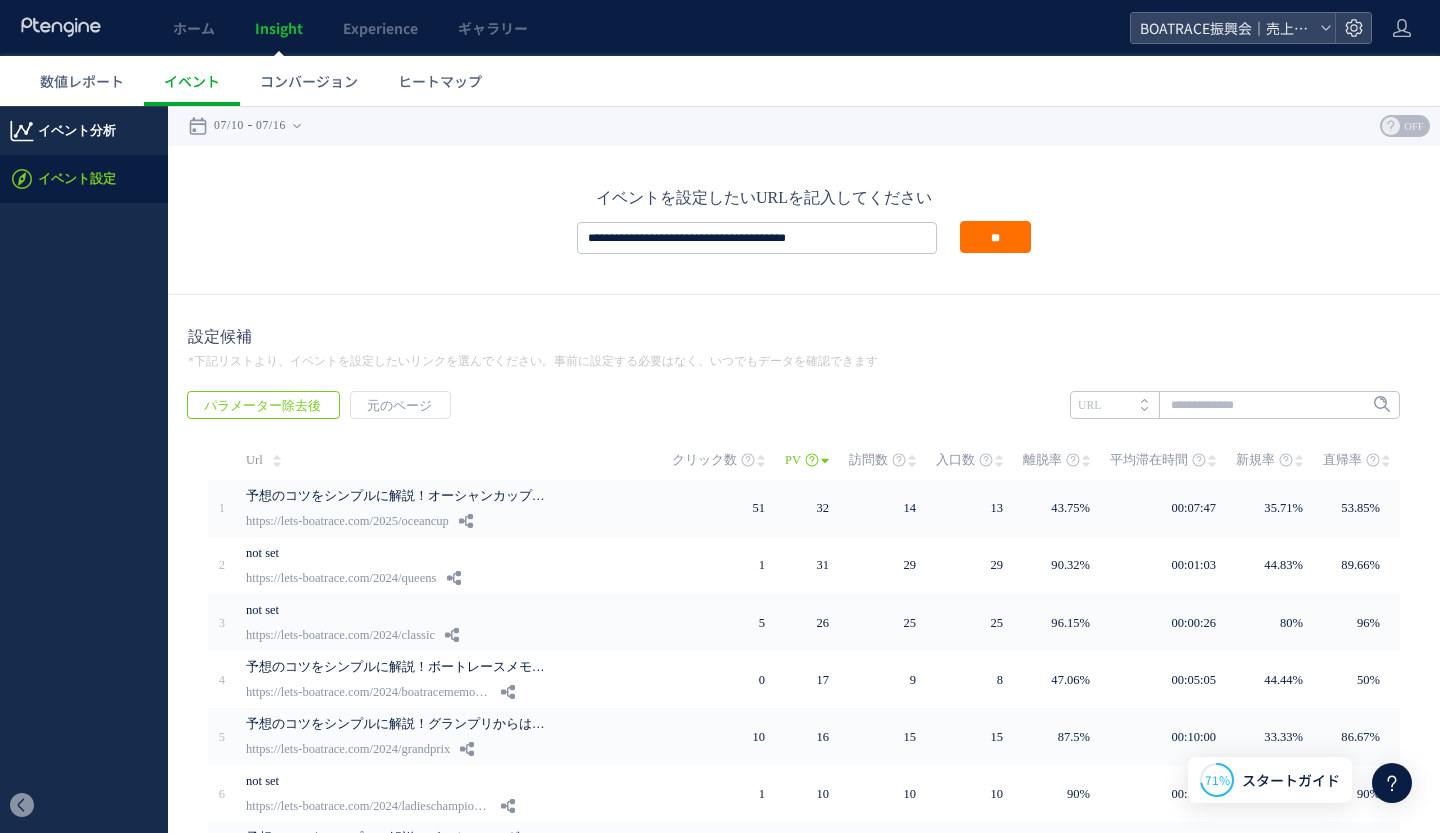 click on "イベント分析" at bounding box center (77, 131) 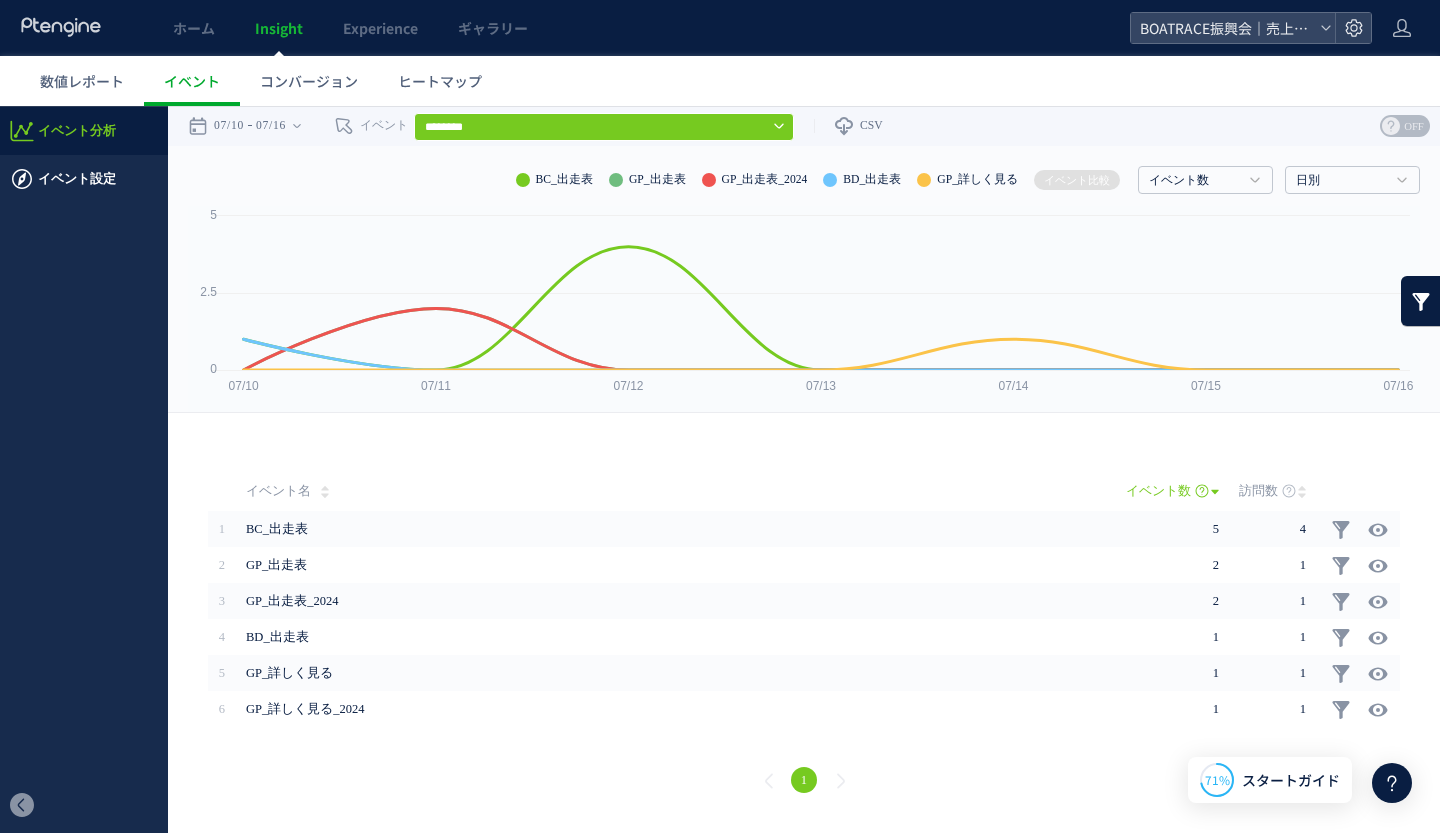 click on "イベント設定" at bounding box center [84, 179] 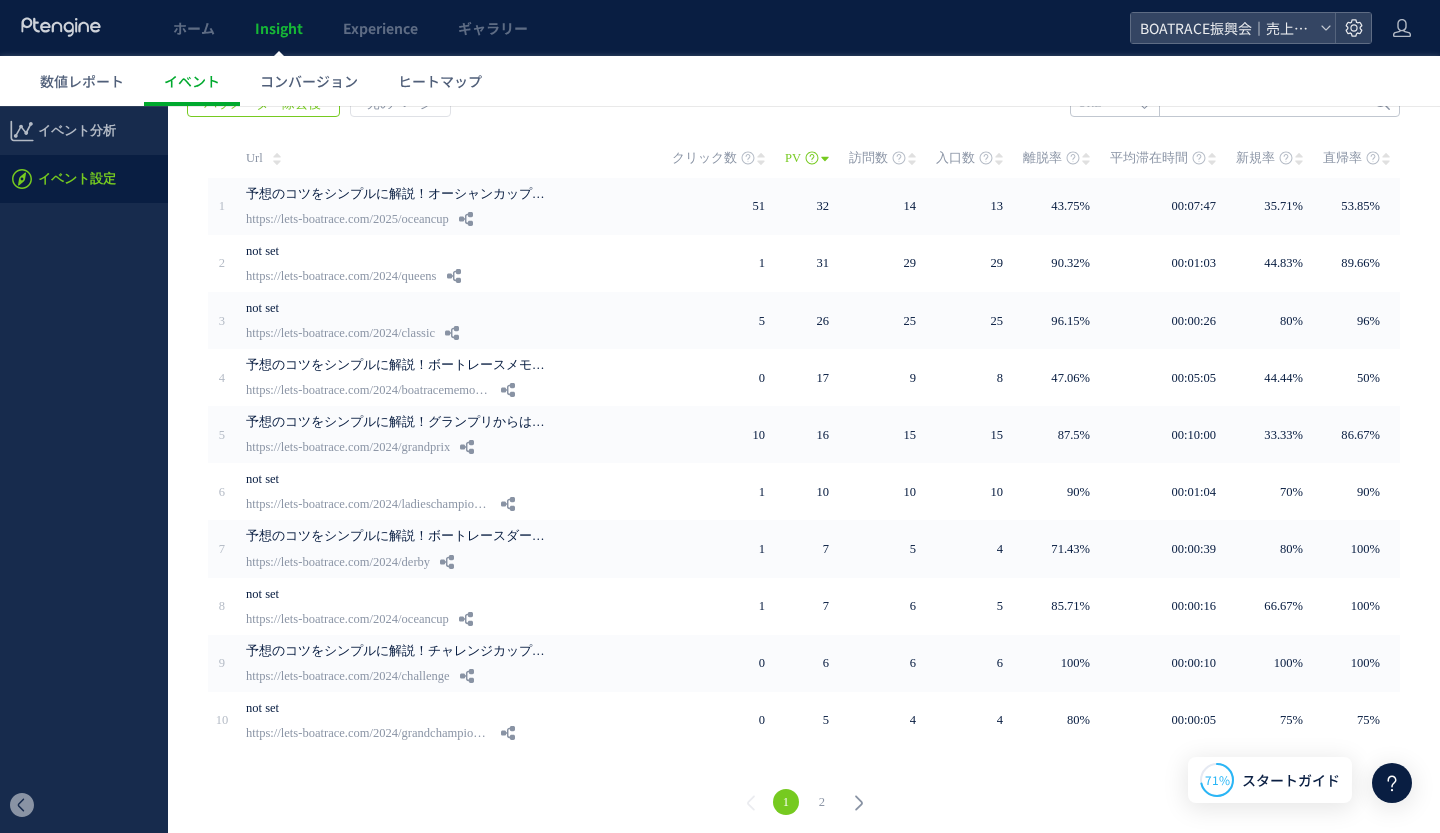 scroll, scrollTop: 0, scrollLeft: 0, axis: both 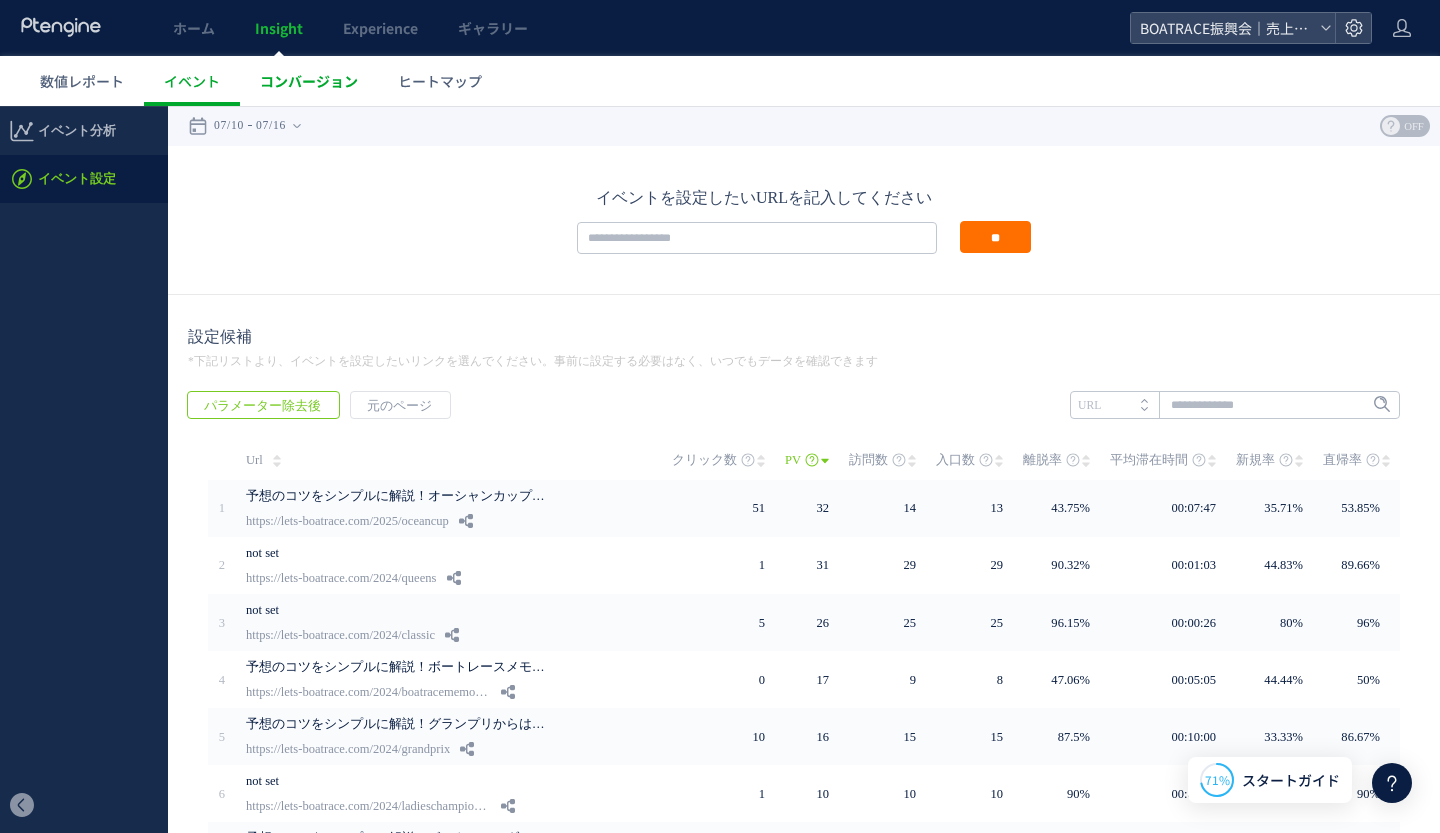 click on "コンバージョン" at bounding box center [309, 81] 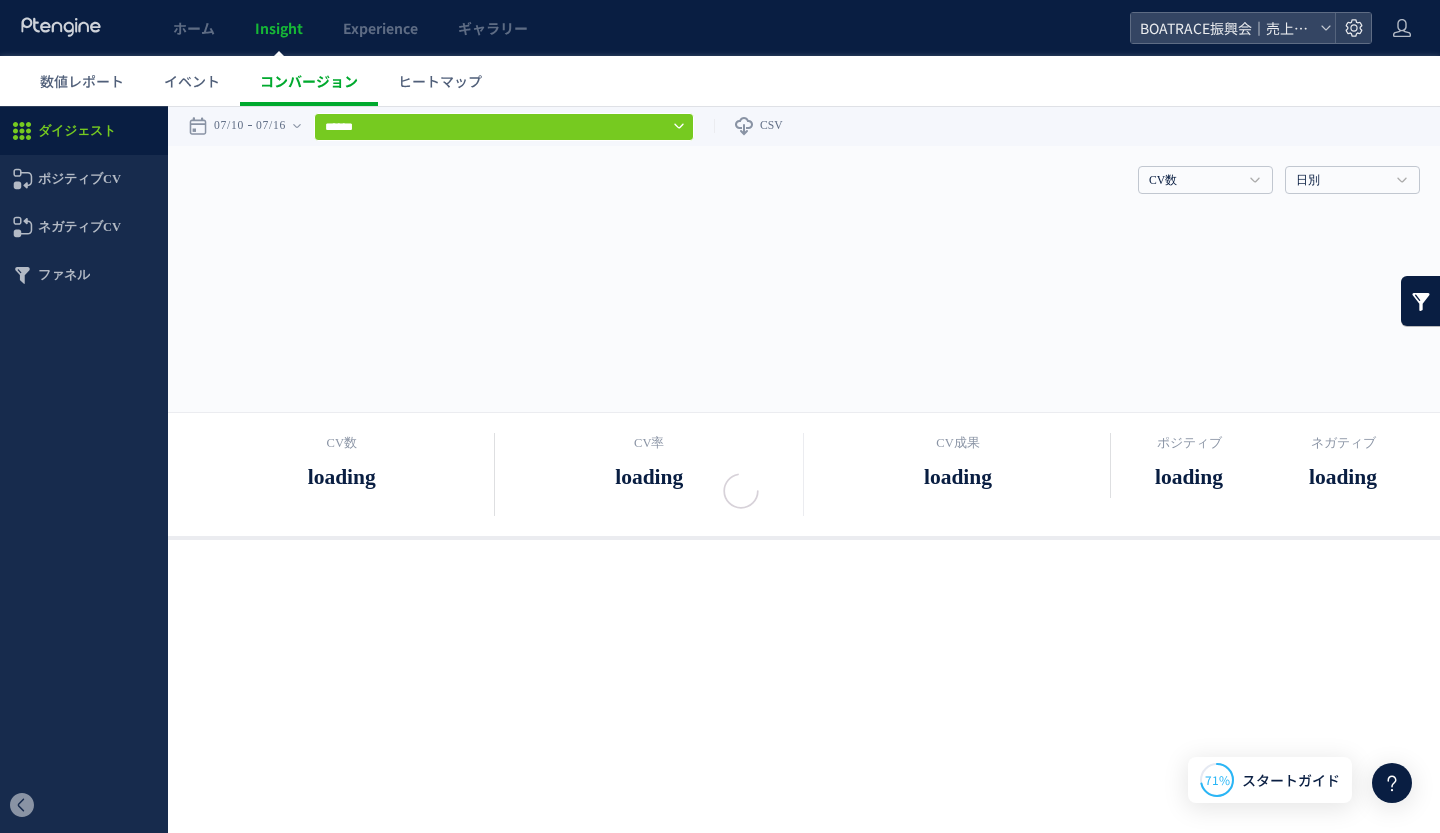 click 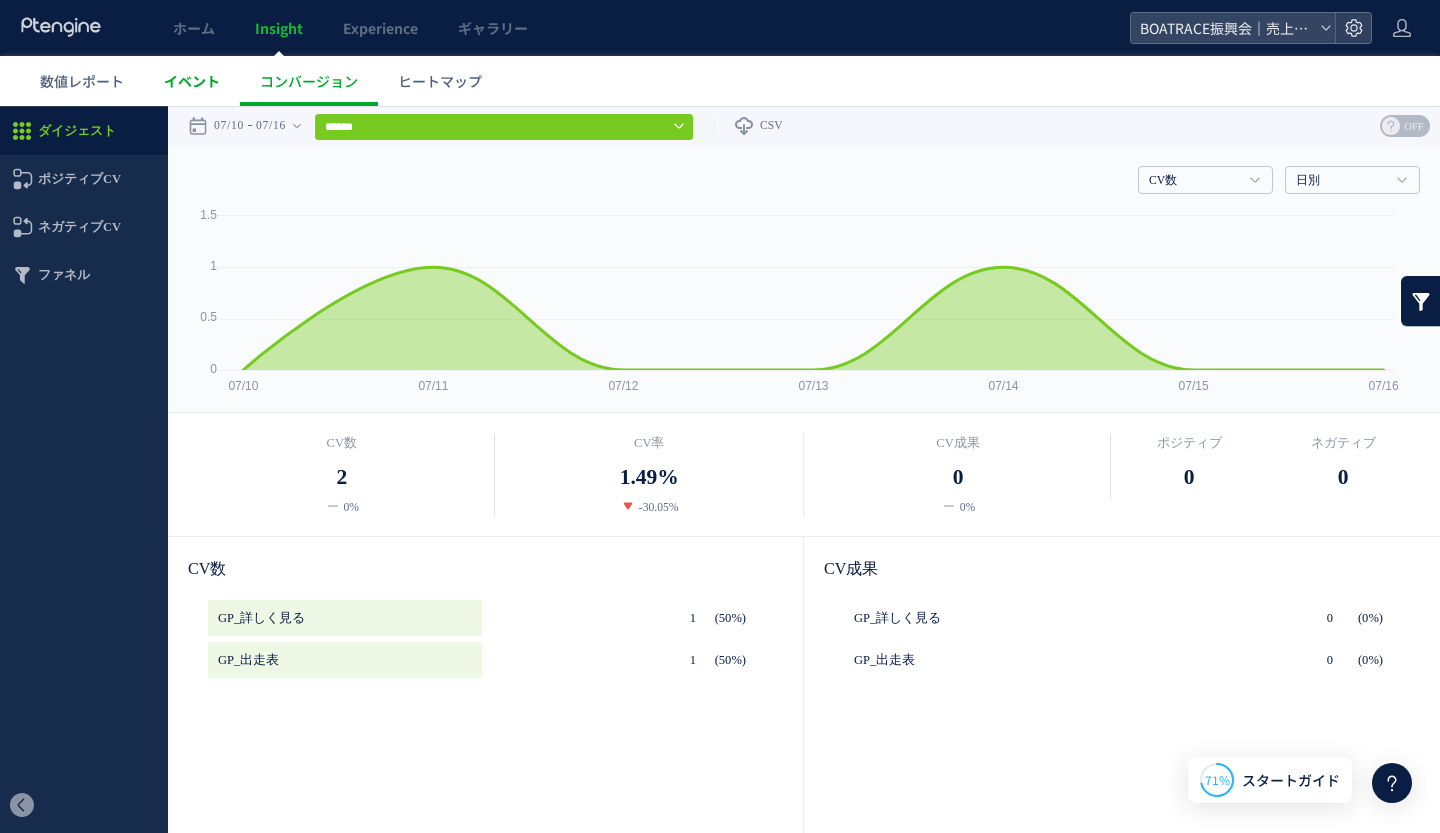 click on "イベント" at bounding box center (192, 81) 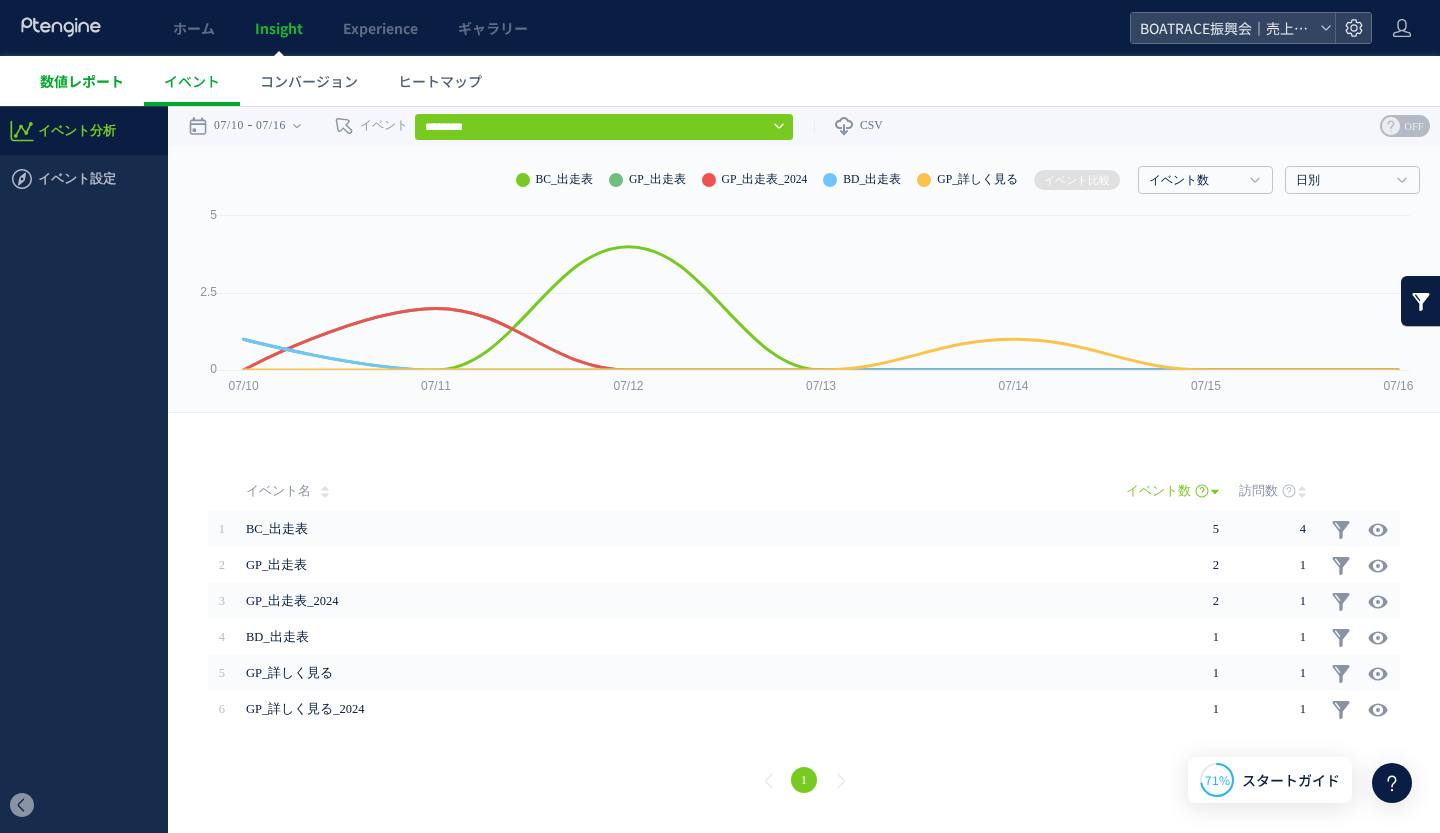 click on "数値レポート" at bounding box center (82, 81) 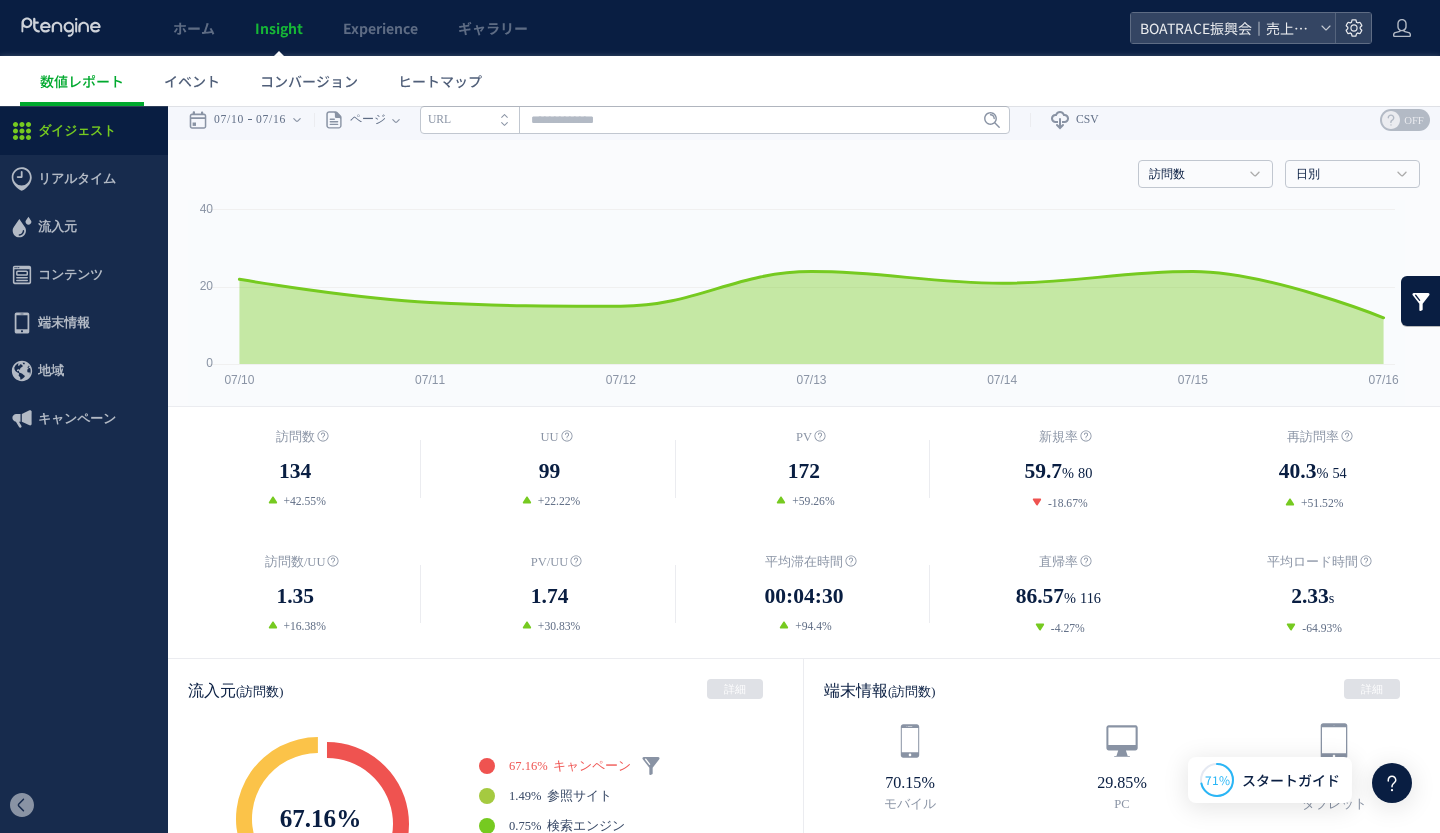 scroll, scrollTop: 0, scrollLeft: 0, axis: both 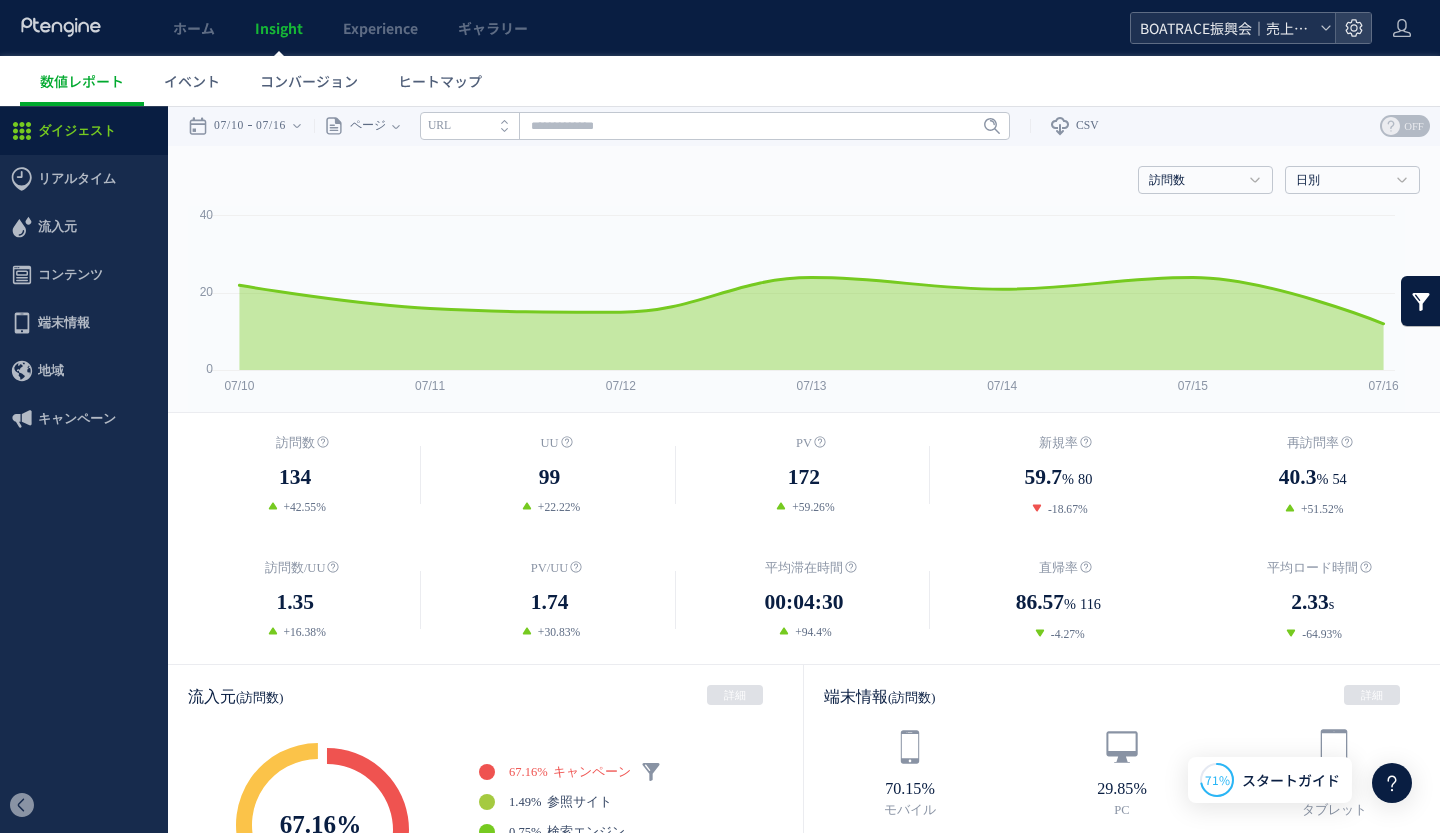 click on "BOATRACE振興会｜売上拡大" 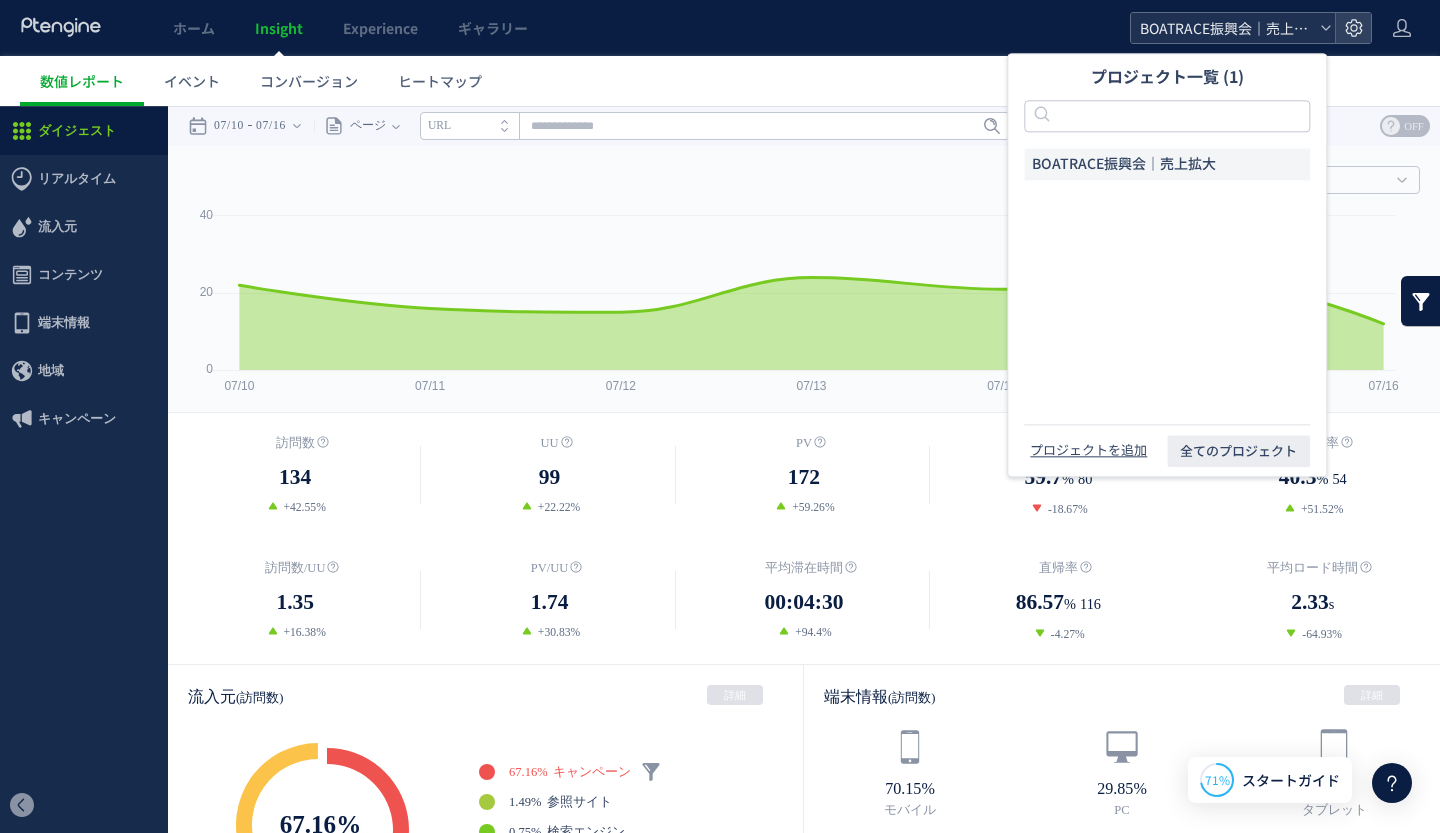 click on "BOATRACE振興会｜売上拡大" 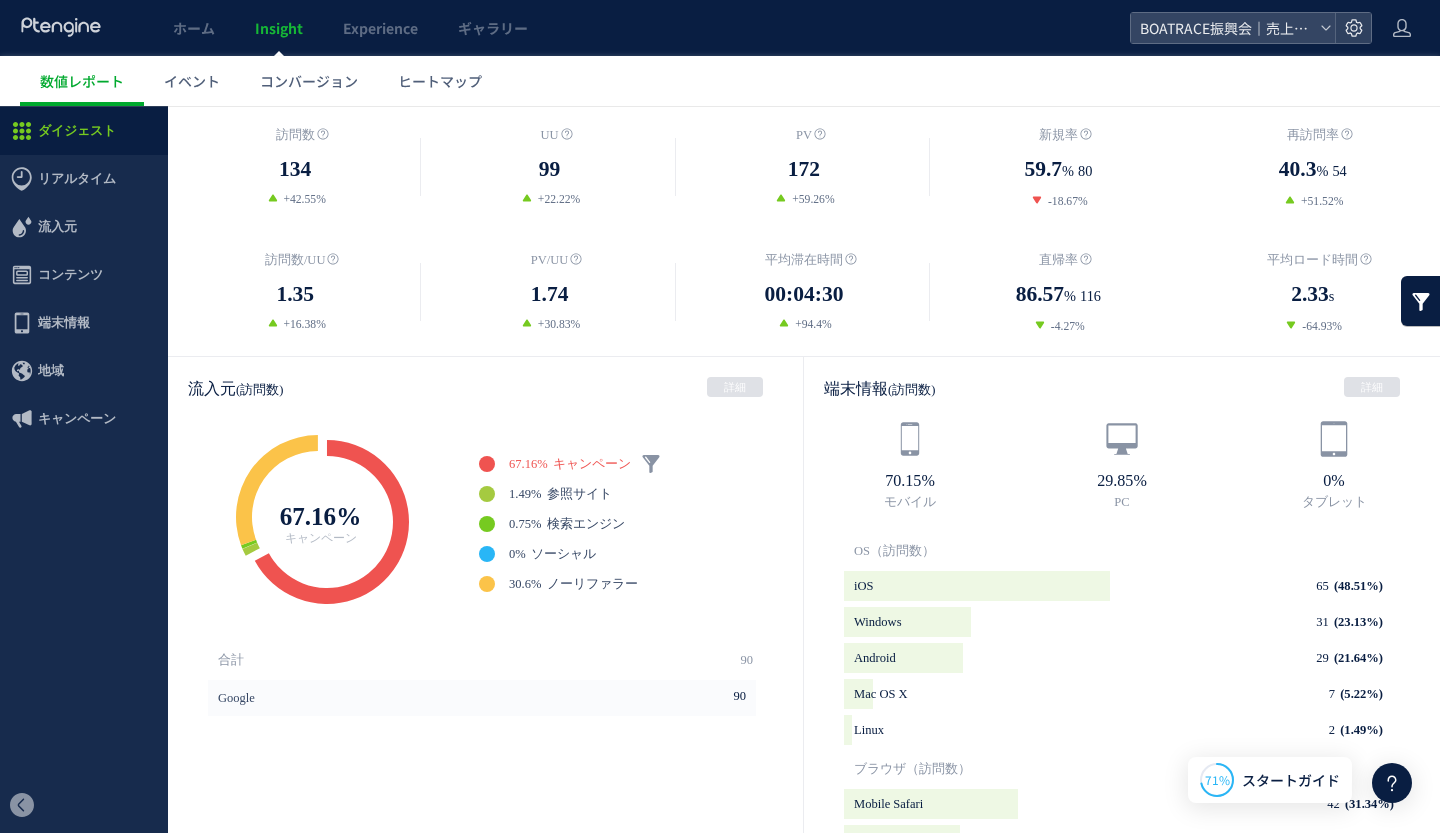 scroll, scrollTop: 299, scrollLeft: 0, axis: vertical 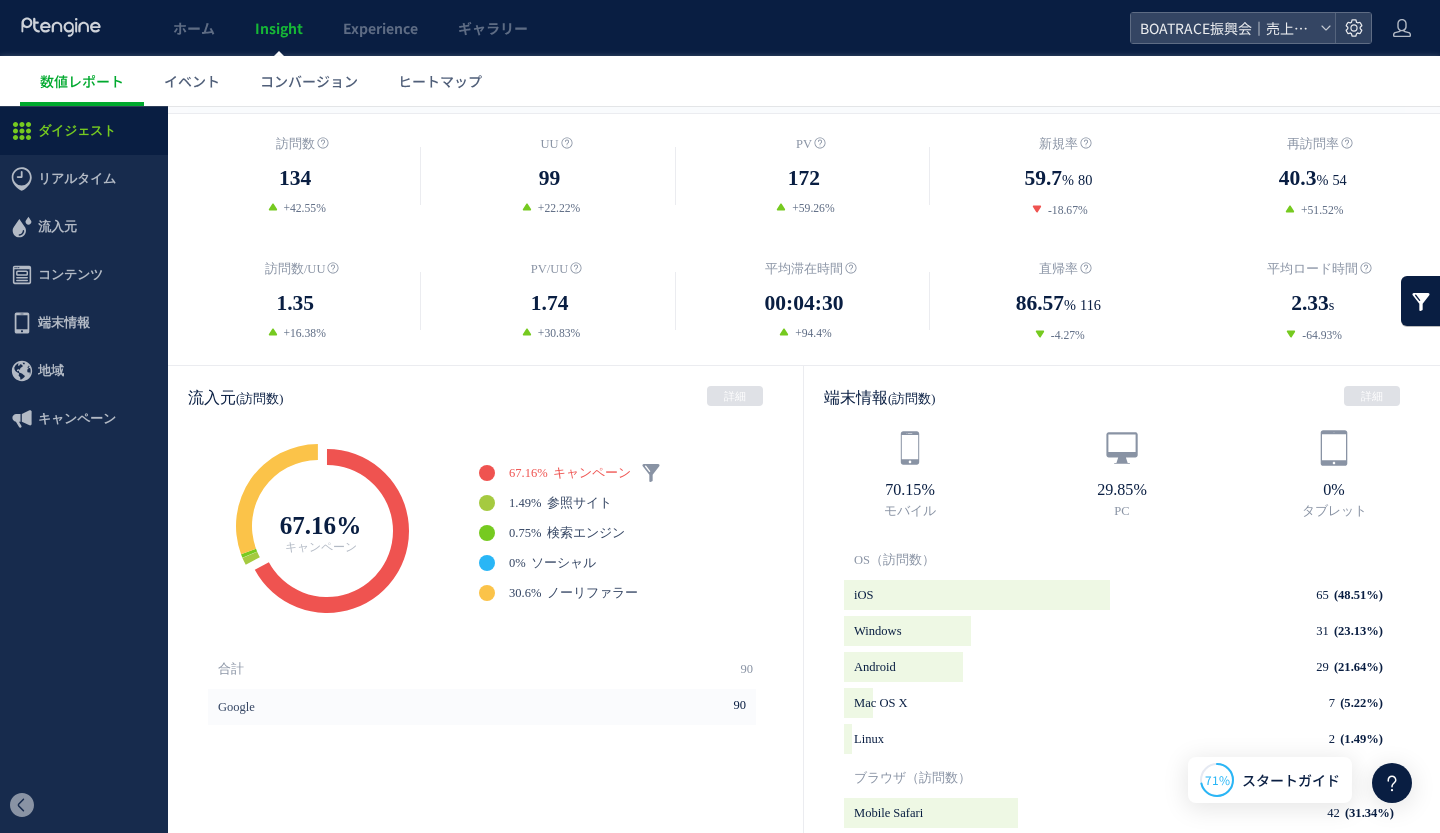click on "流入元  (訪問数)
詳細" at bounding box center [485, 397] 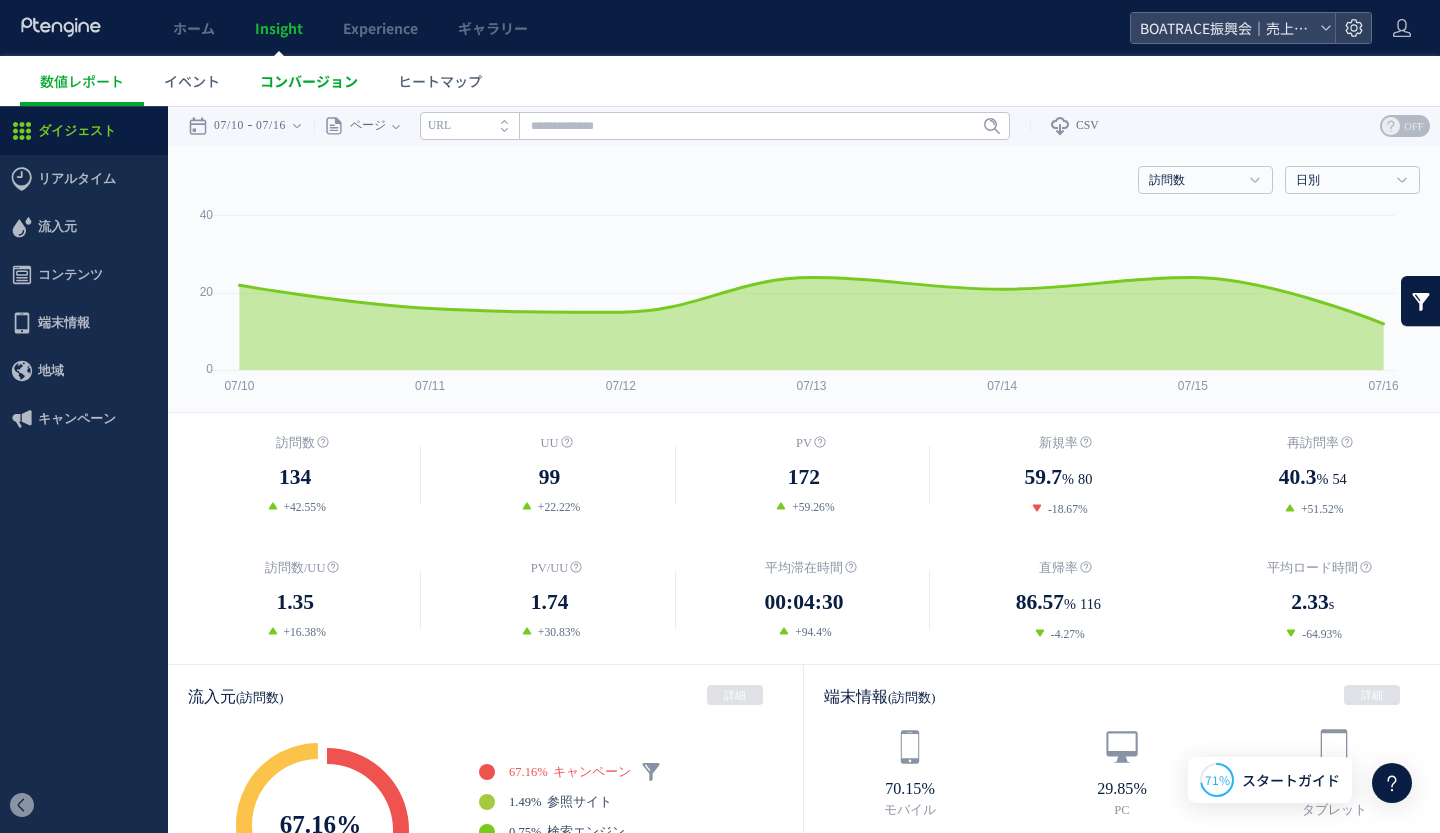 click on "コンバージョン" at bounding box center [309, 81] 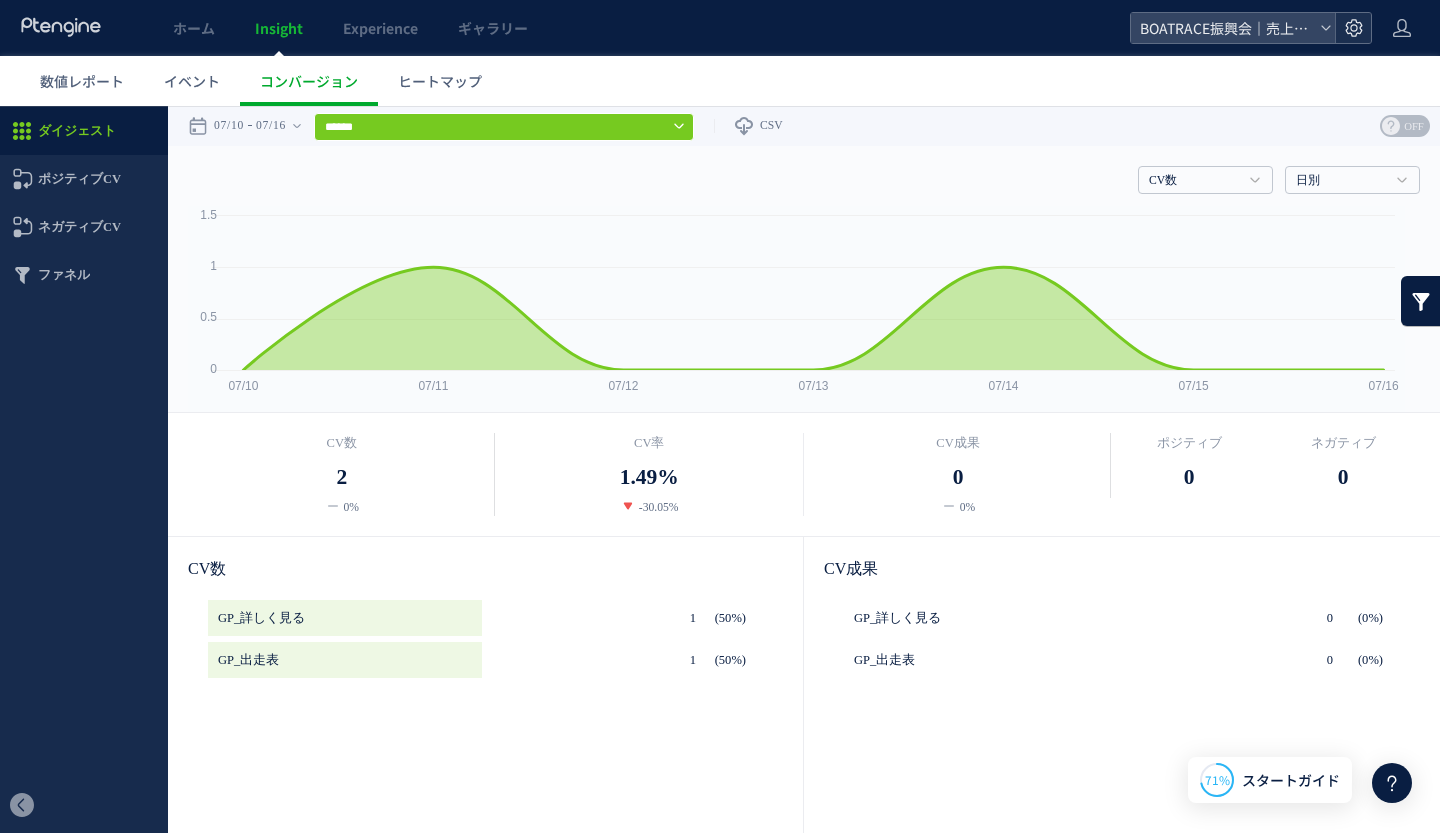 click 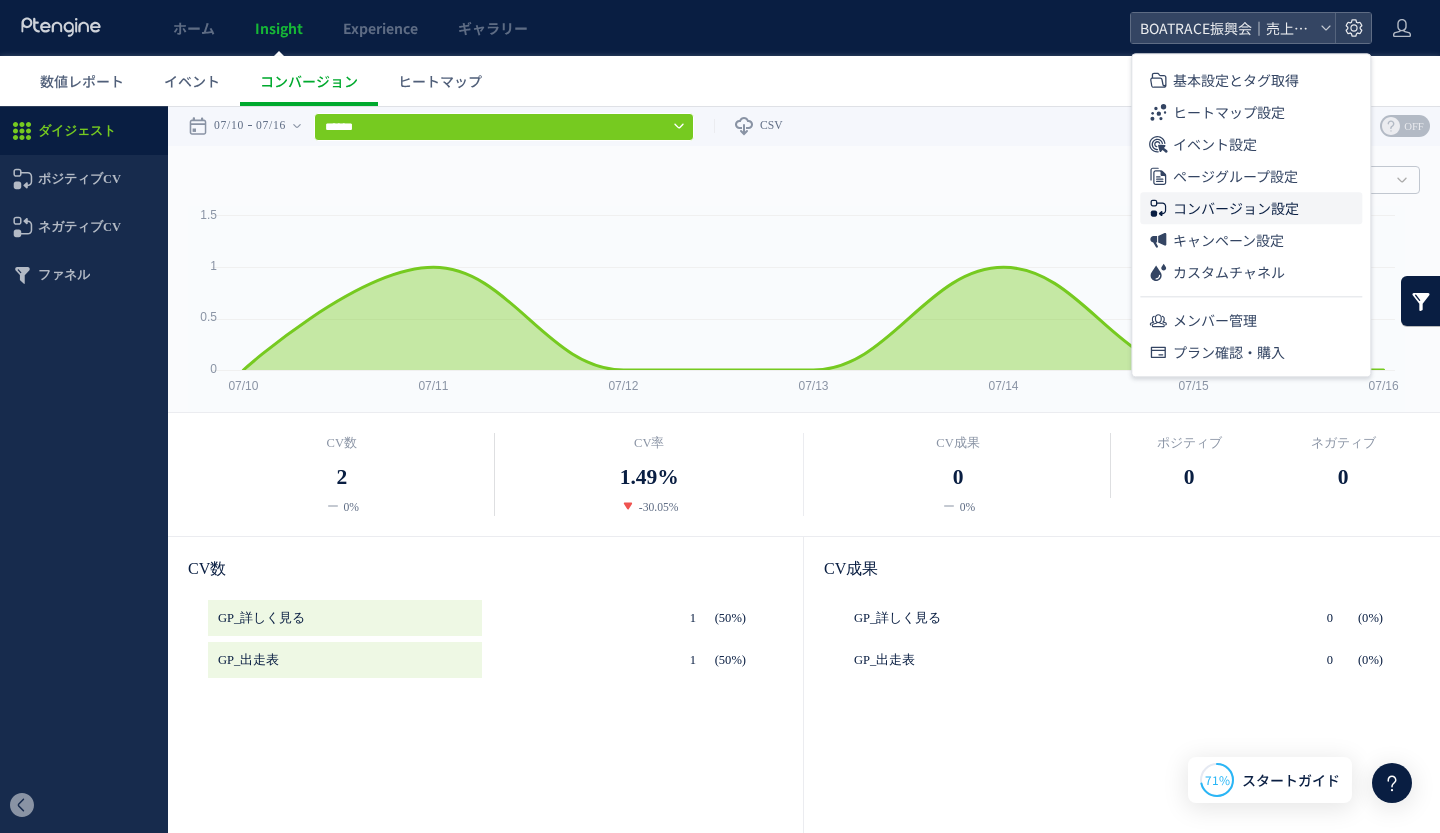 click on "コンバージョン設定" at bounding box center [1236, 208] 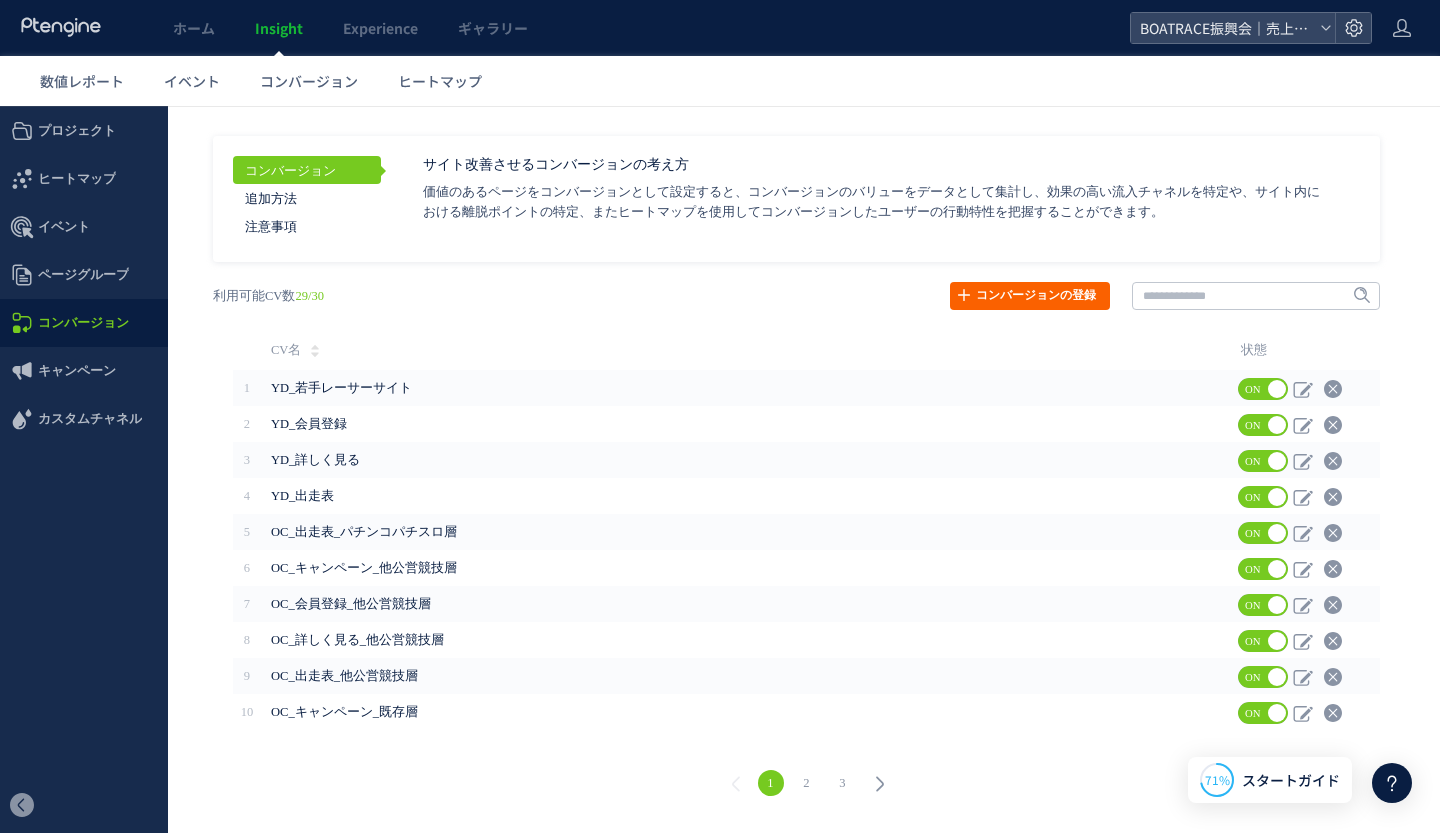 click on "コンバージョンの登録" at bounding box center [1030, 296] 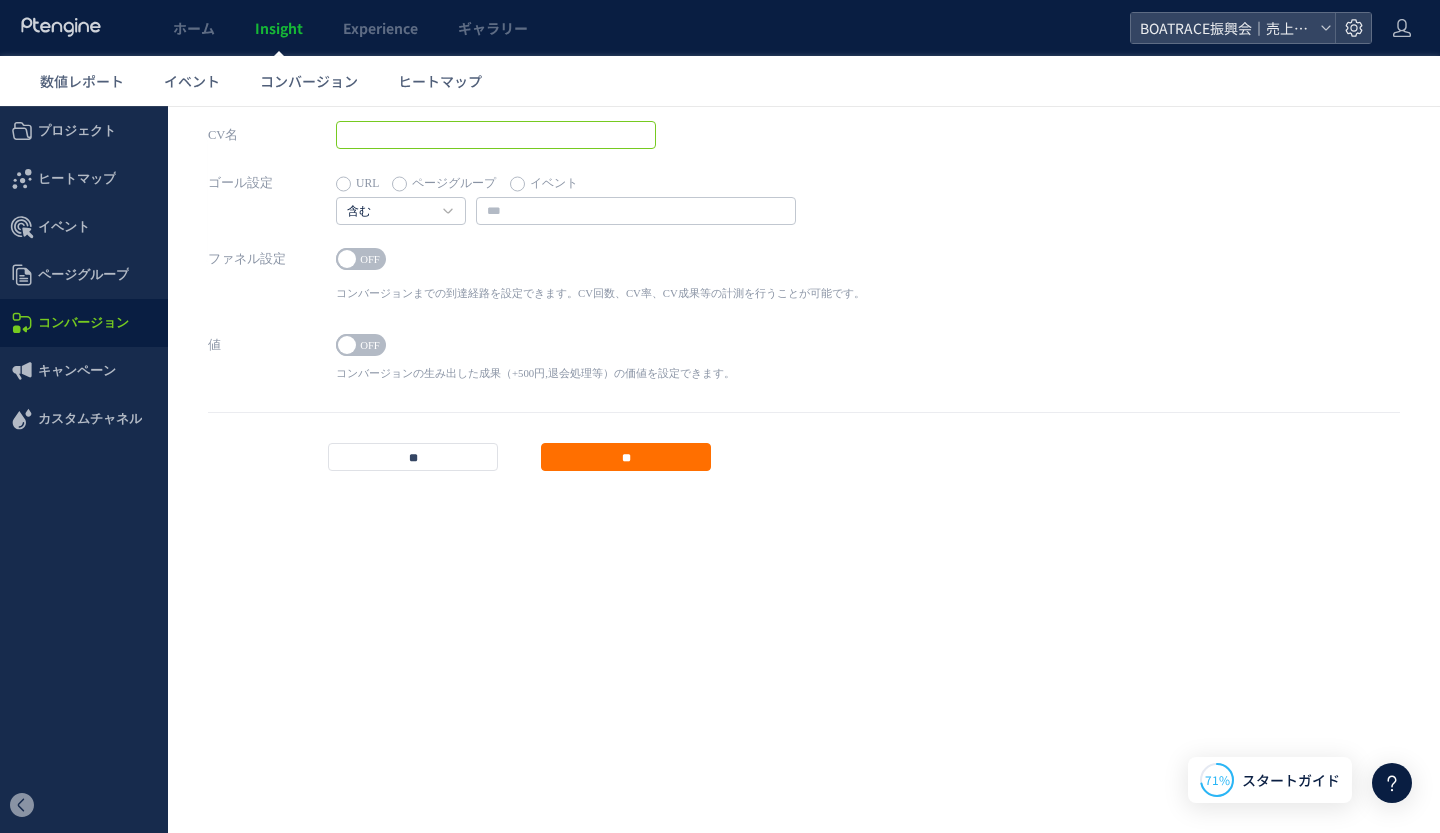 click at bounding box center (496, 135) 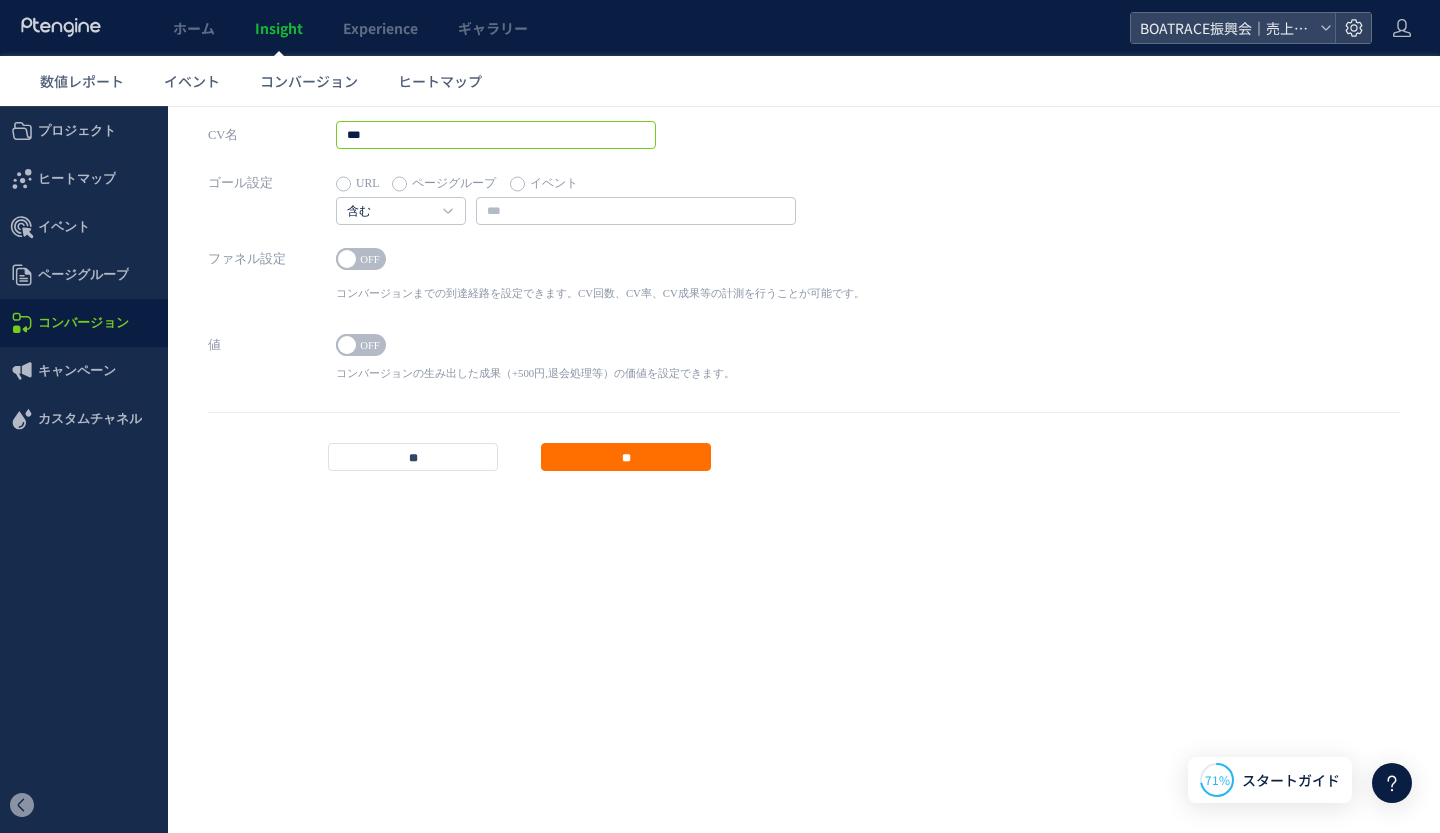type on "***" 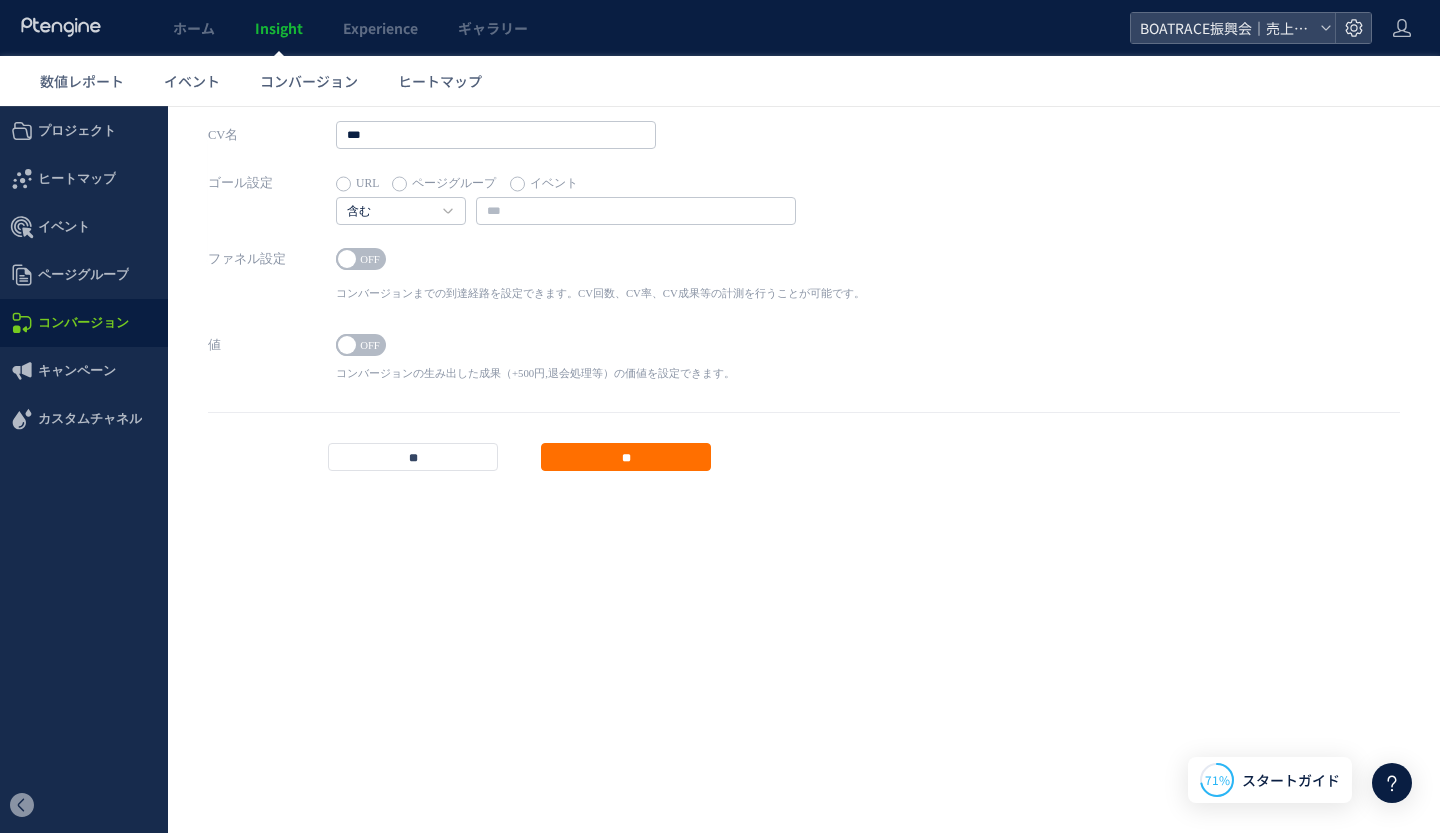 click on "イベント" at bounding box center (544, 184) 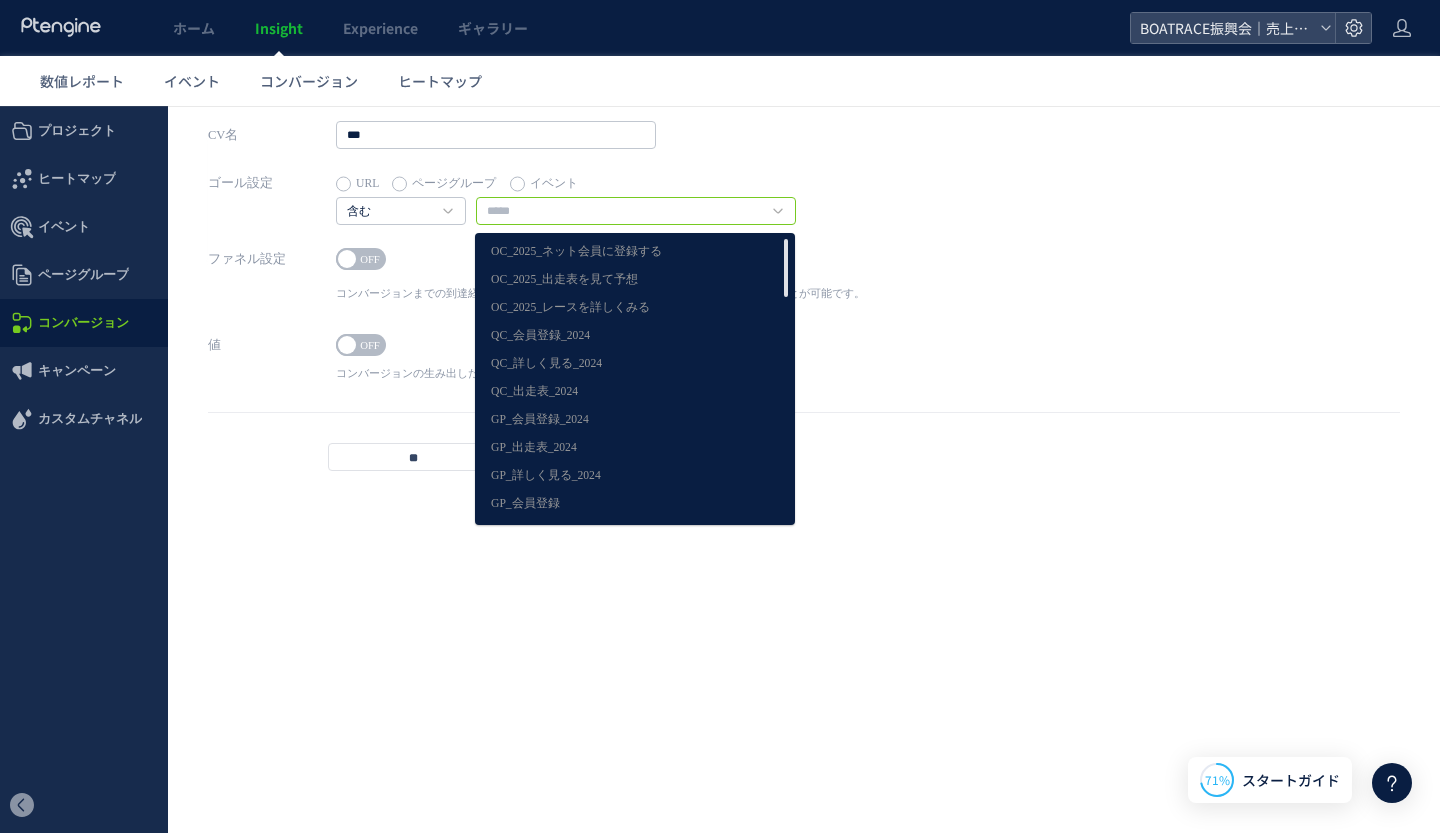 click at bounding box center (636, 211) 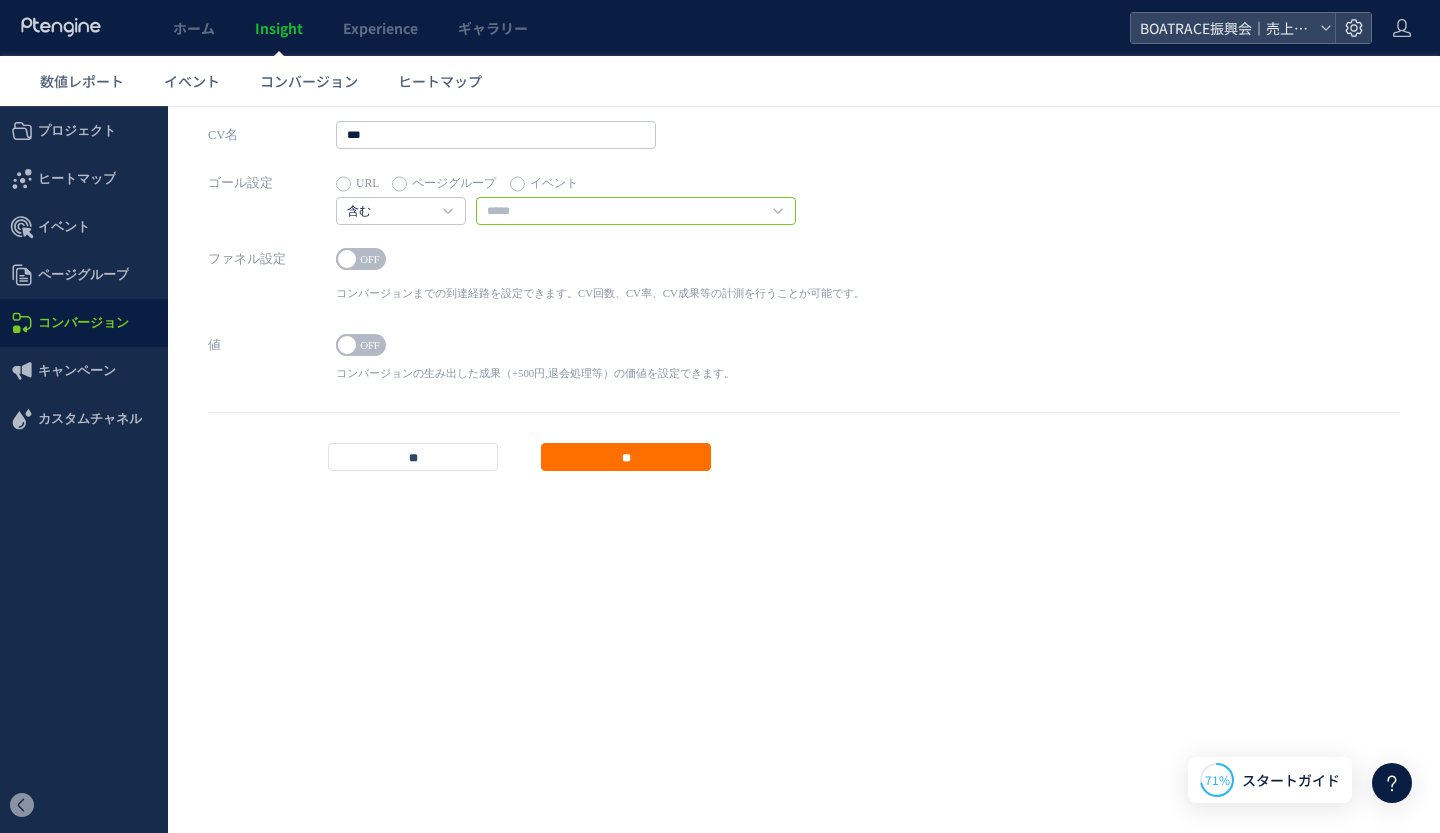 click at bounding box center (636, 211) 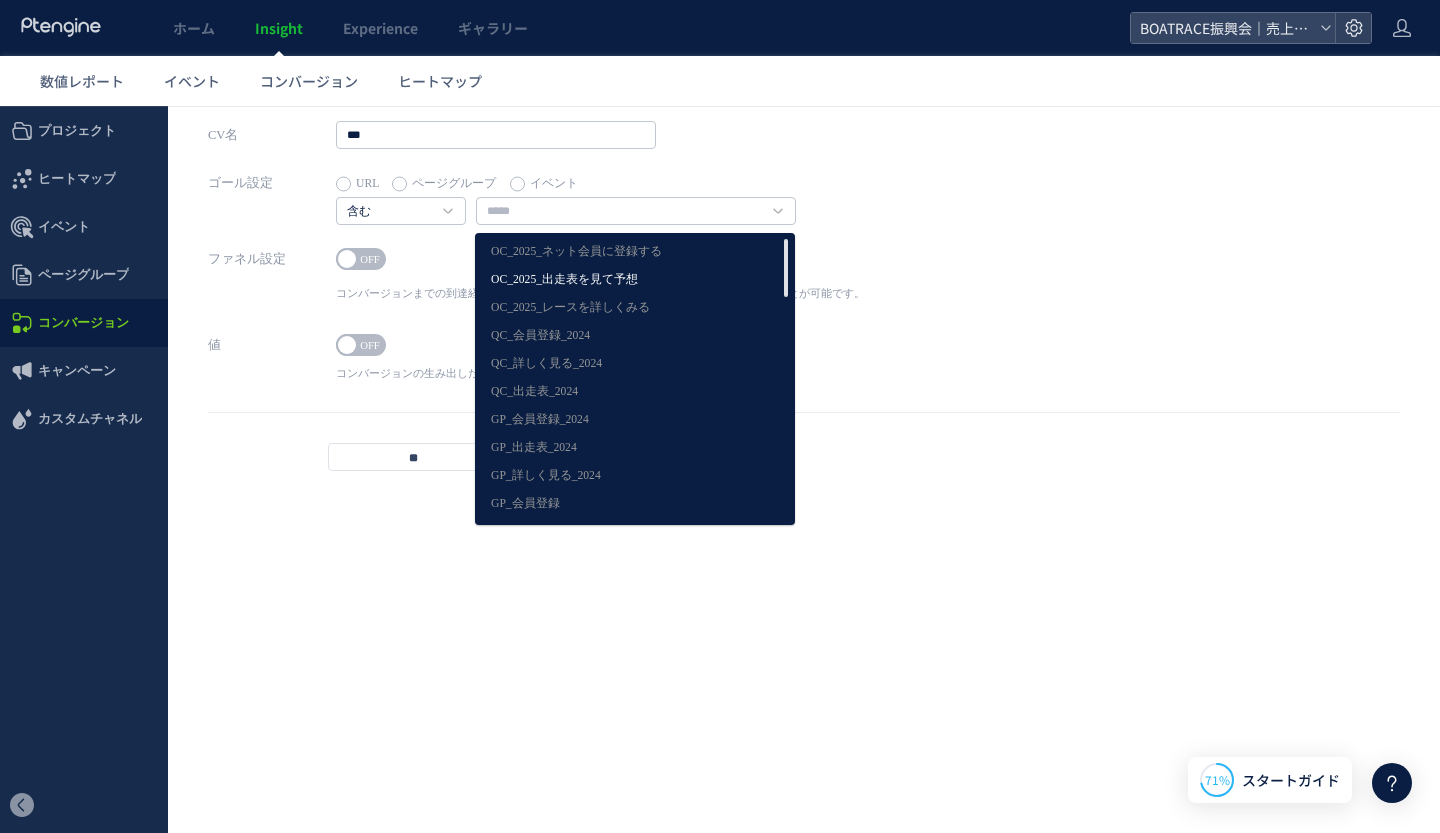 click on "OC_2025_出走表を見て予想" at bounding box center [635, 280] 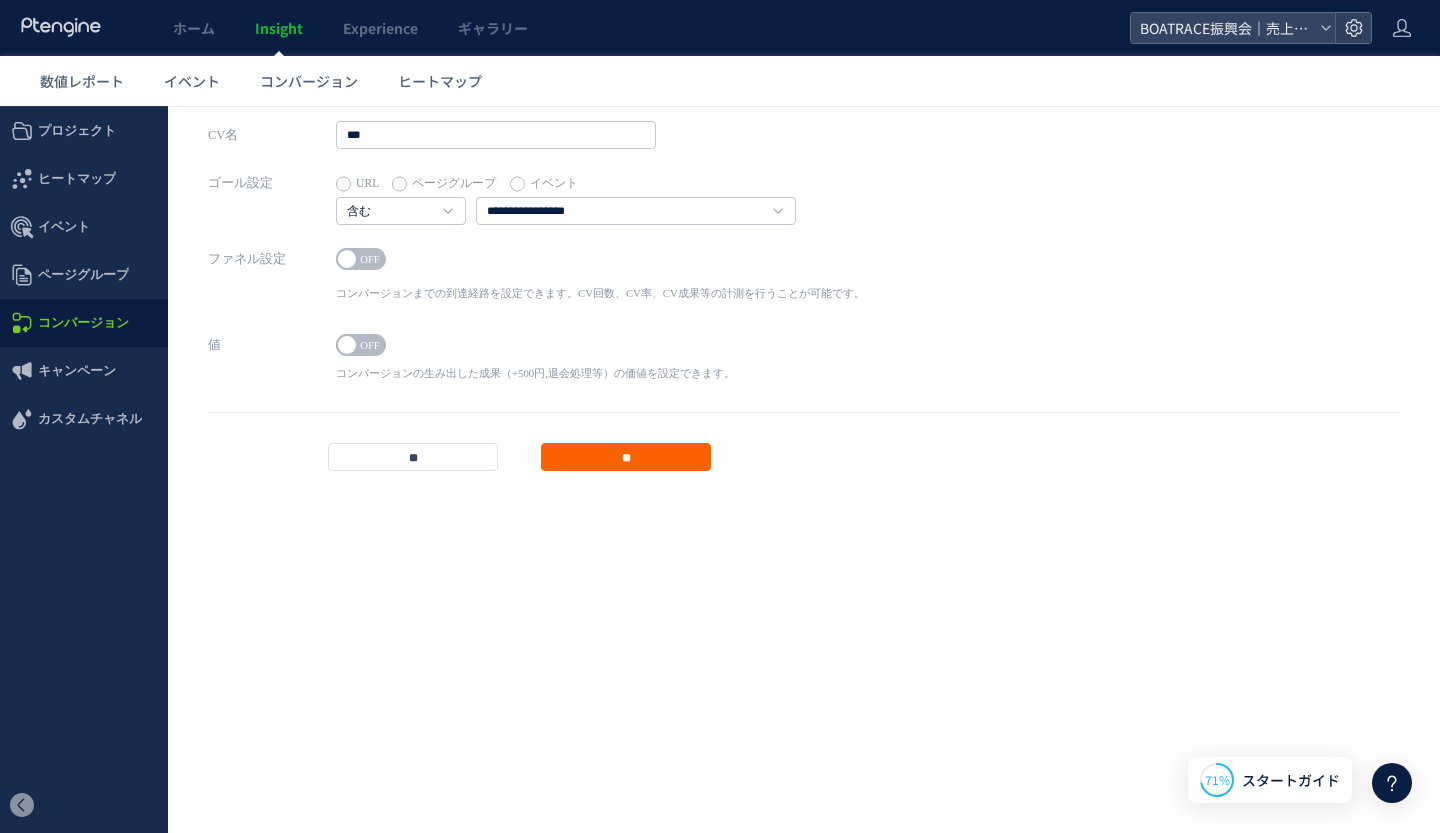 click on "**" at bounding box center (626, 457) 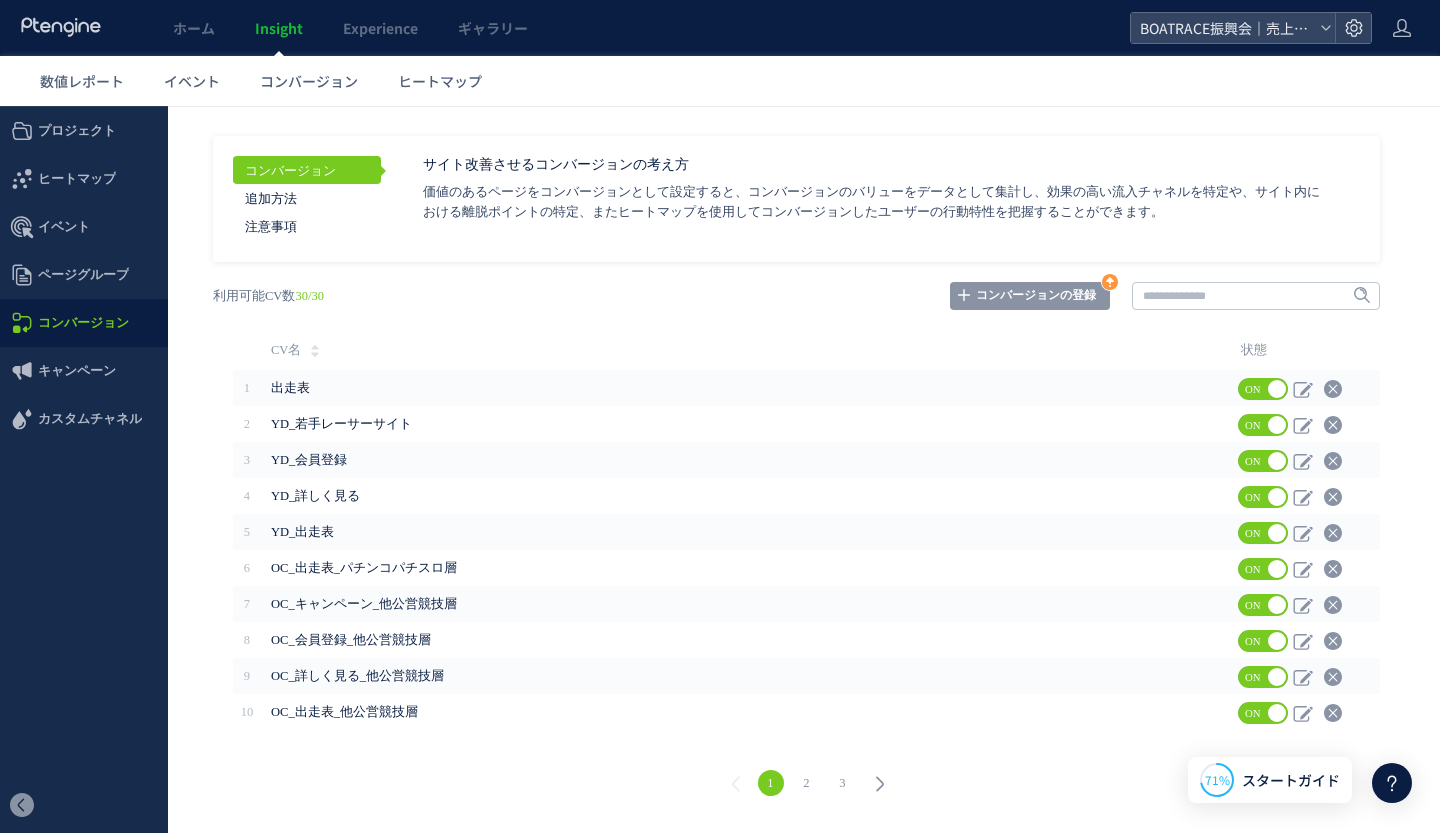 click 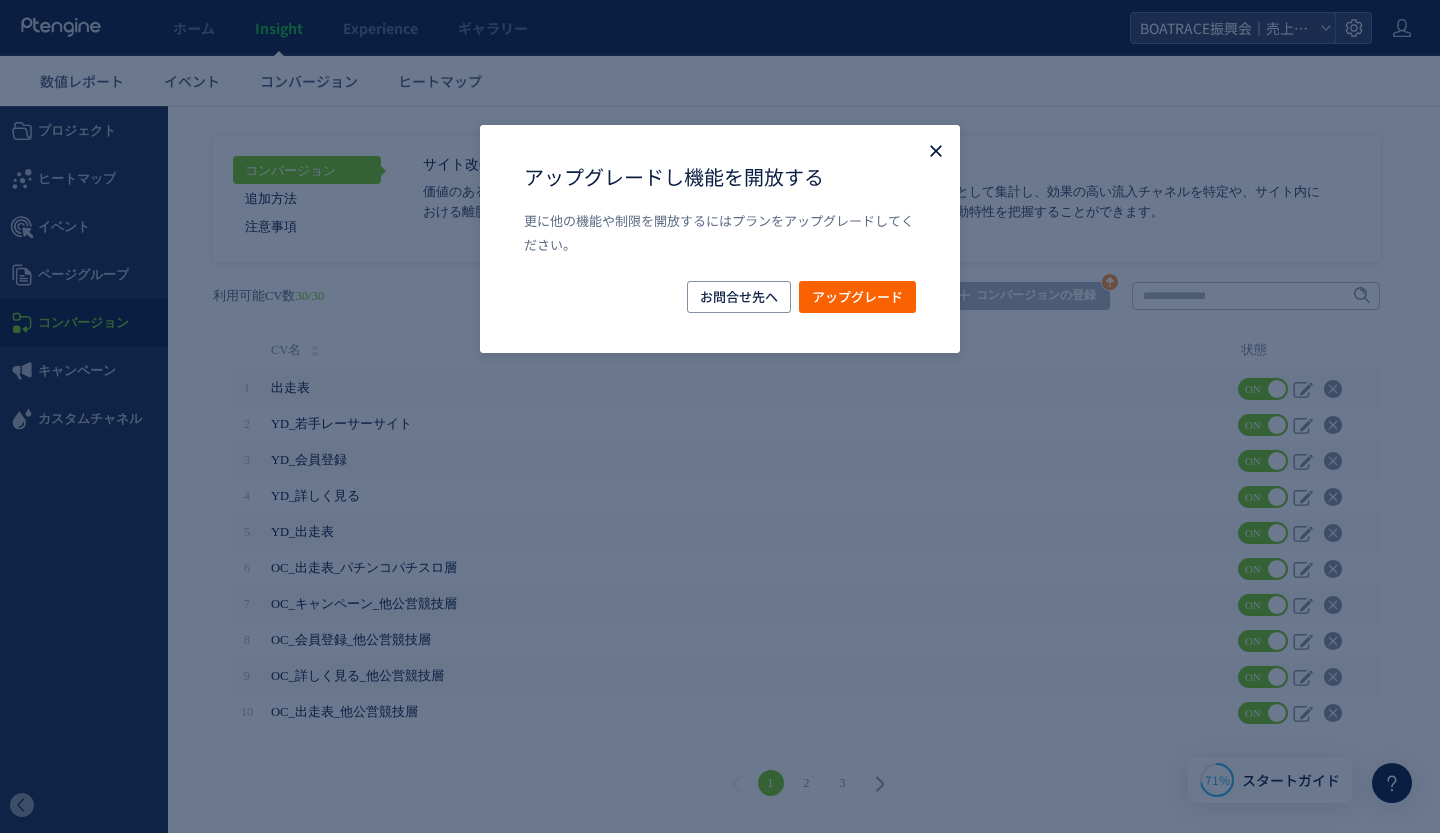 click 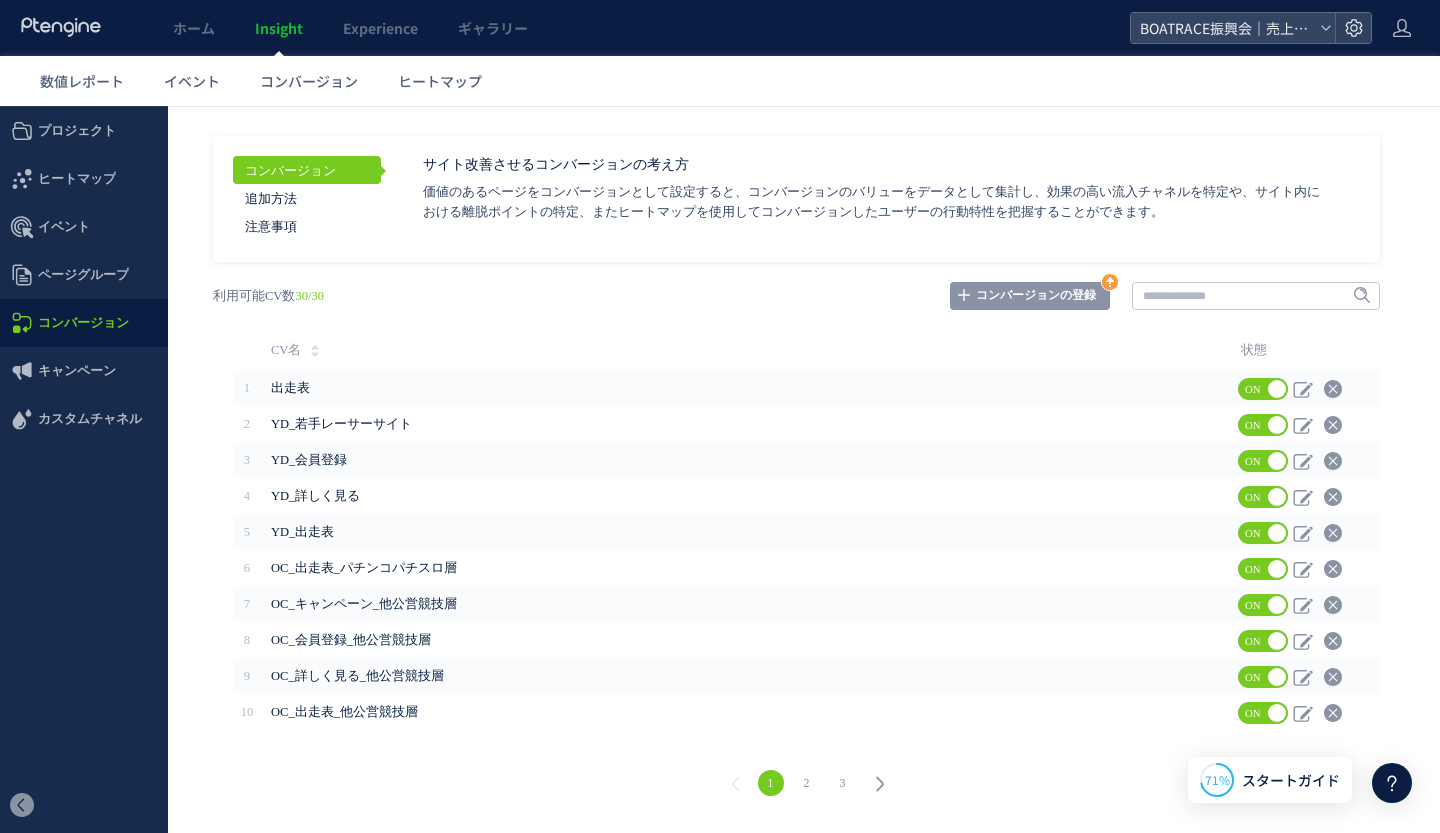 click on "コンバージョンの登録" at bounding box center (1030, 296) 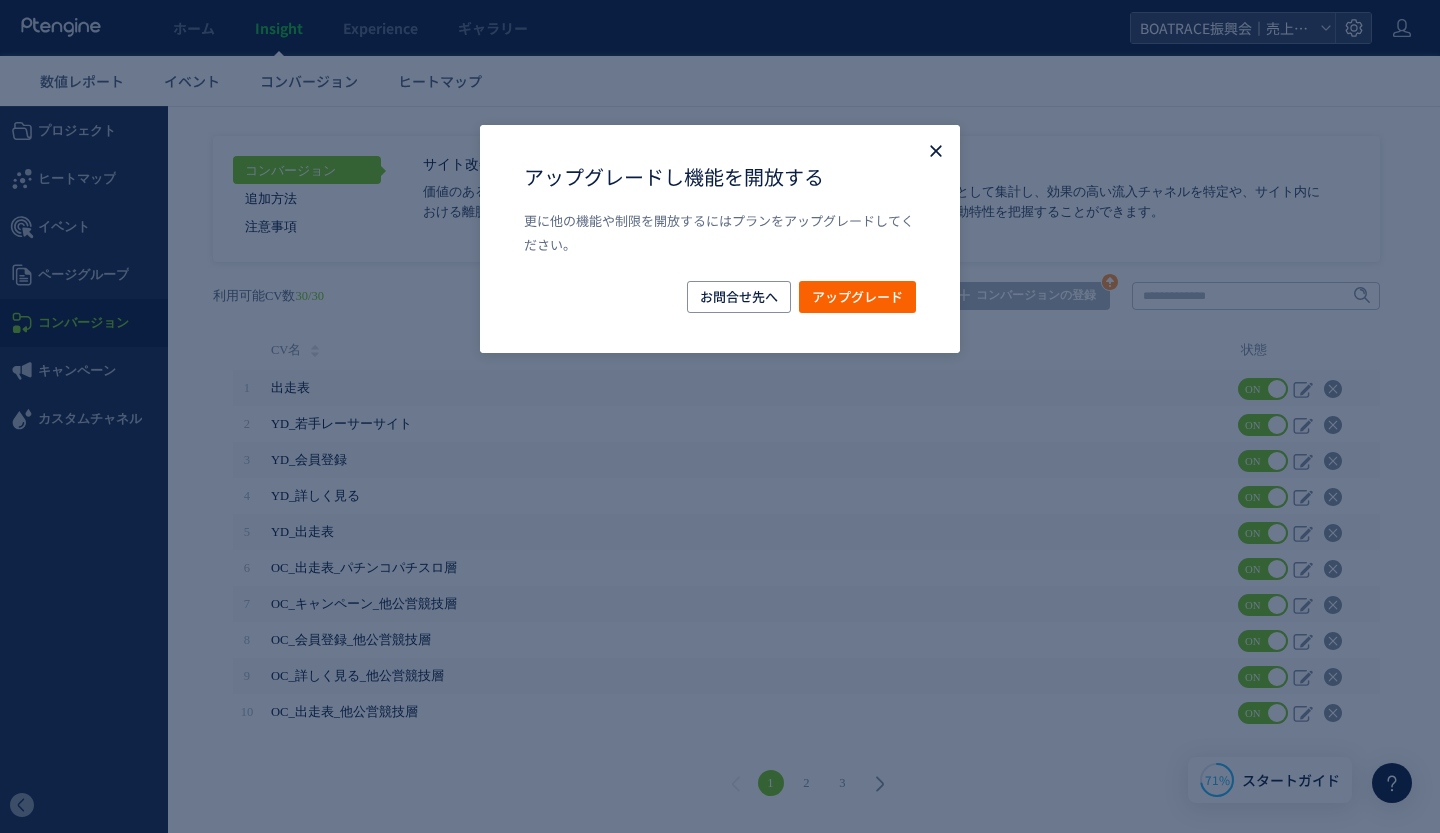 click 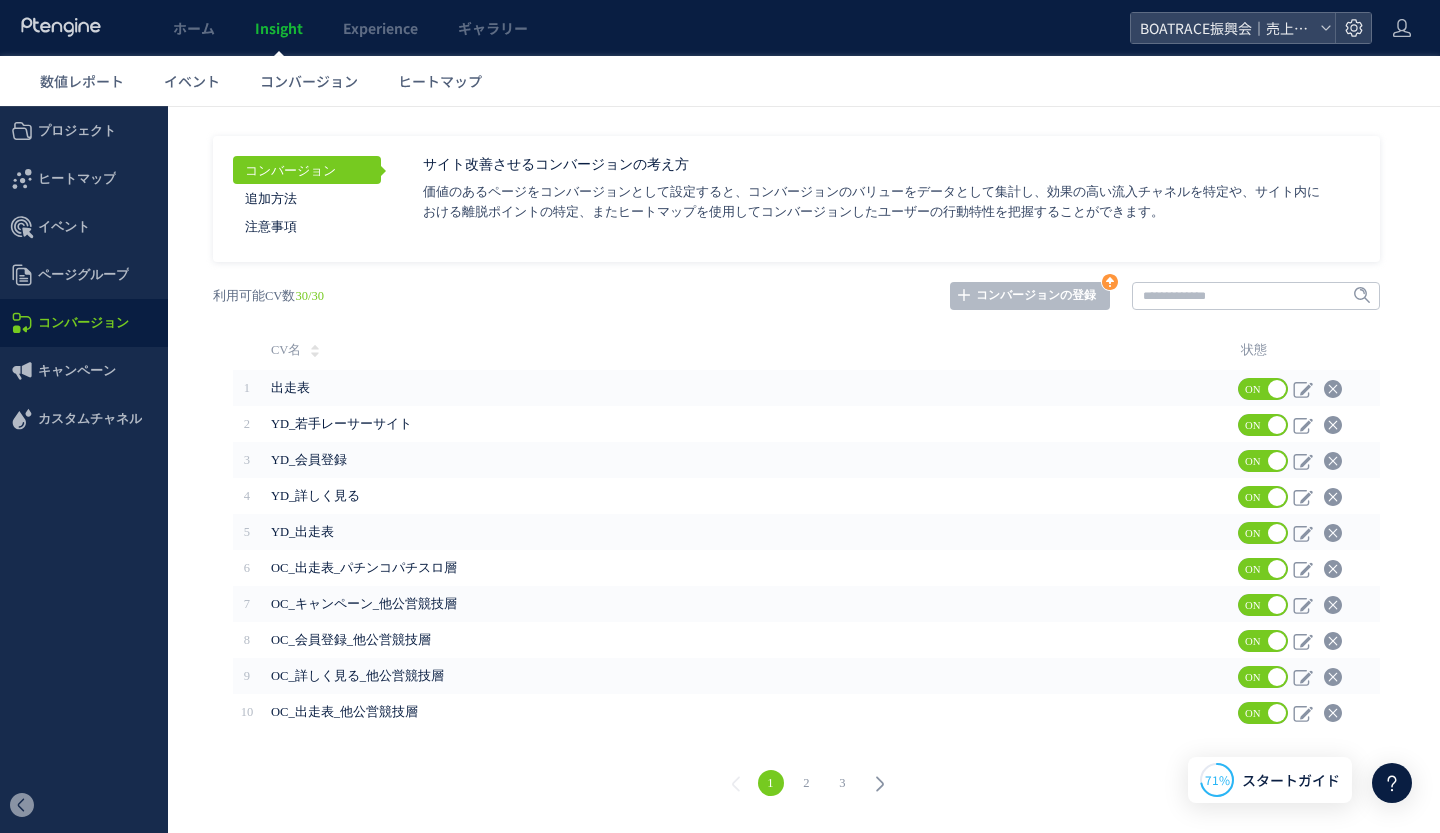 click 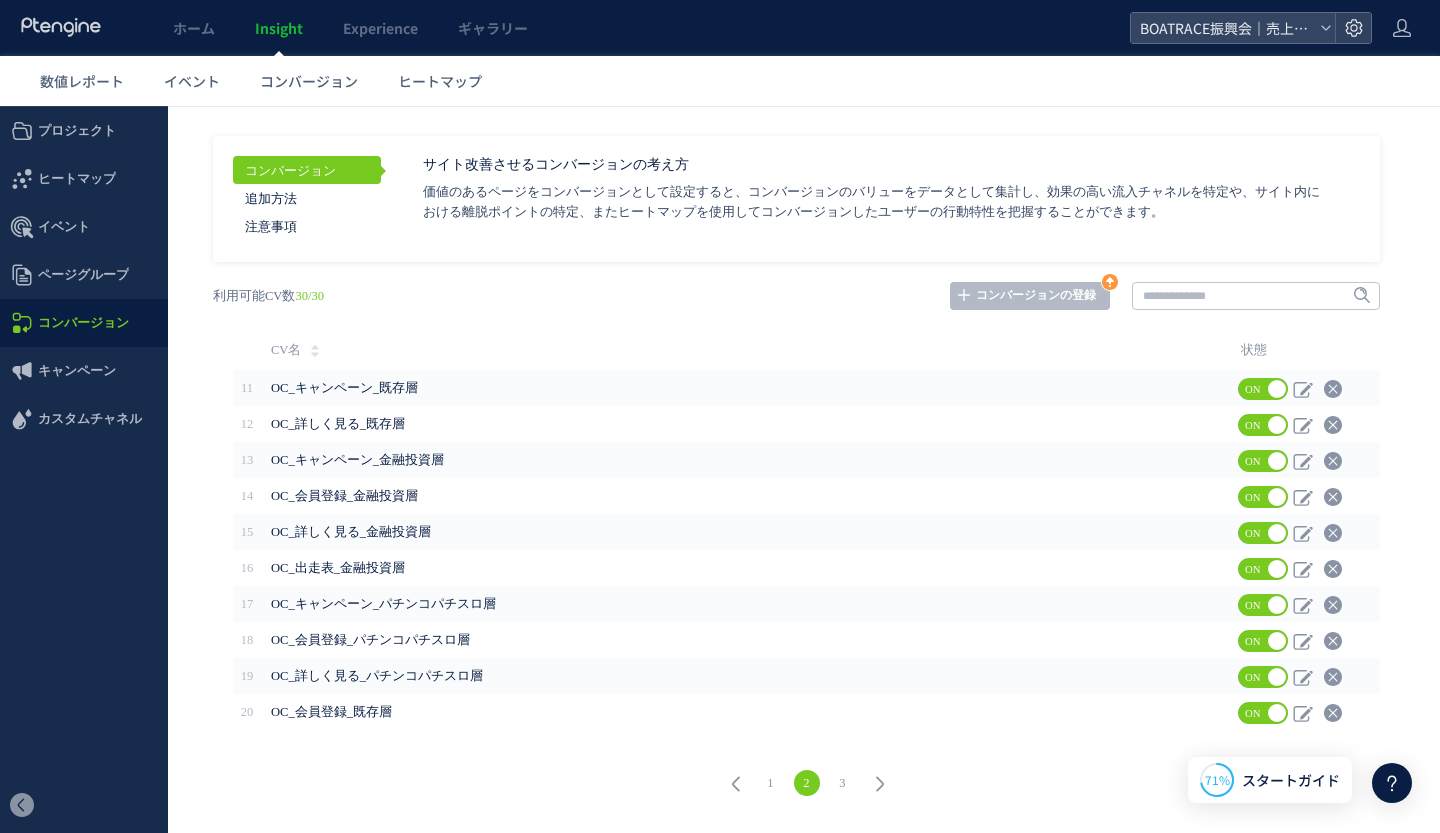 click 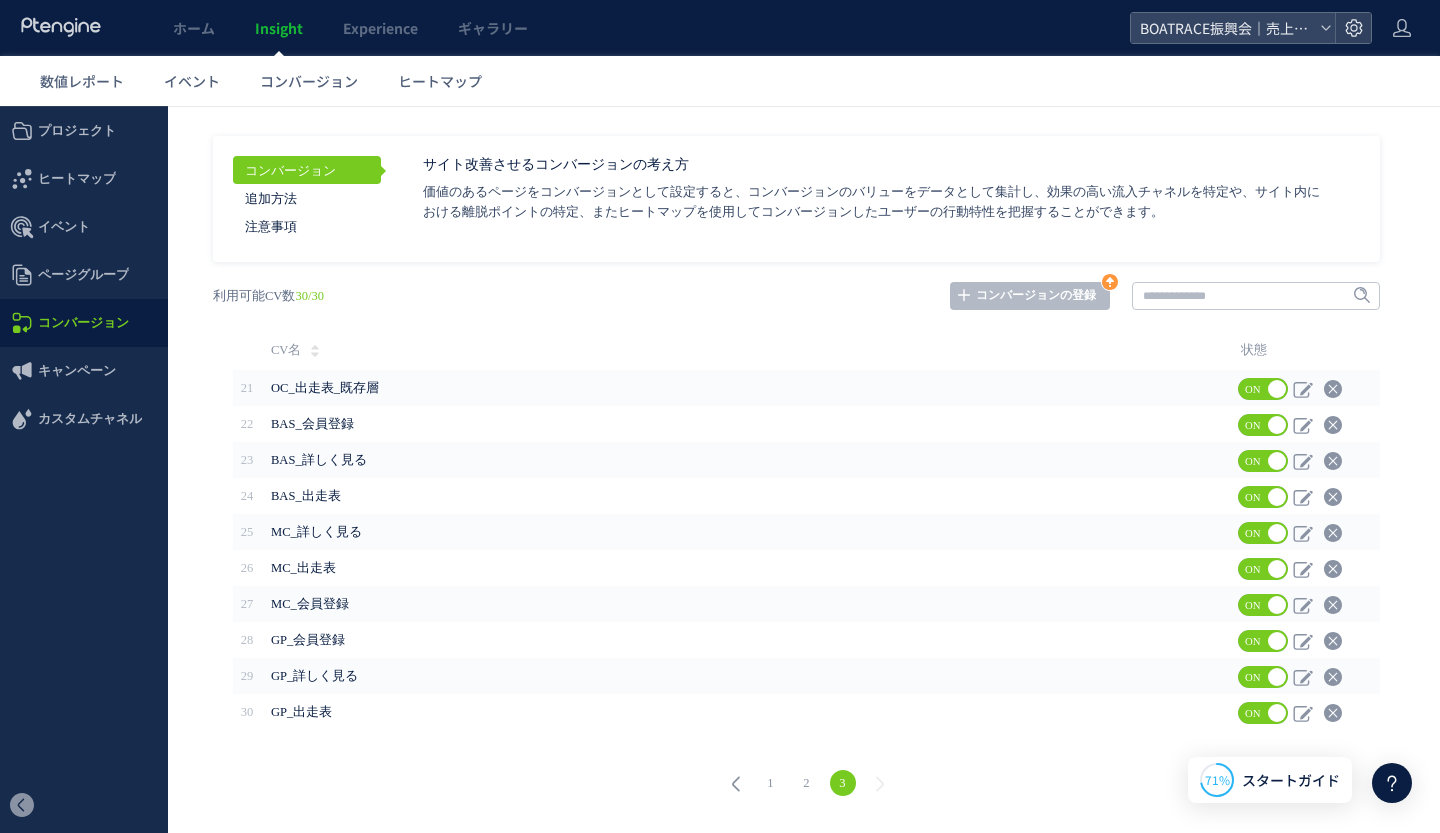 click 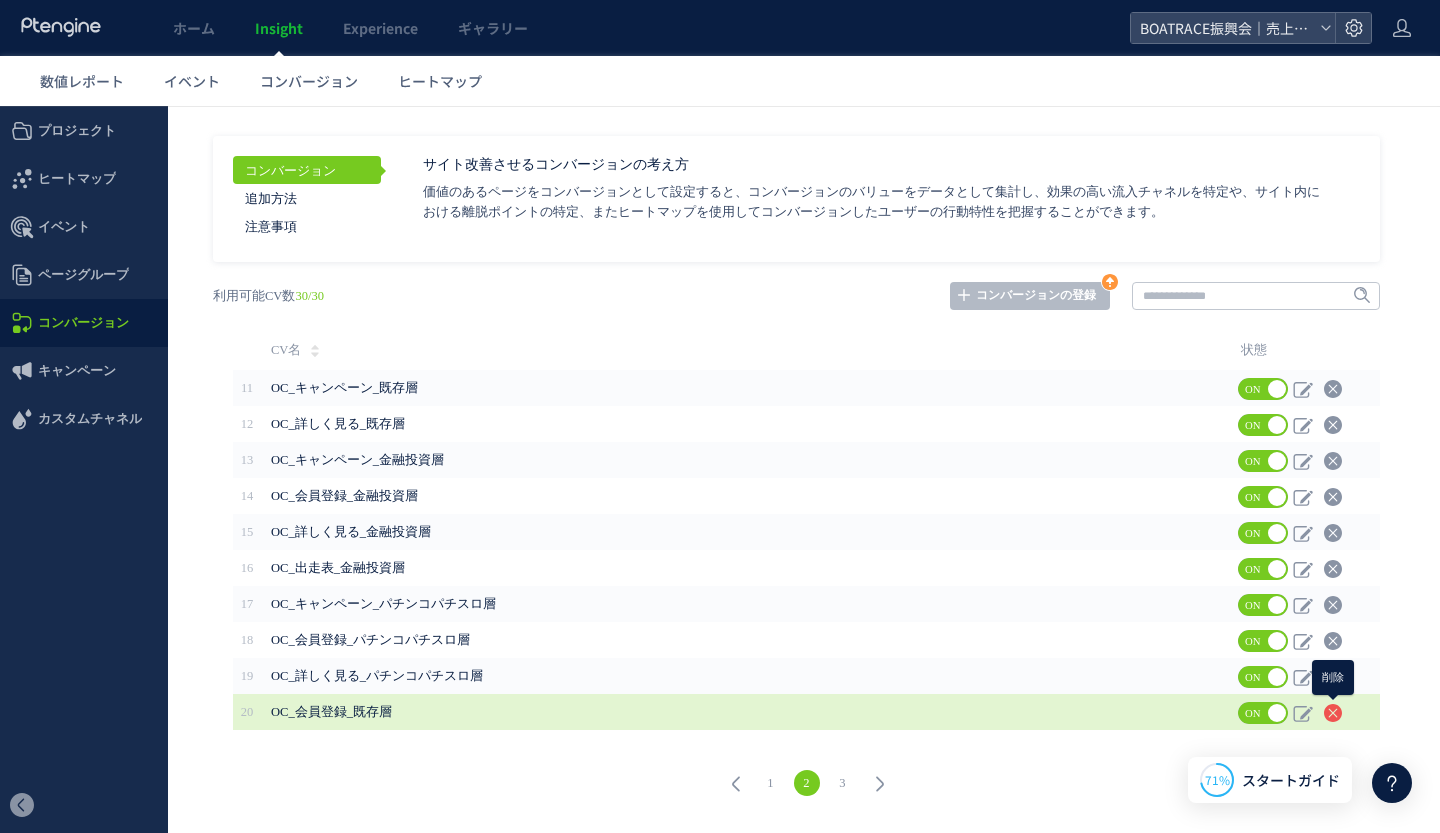 click 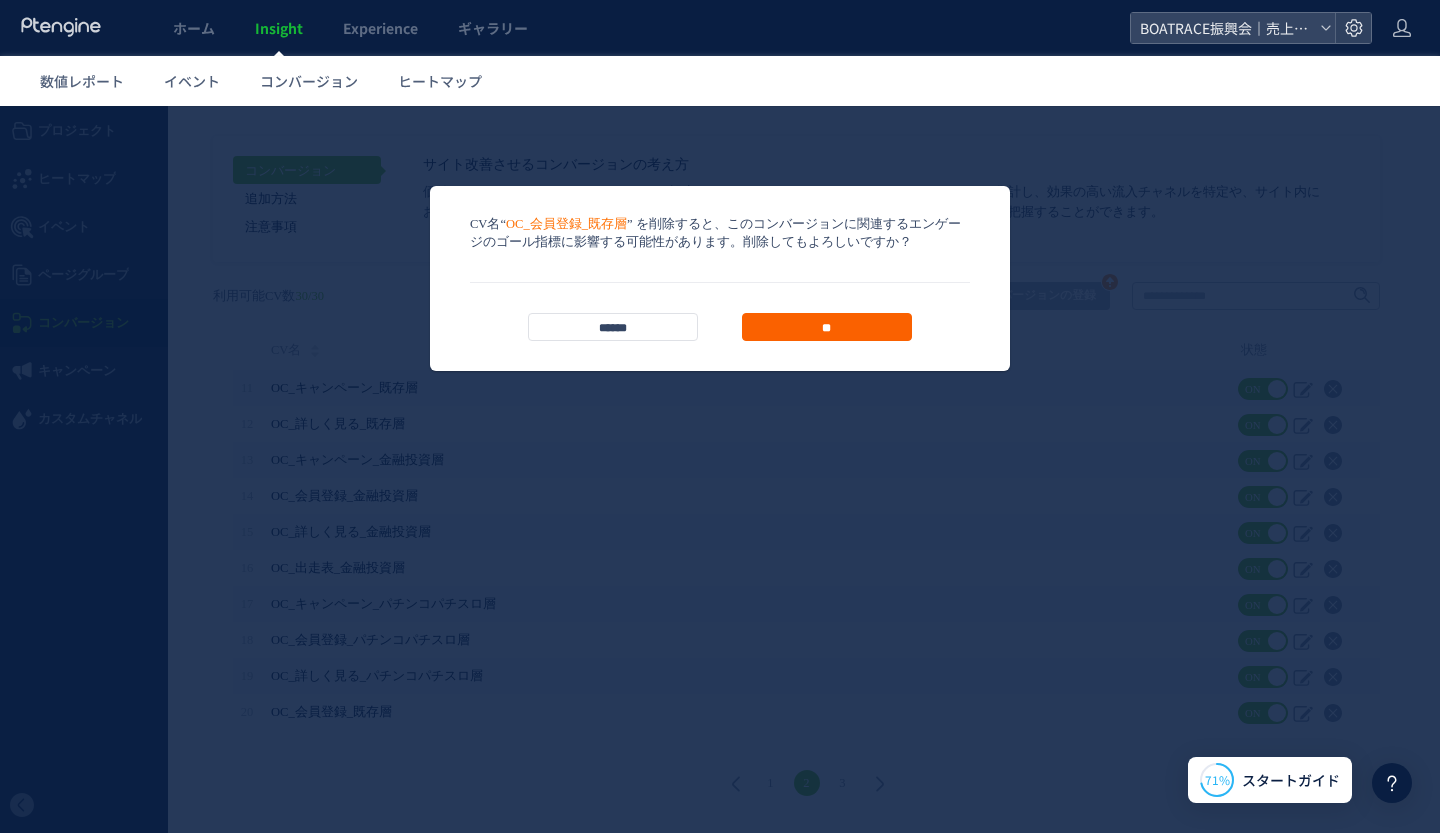 click on "**" at bounding box center [827, 327] 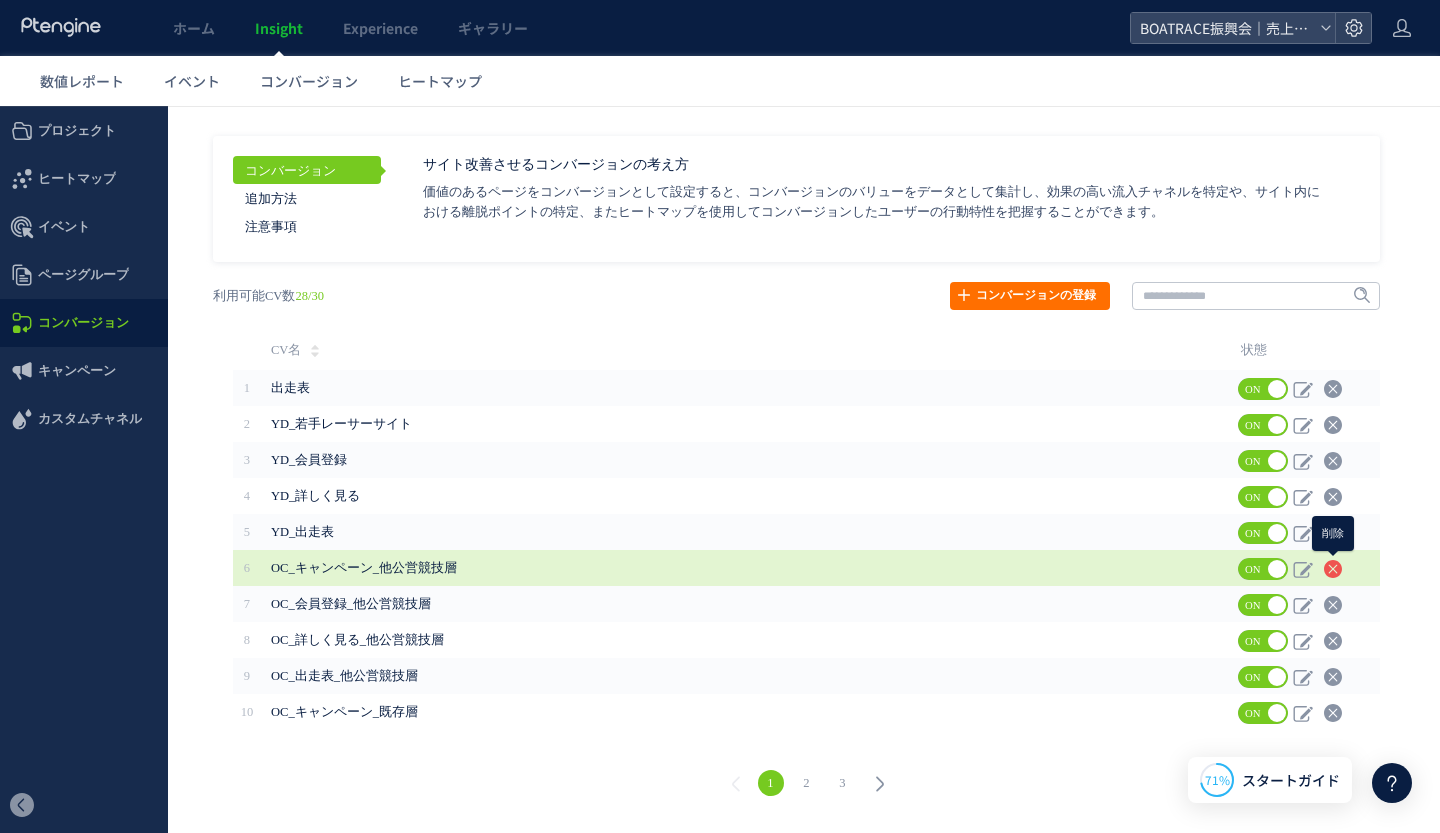 click 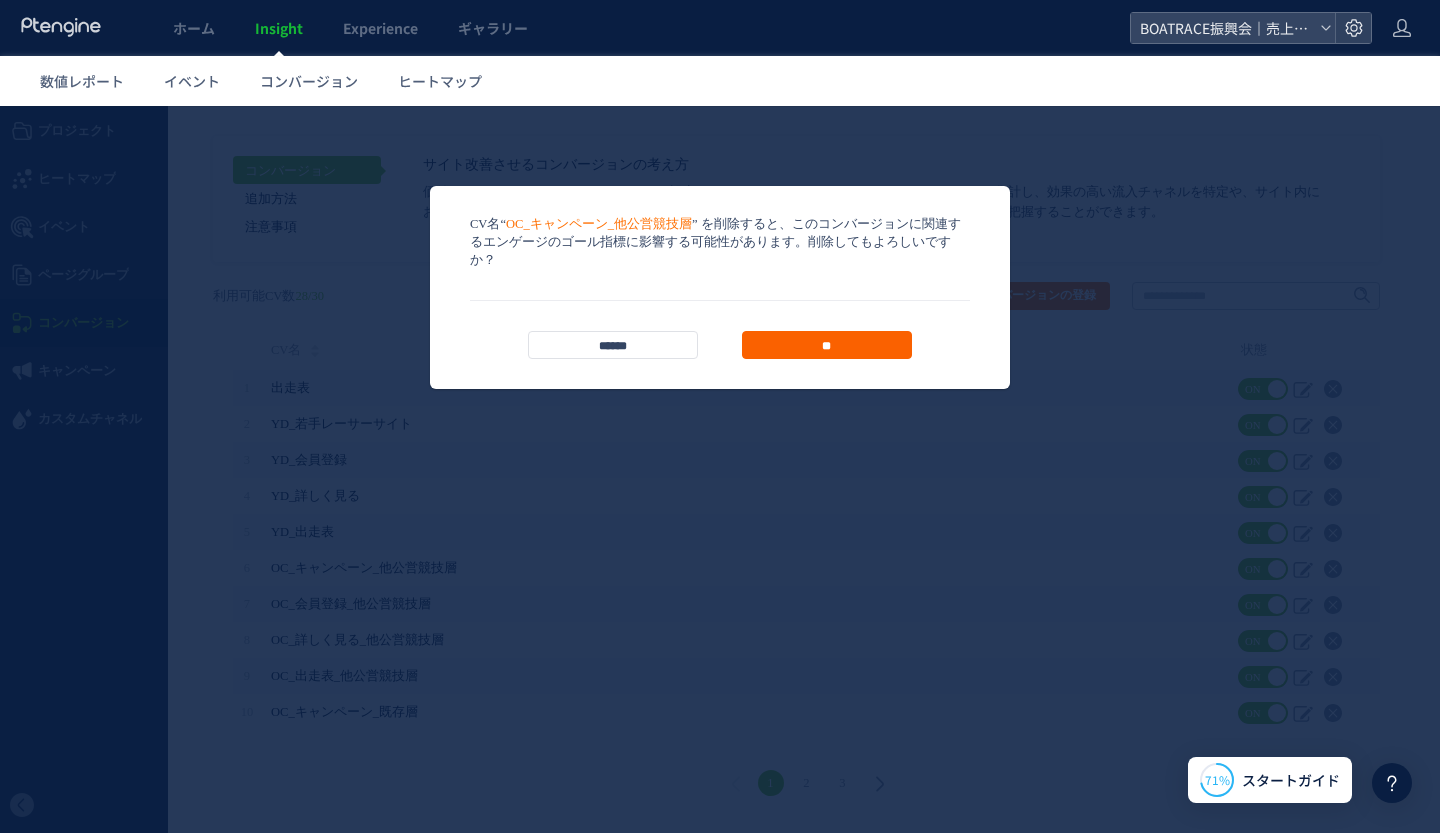 click on "**" at bounding box center [827, 345] 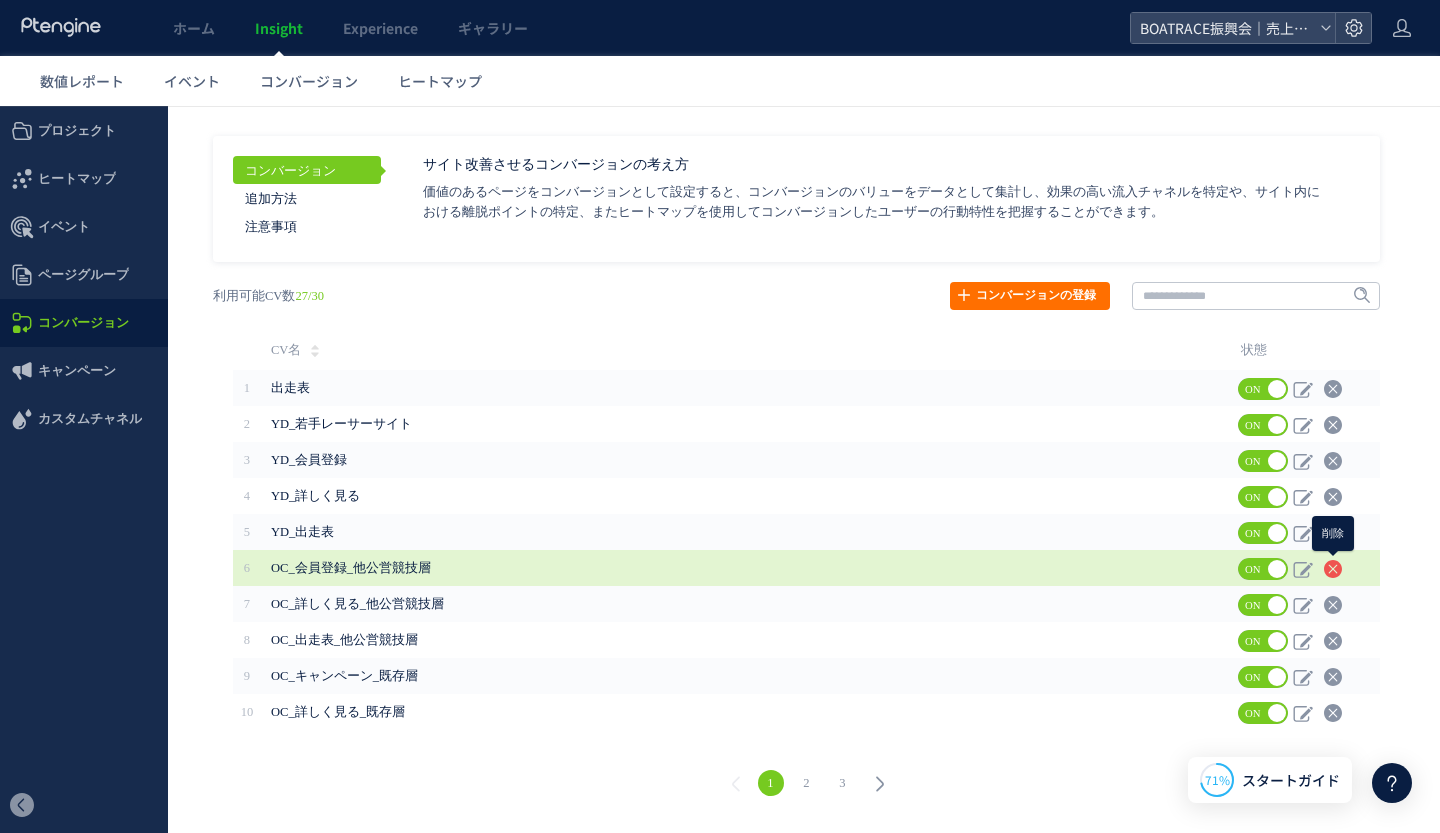click 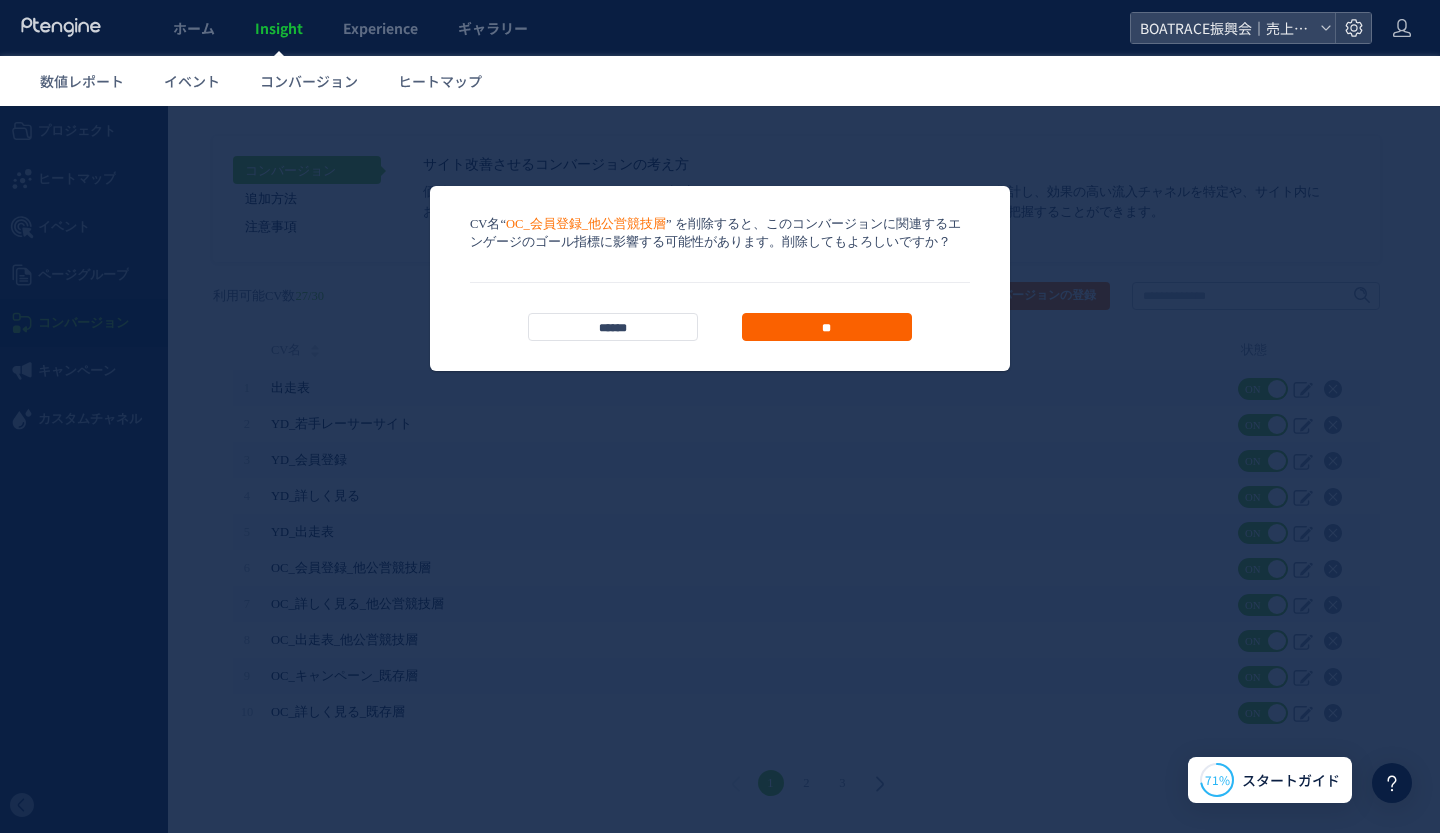 click on "**" at bounding box center [827, 327] 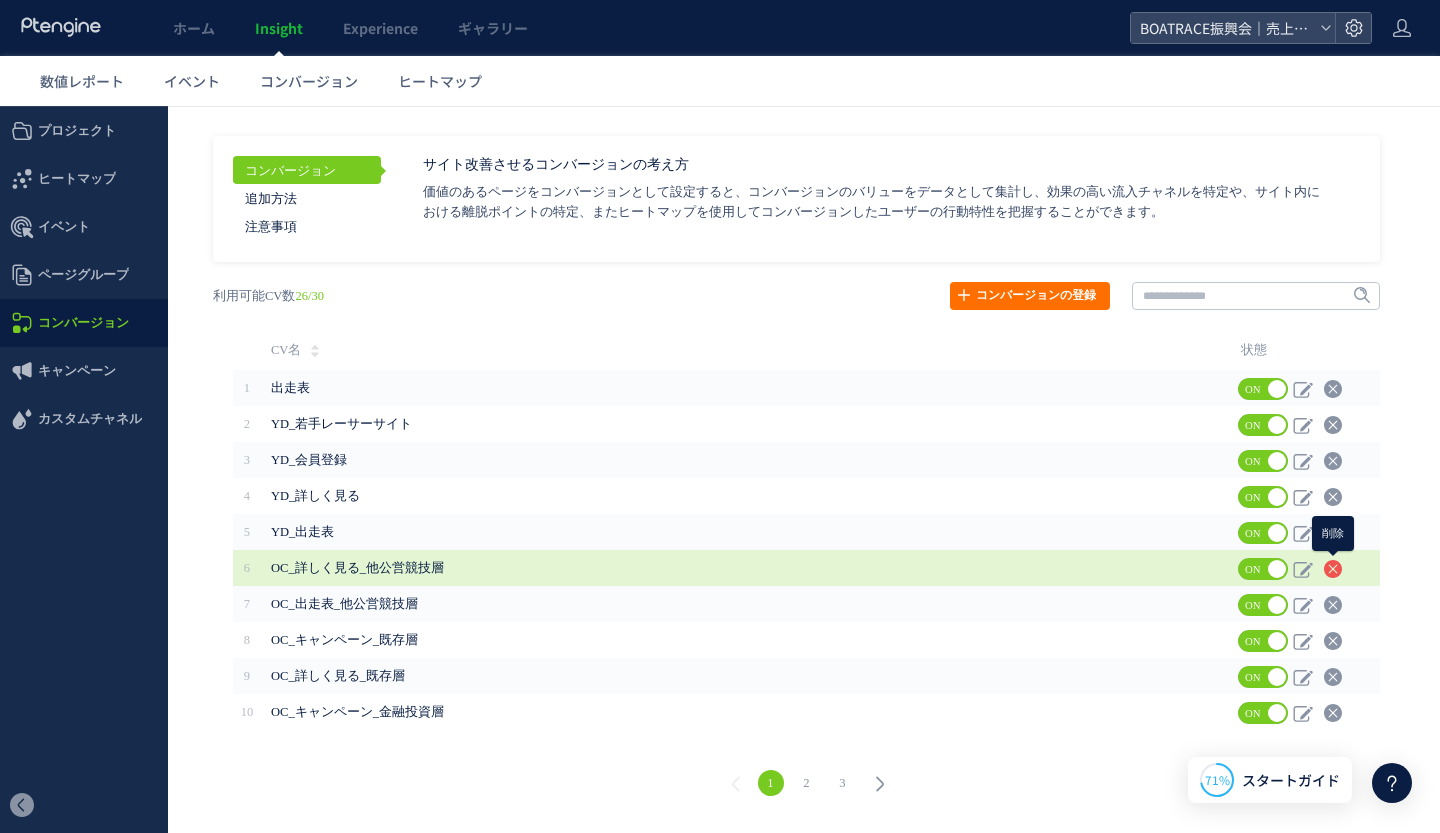 click 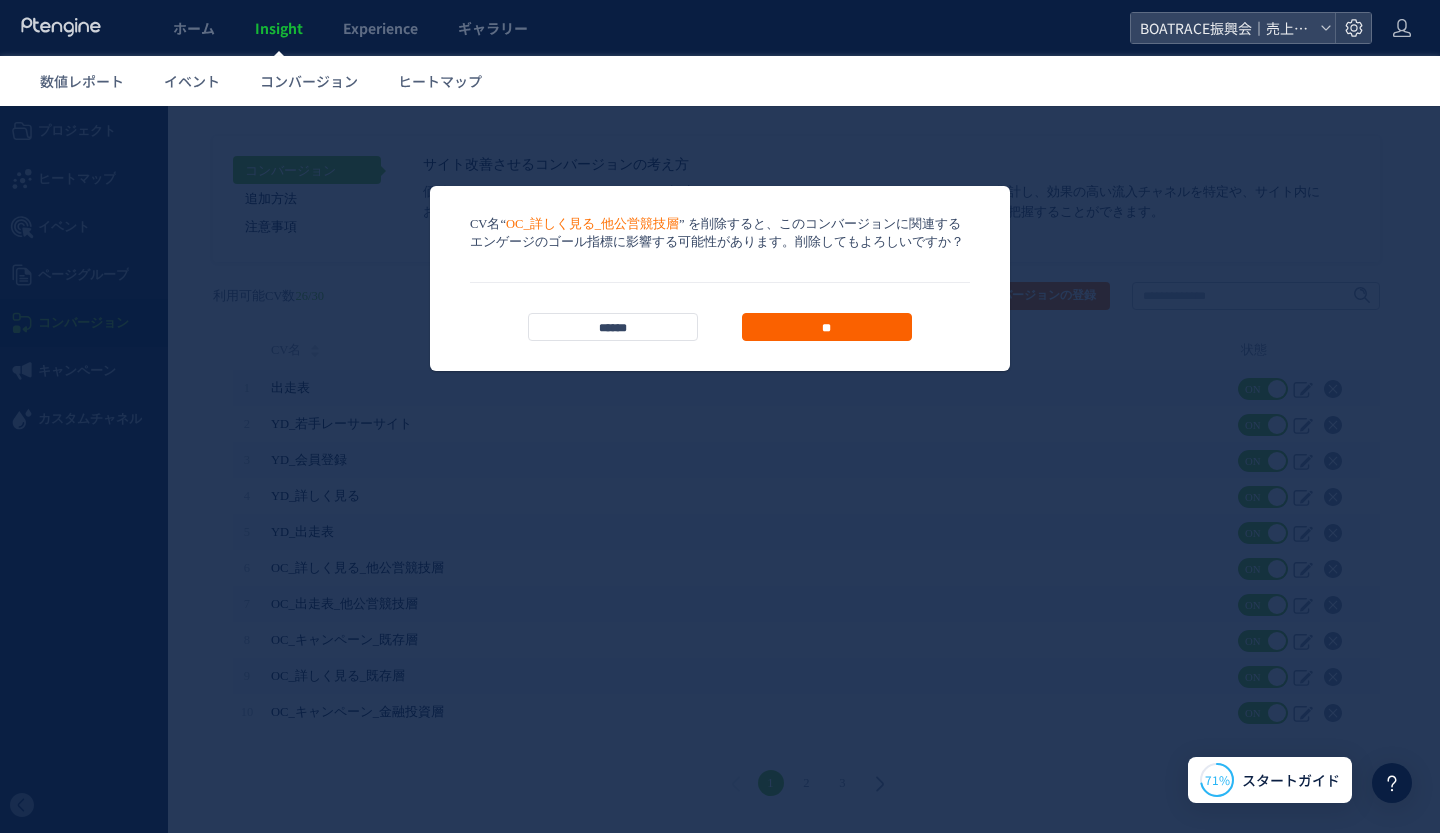 click on "**" at bounding box center (827, 327) 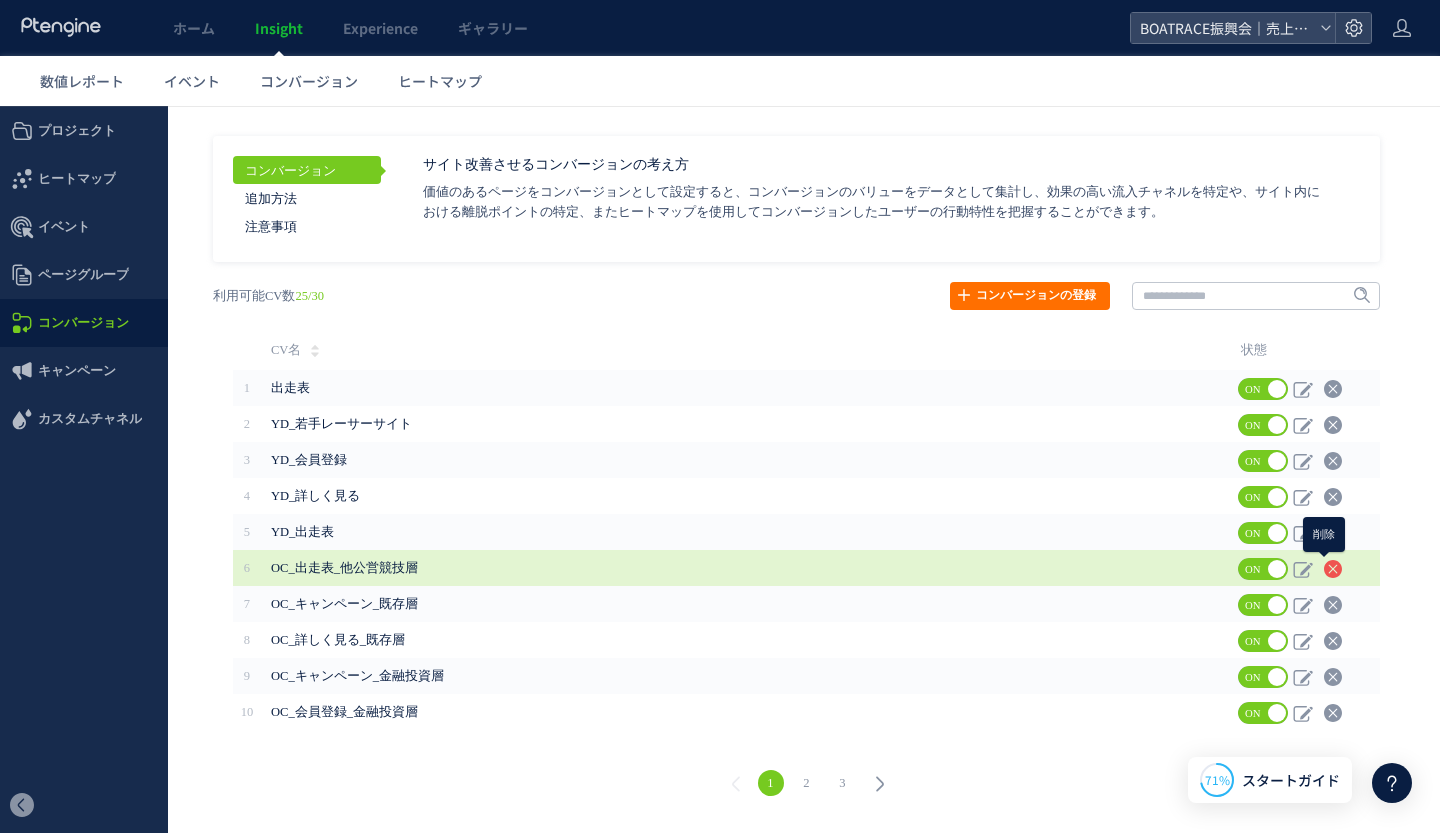 click 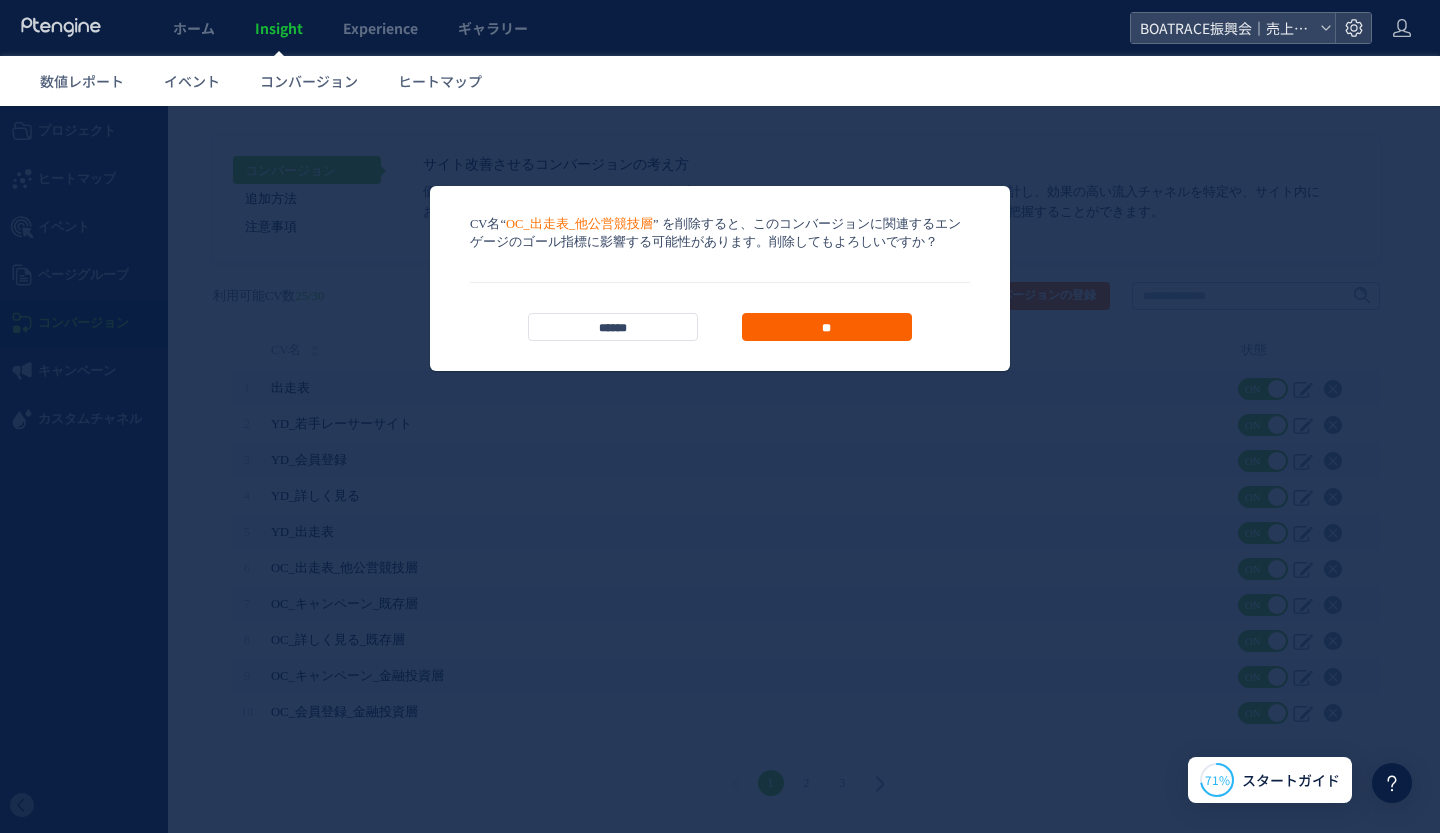 click on "**" at bounding box center [827, 327] 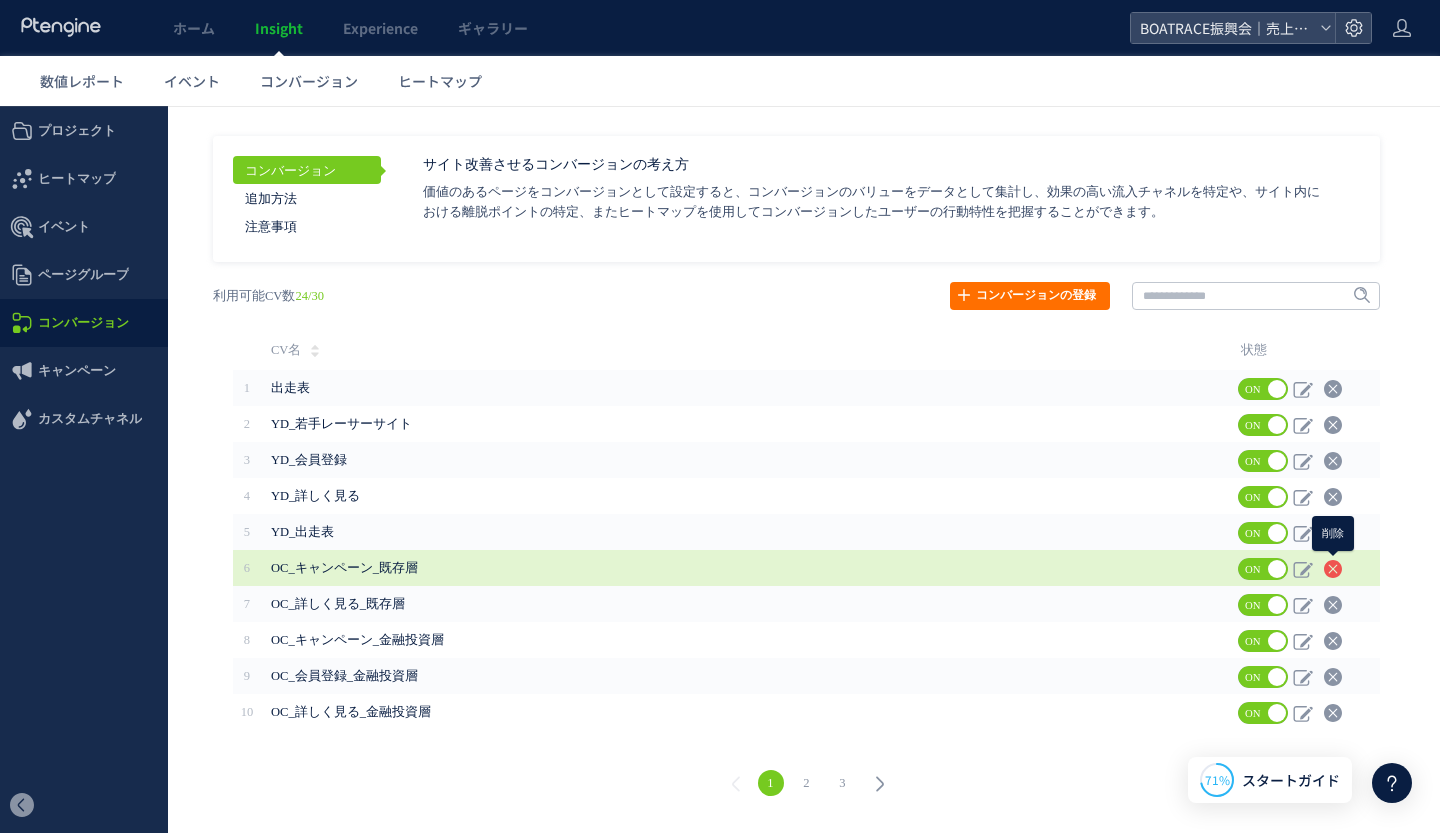 click 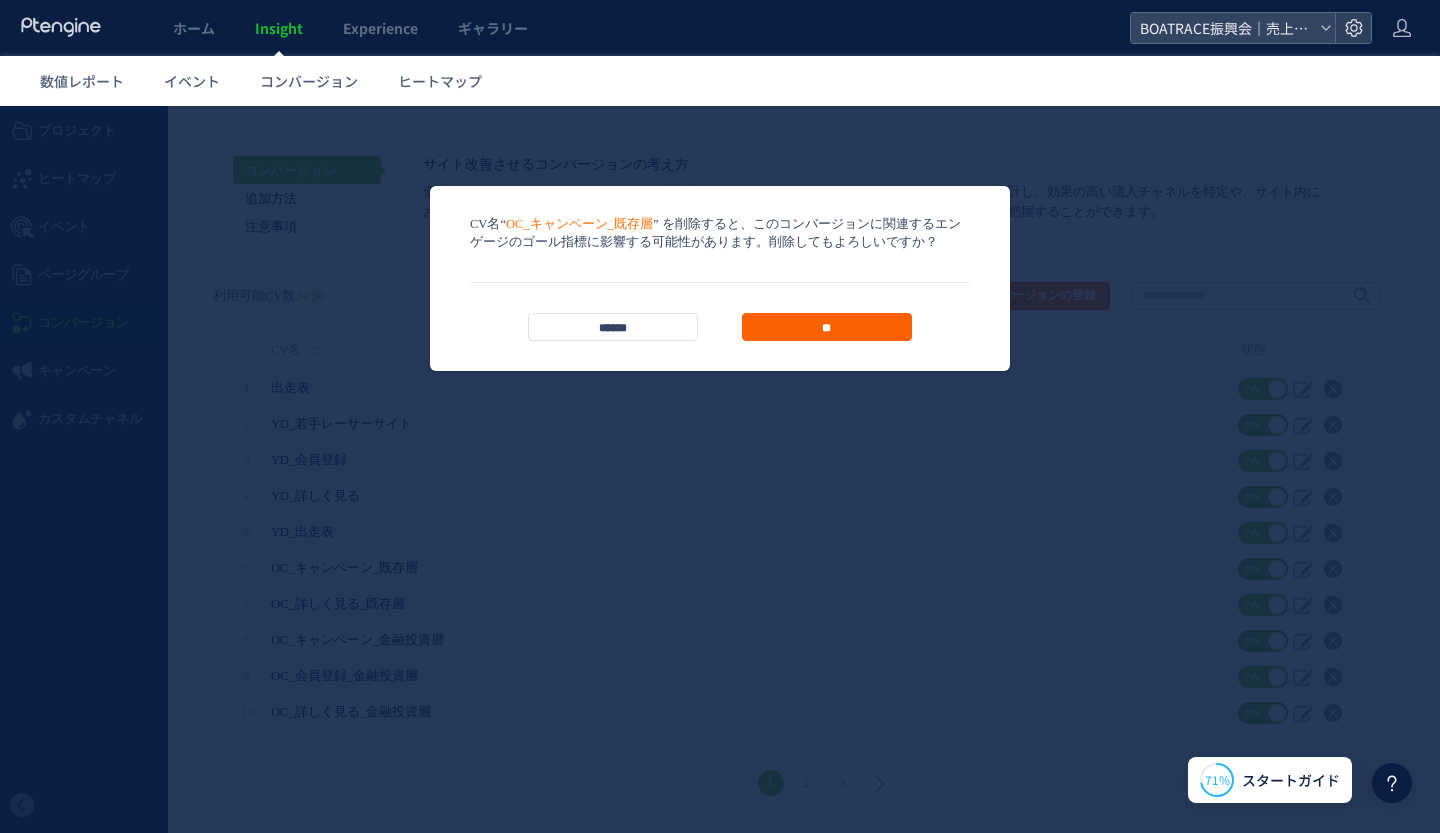 click on "**" at bounding box center [827, 327] 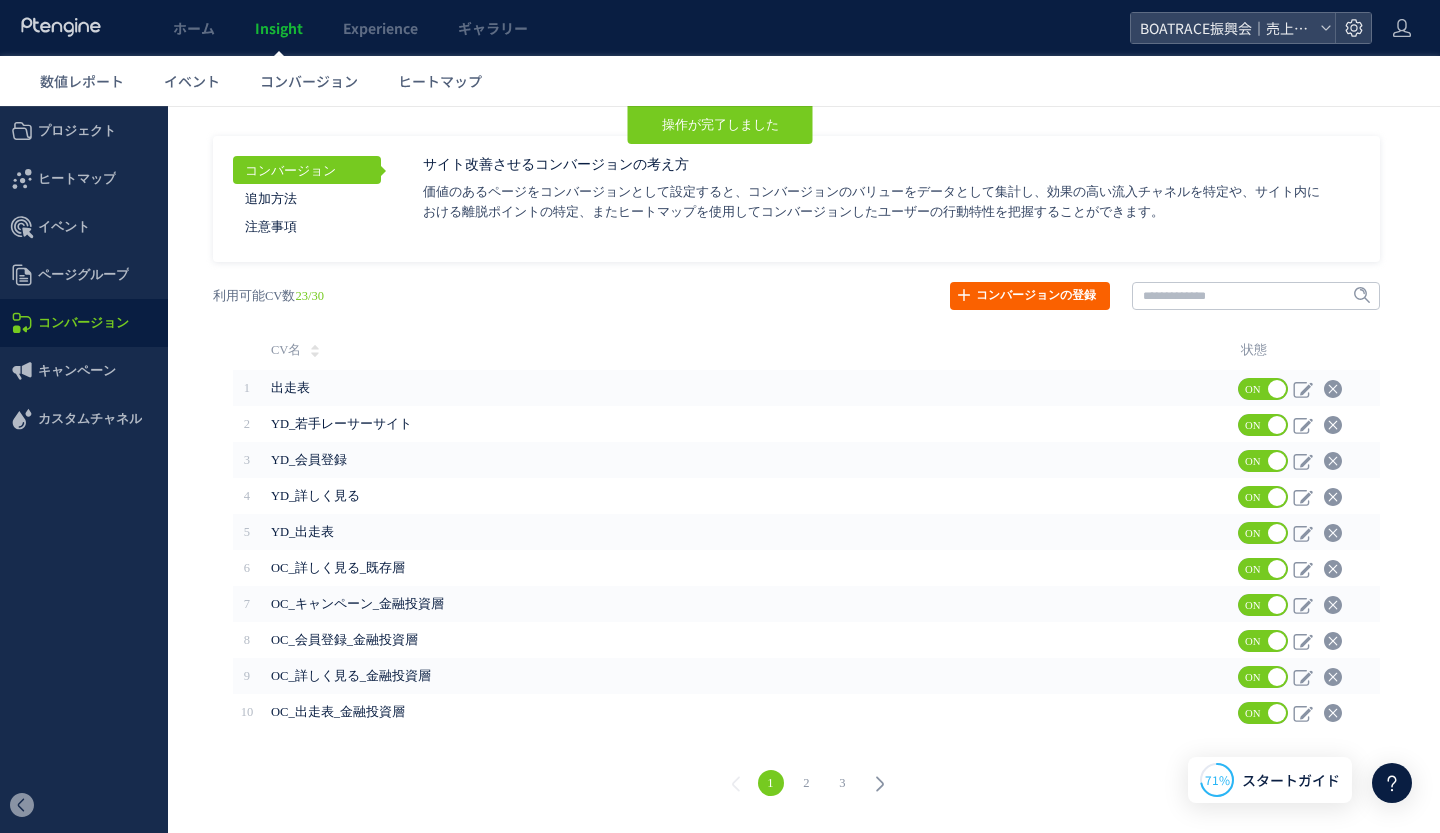 click on "コンバージョンの登録" at bounding box center [1030, 296] 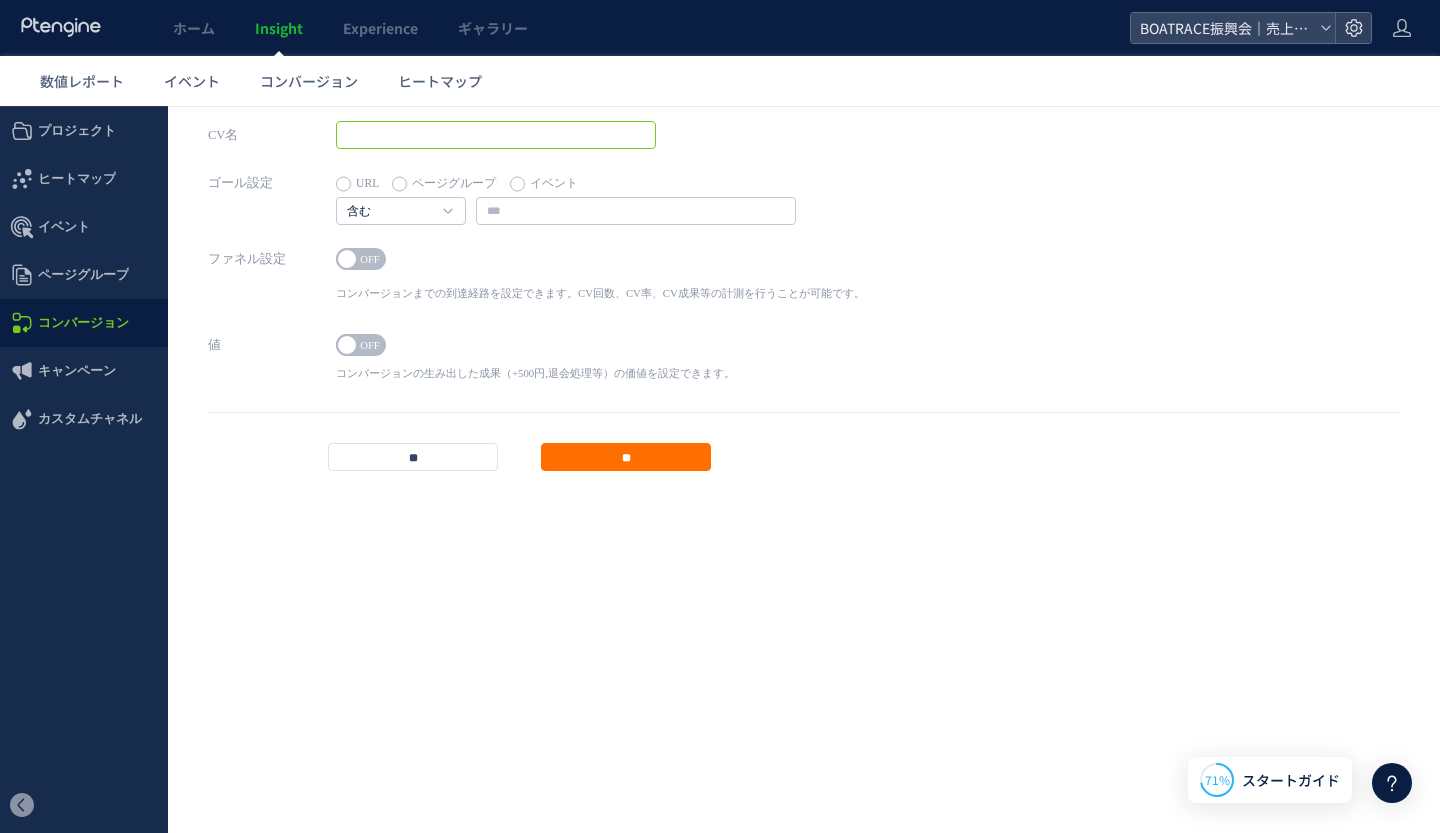 click at bounding box center (496, 135) 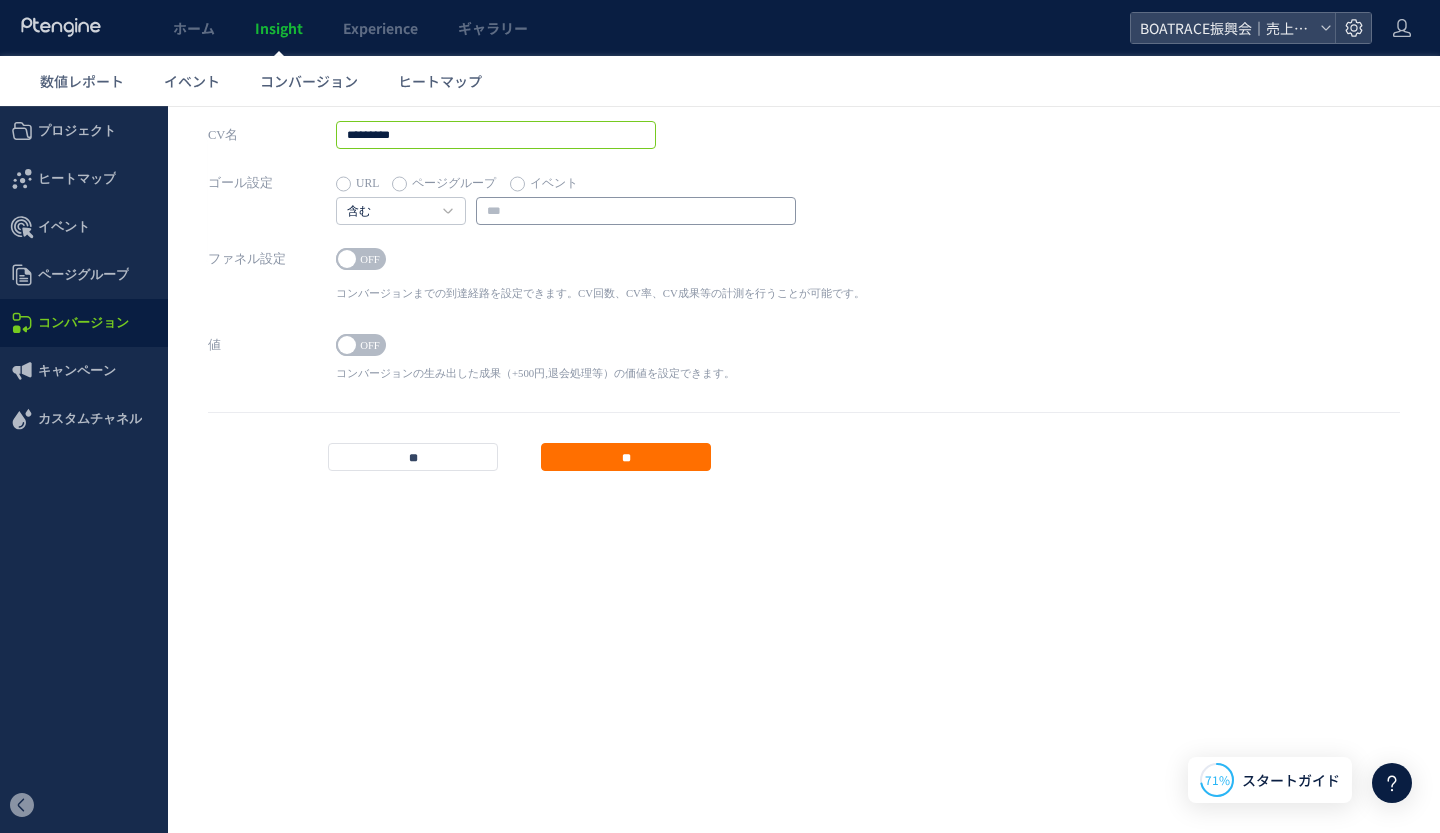 type on "*********" 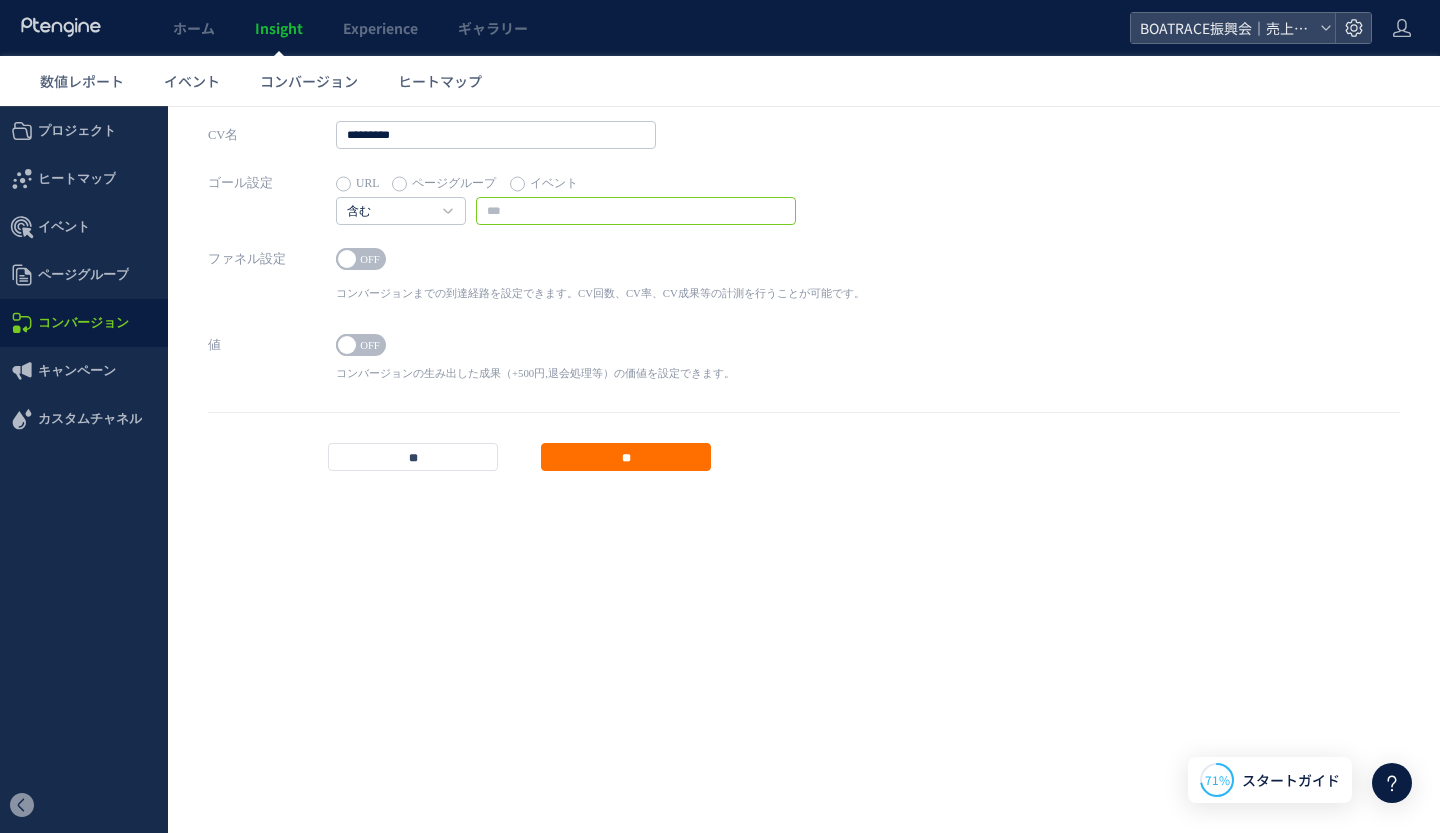 click at bounding box center [636, 211] 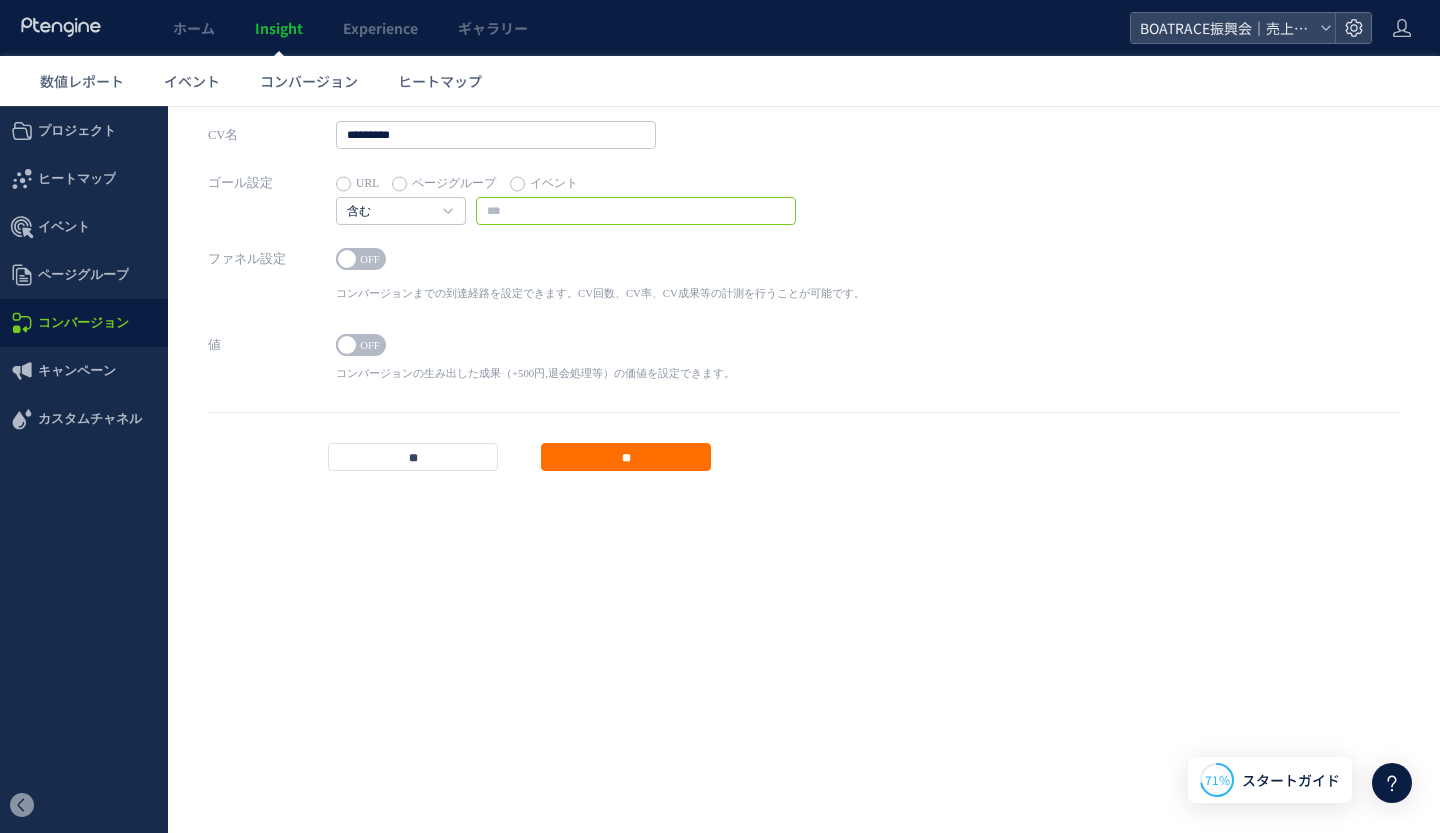 click at bounding box center (636, 211) 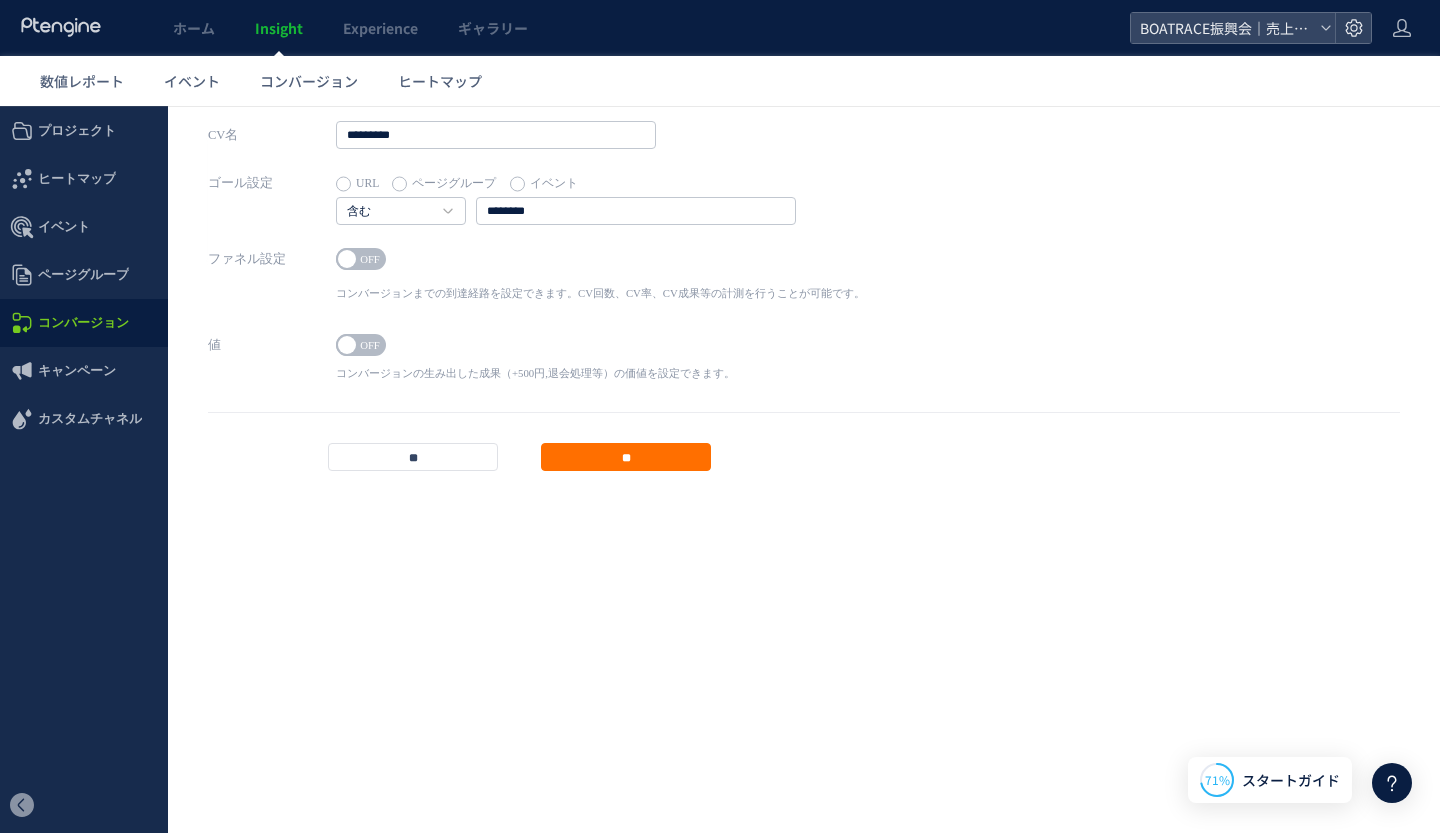 click on "ON
OFF" at bounding box center (600, 262) 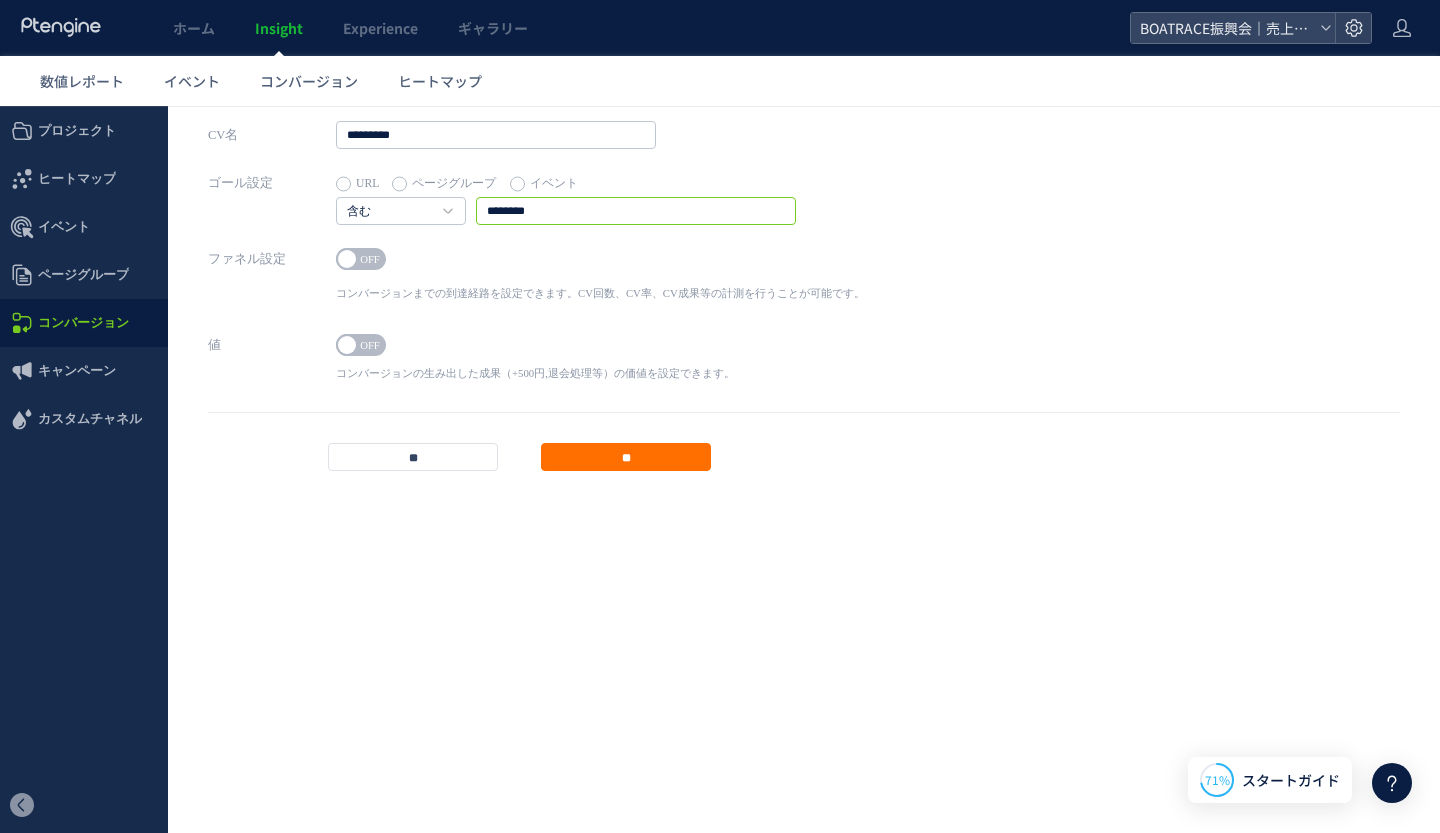 click on "********" at bounding box center [636, 211] 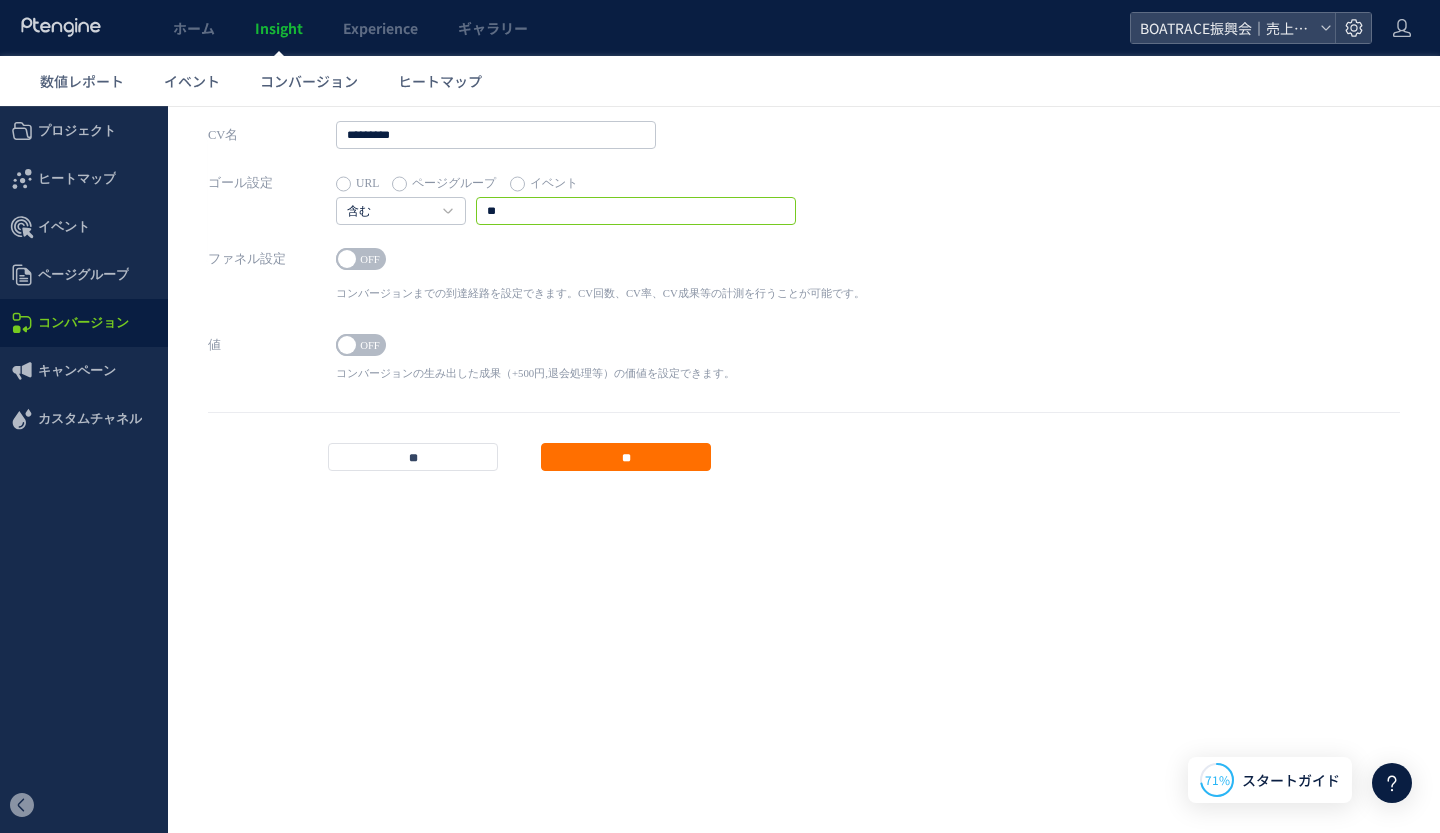 type on "*" 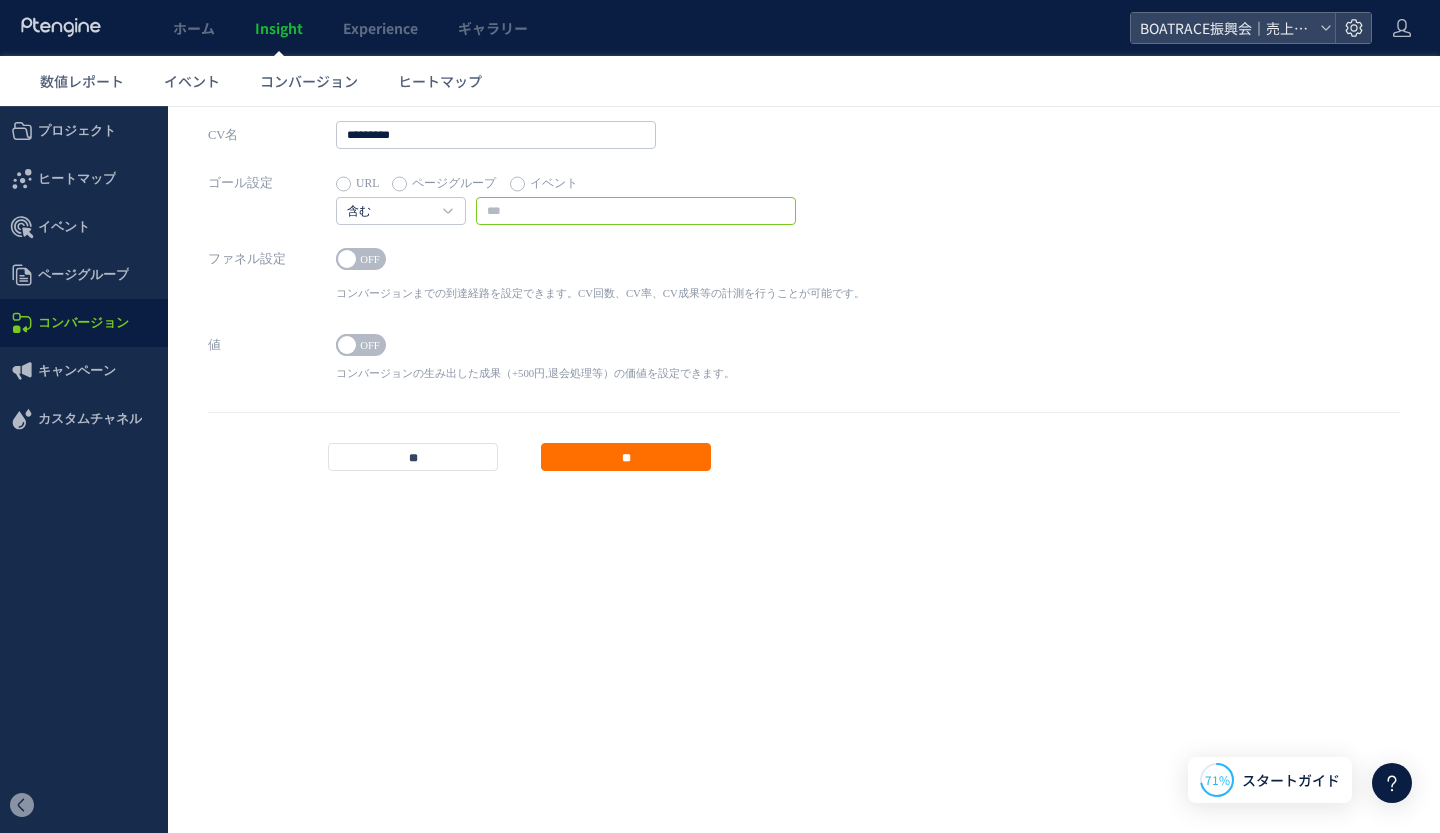 type 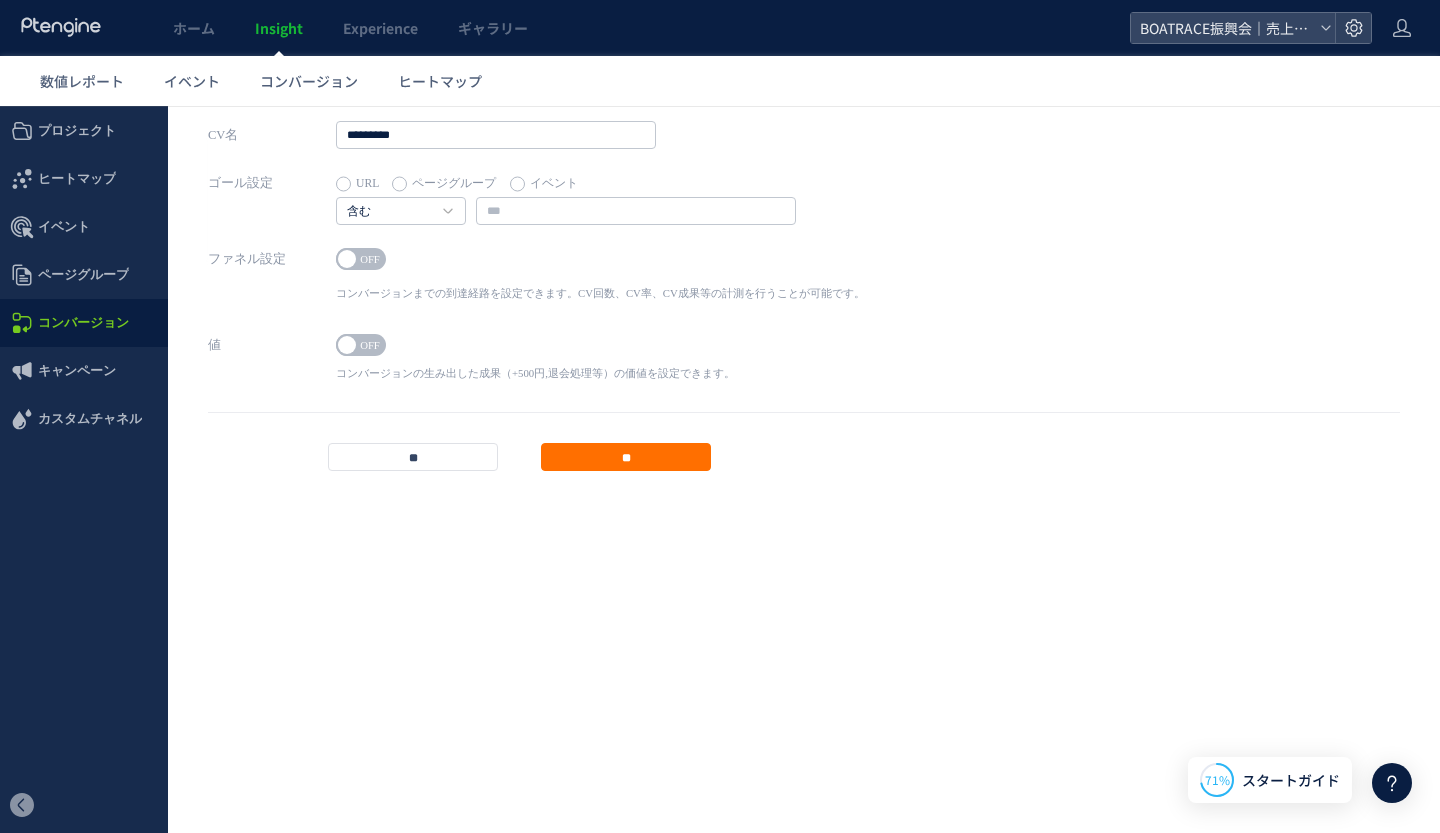 click on "イベント" at bounding box center [544, 184] 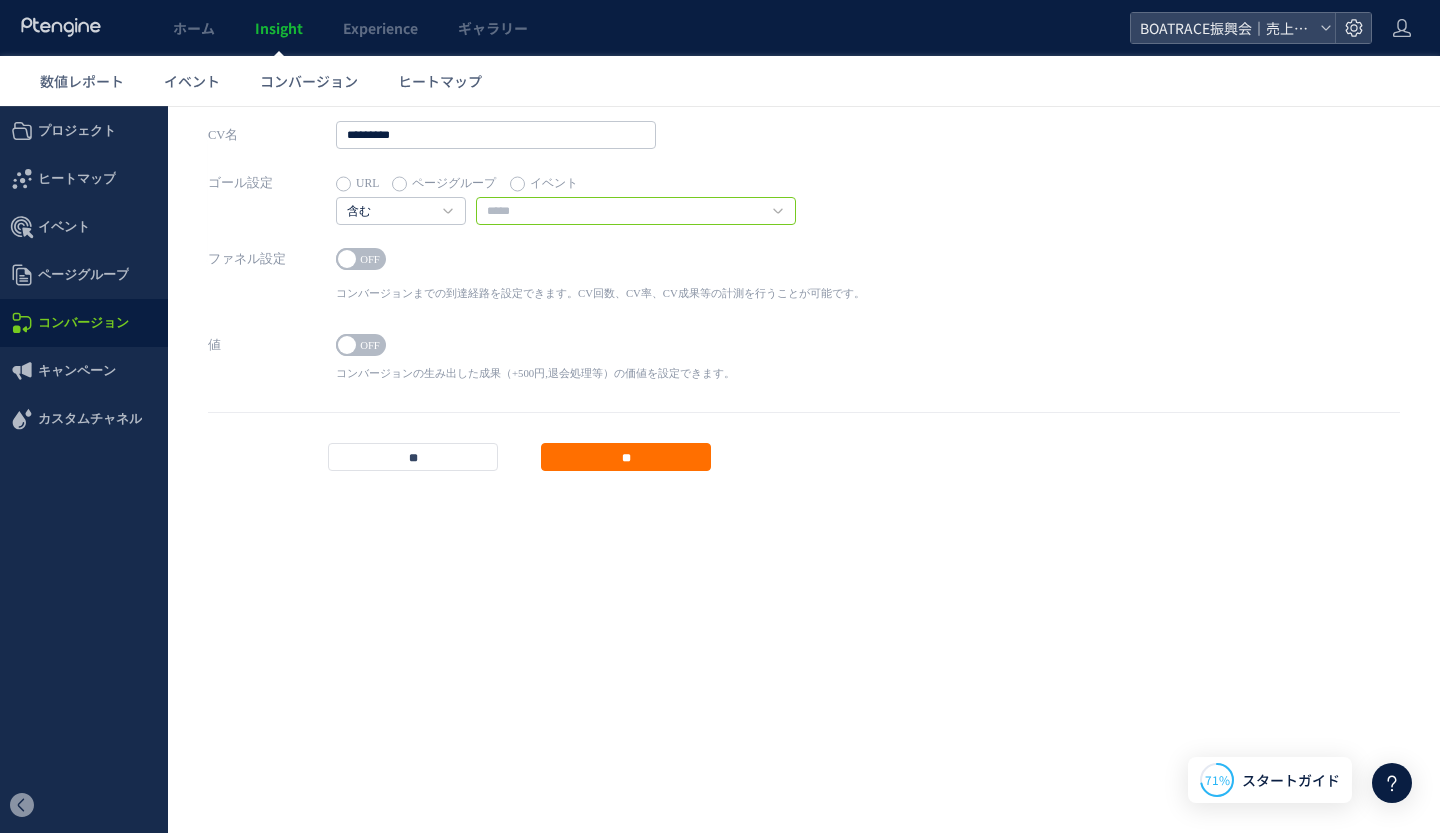 click at bounding box center (636, 211) 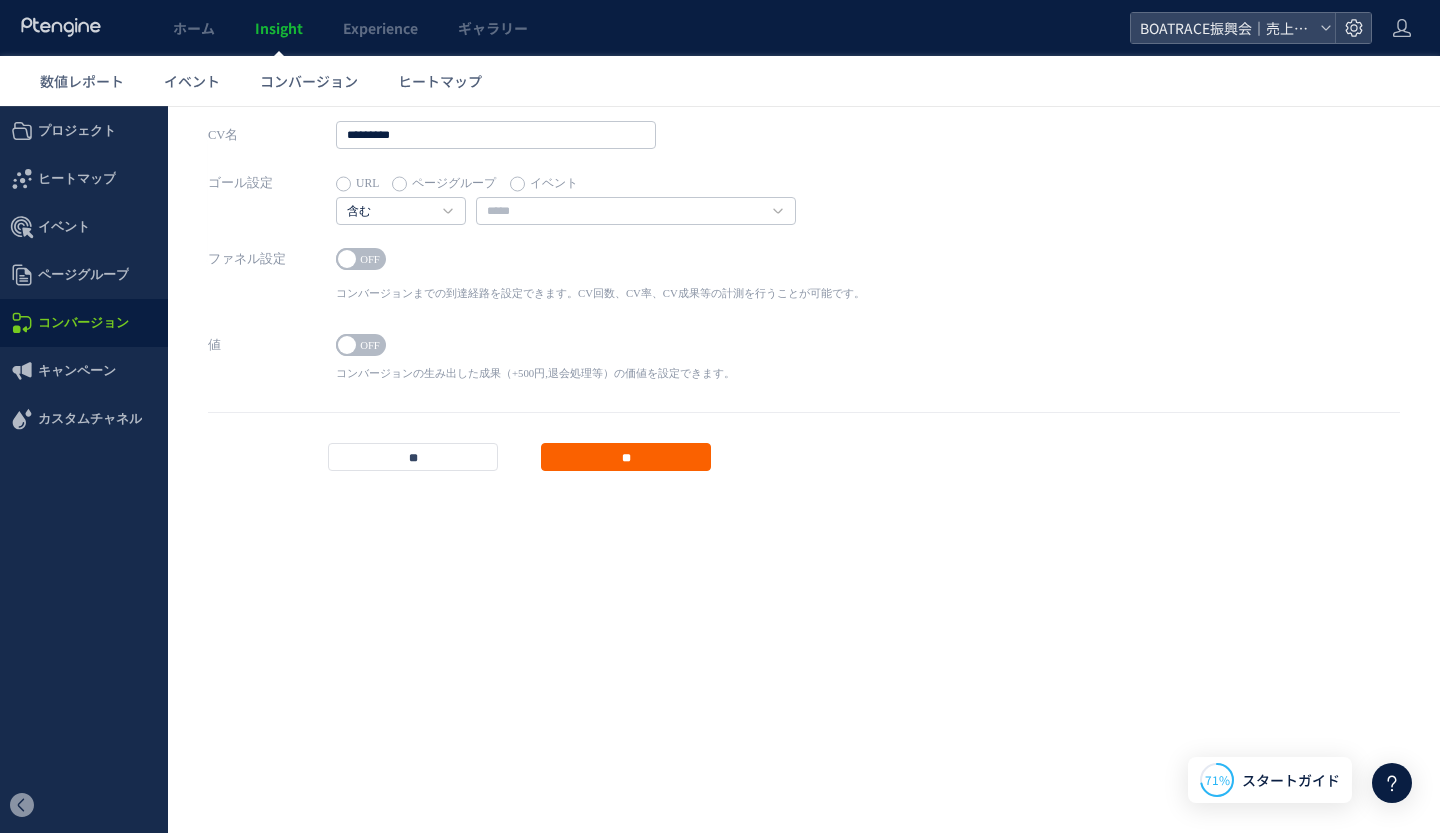 click on "**" at bounding box center [626, 457] 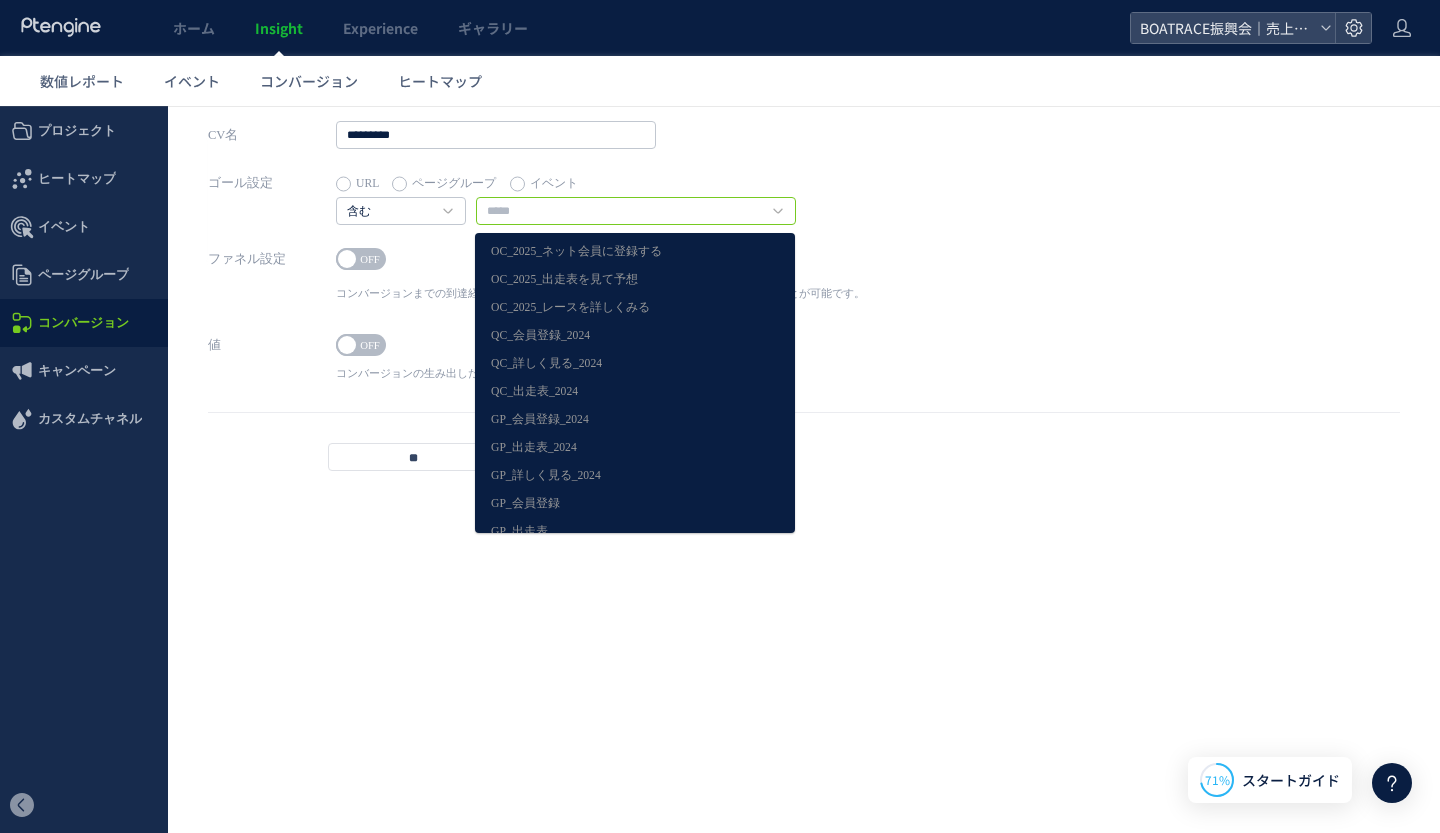 click at bounding box center [636, 211] 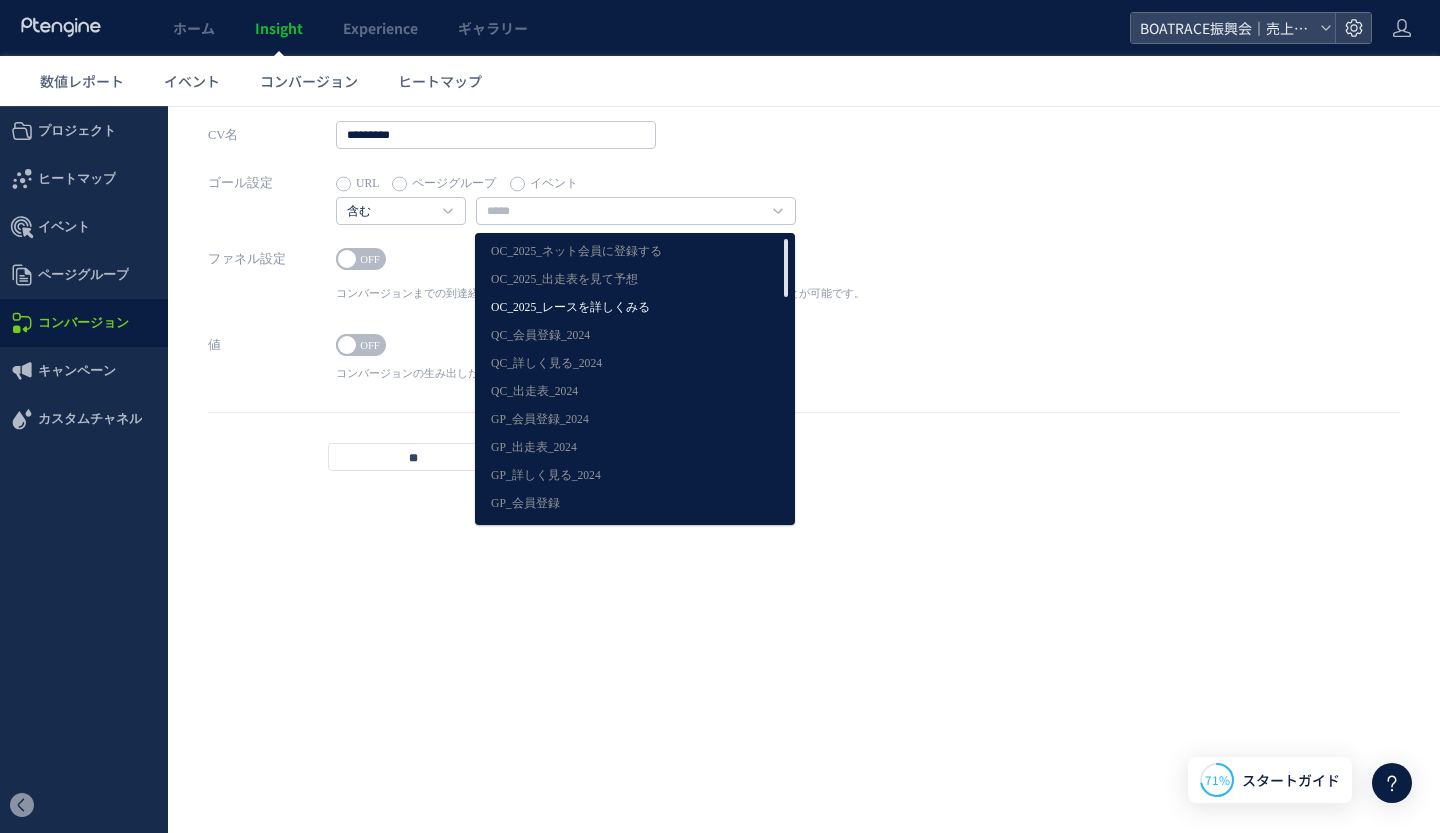 click on "OC_2025_レースを詳しくみる" at bounding box center (635, 308) 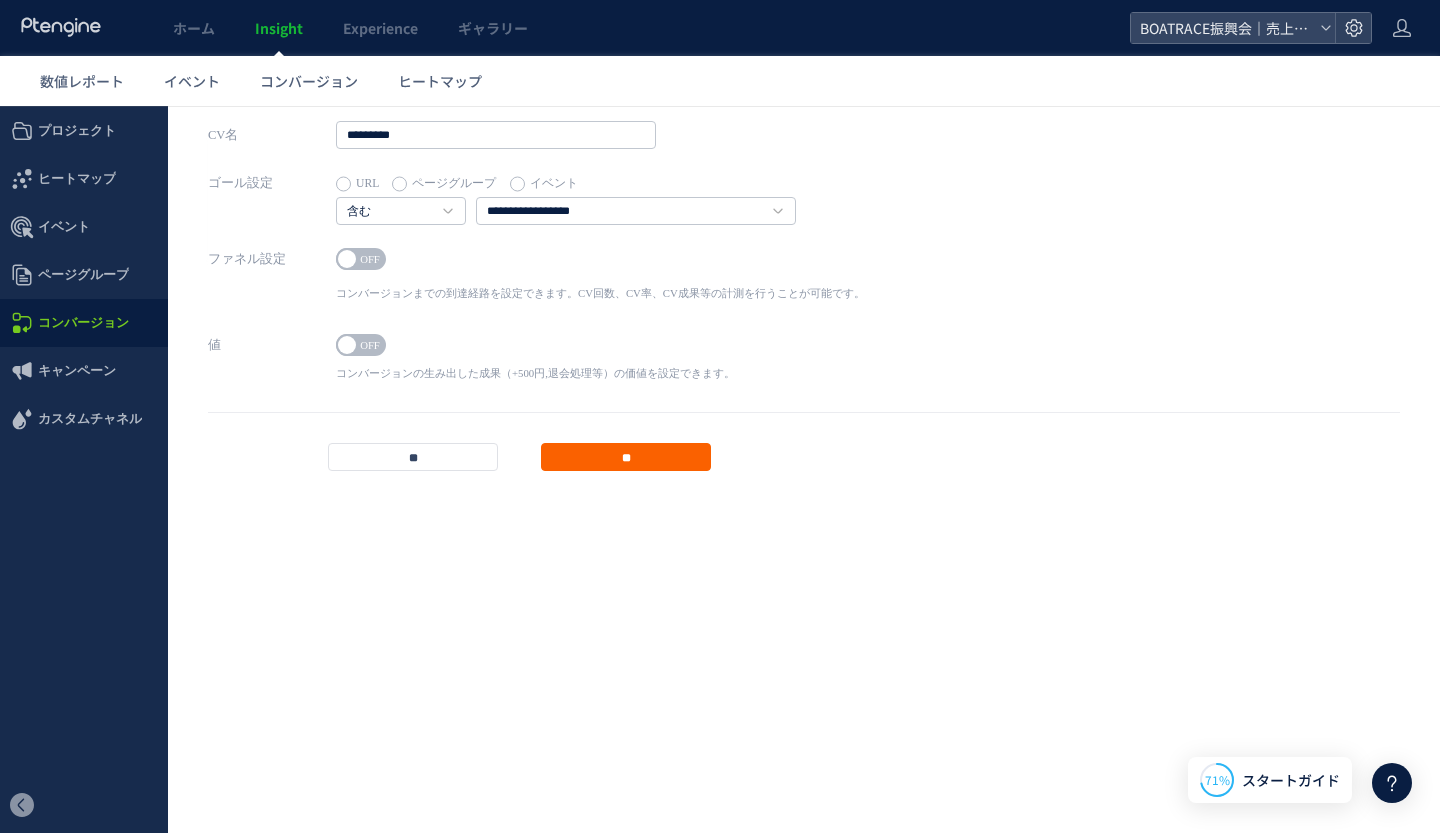 click on "**" at bounding box center (626, 457) 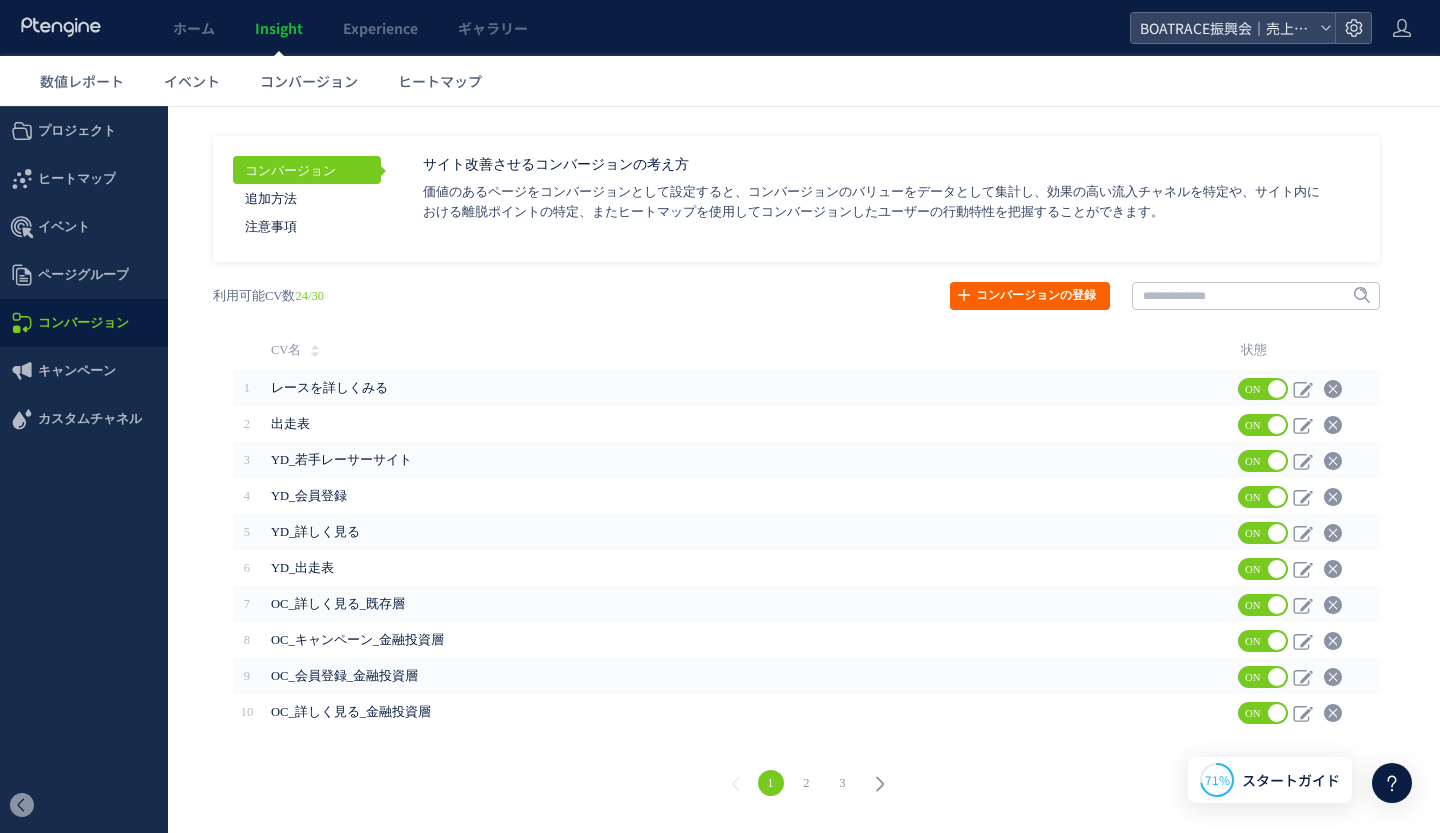 click on "コンバージョンの登録" at bounding box center (1030, 296) 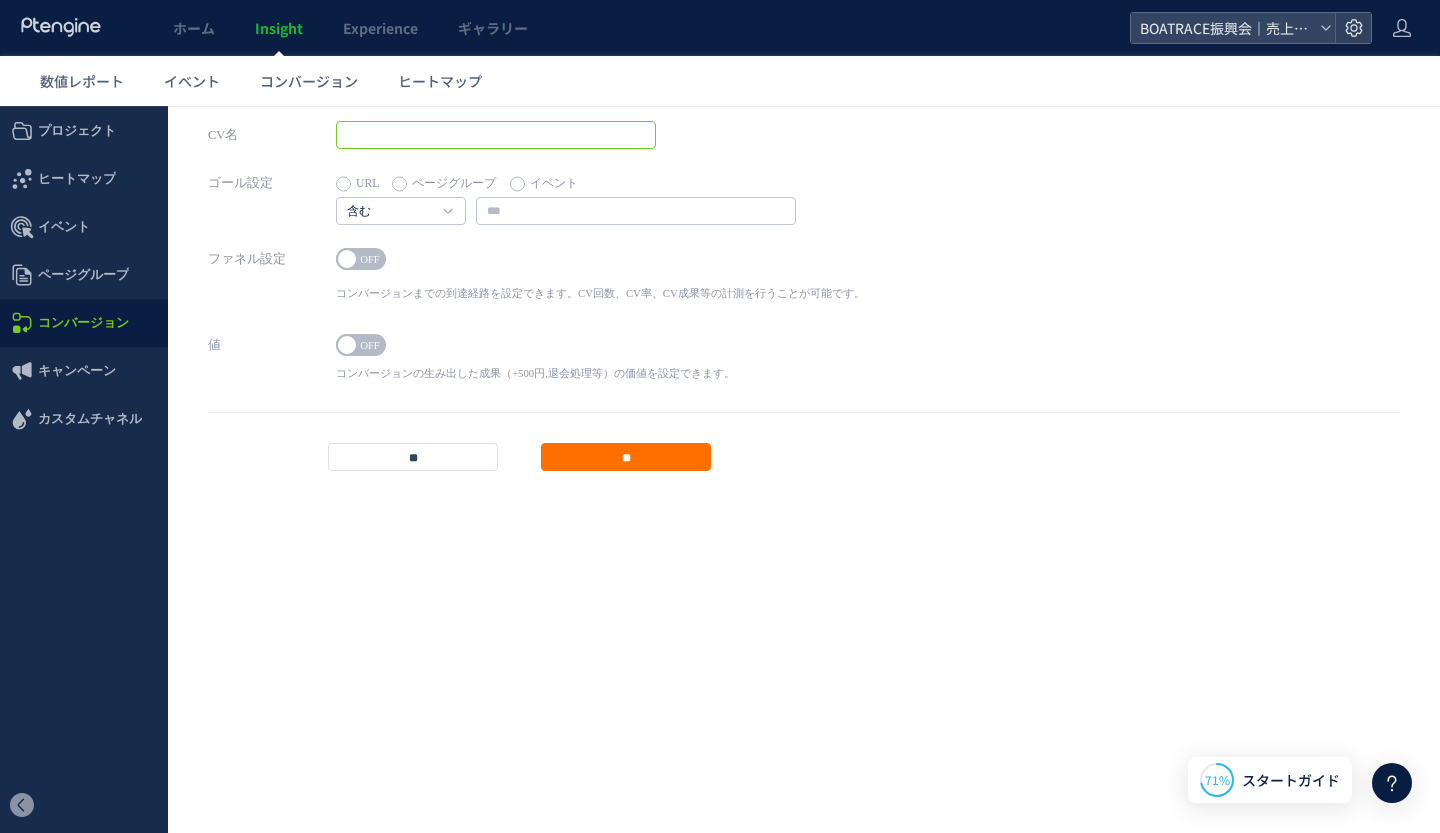 click at bounding box center [496, 135] 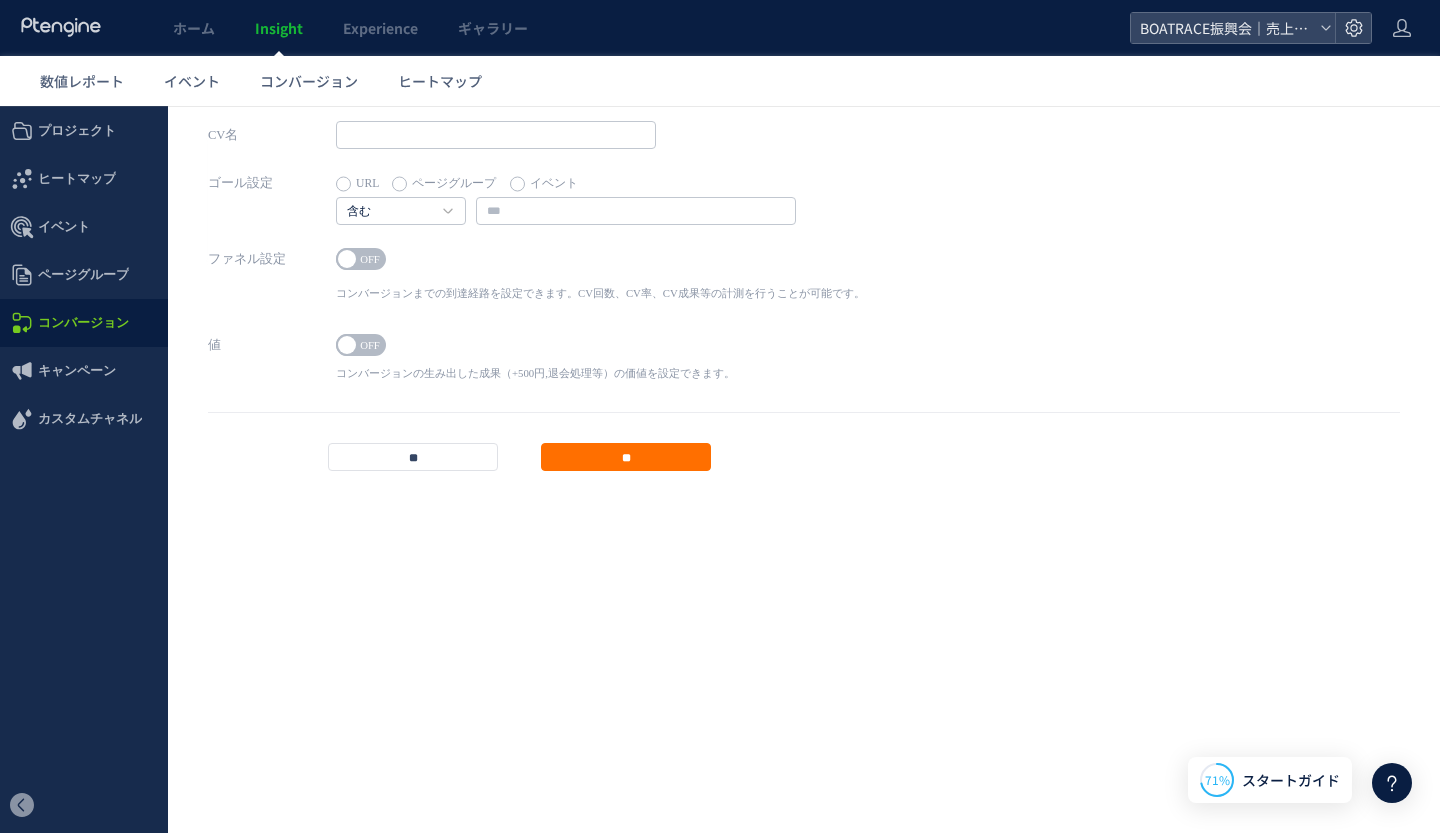 click on "イベント" at bounding box center [544, 184] 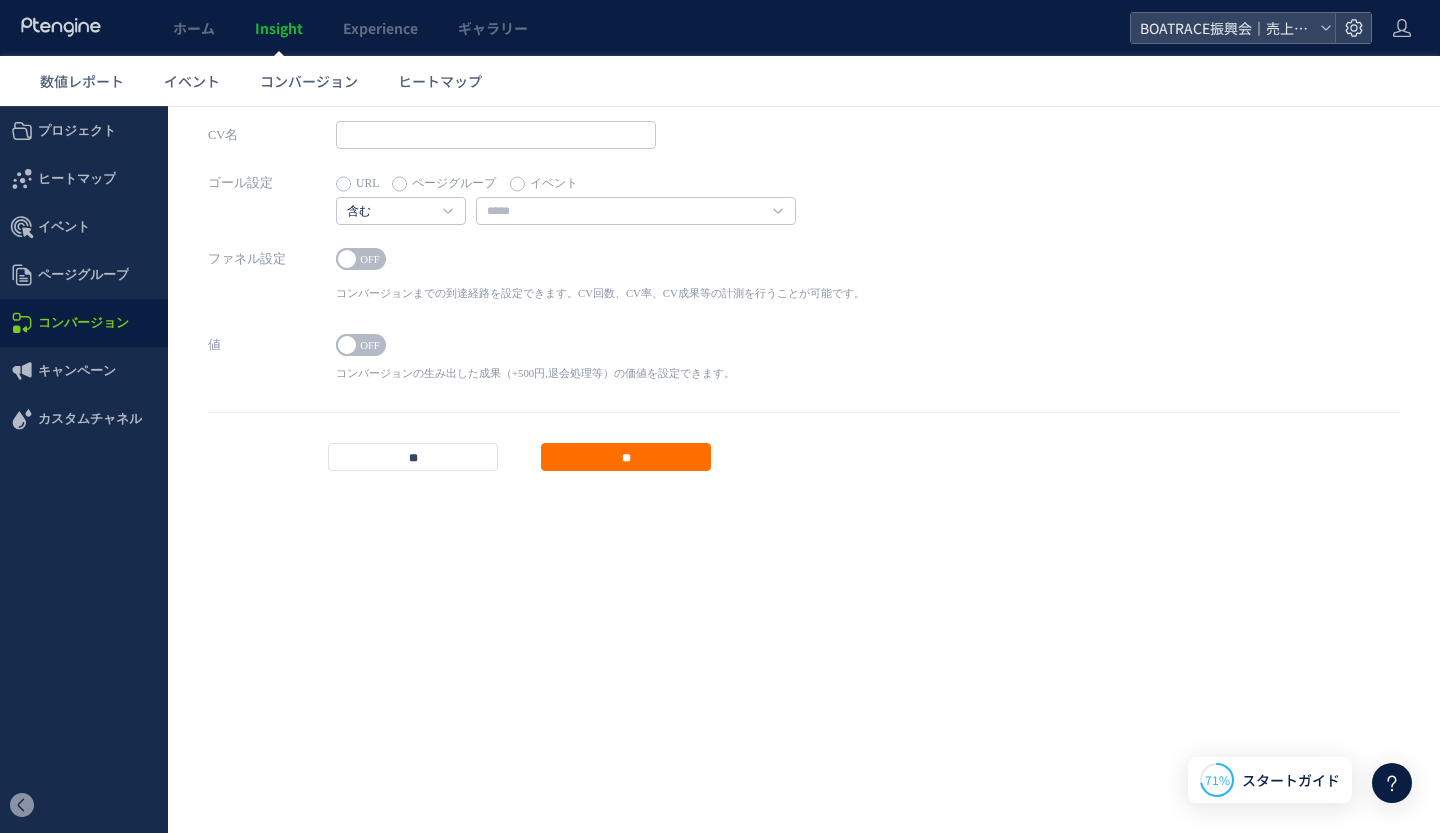 click 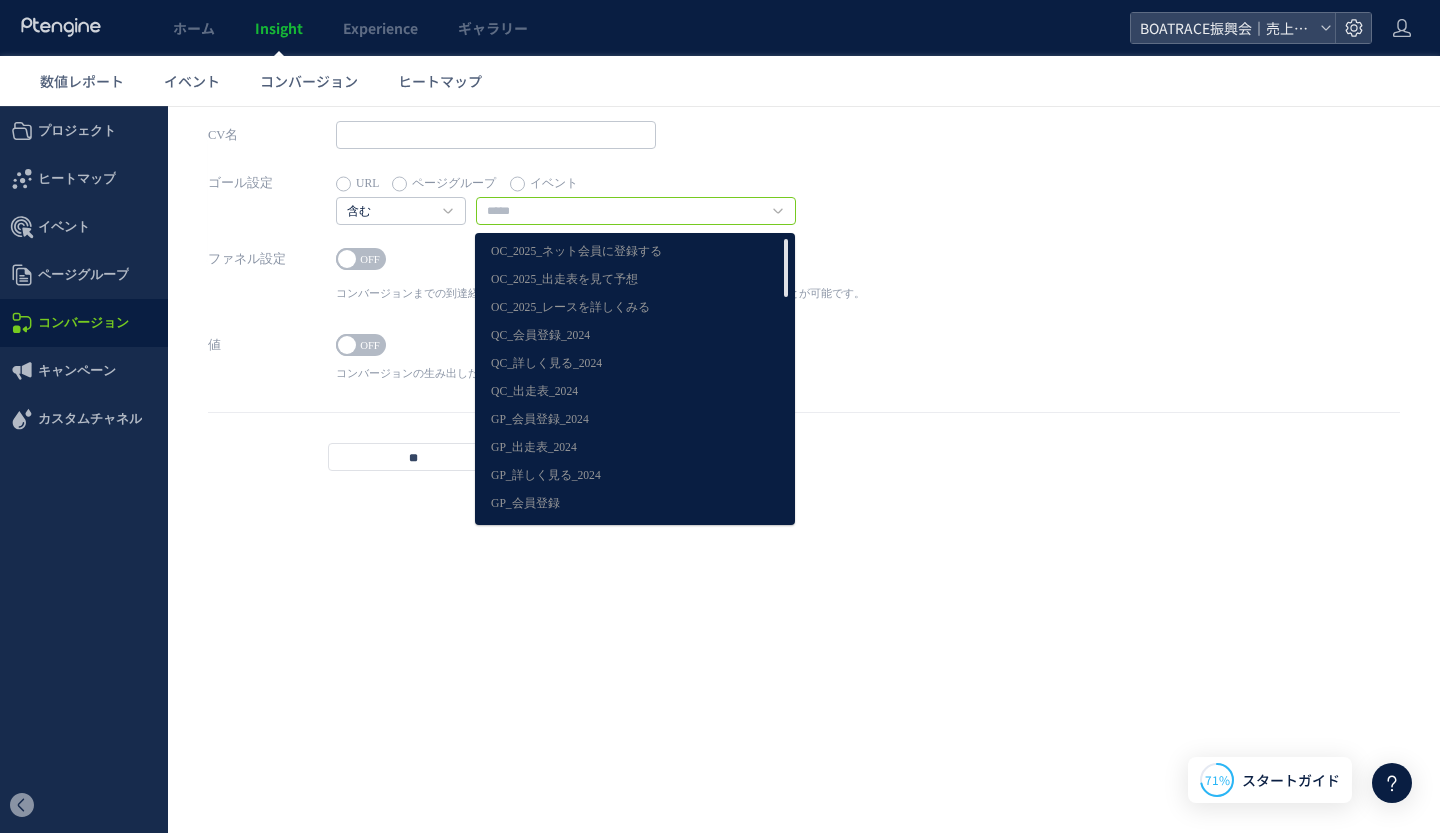 click at bounding box center (636, 211) 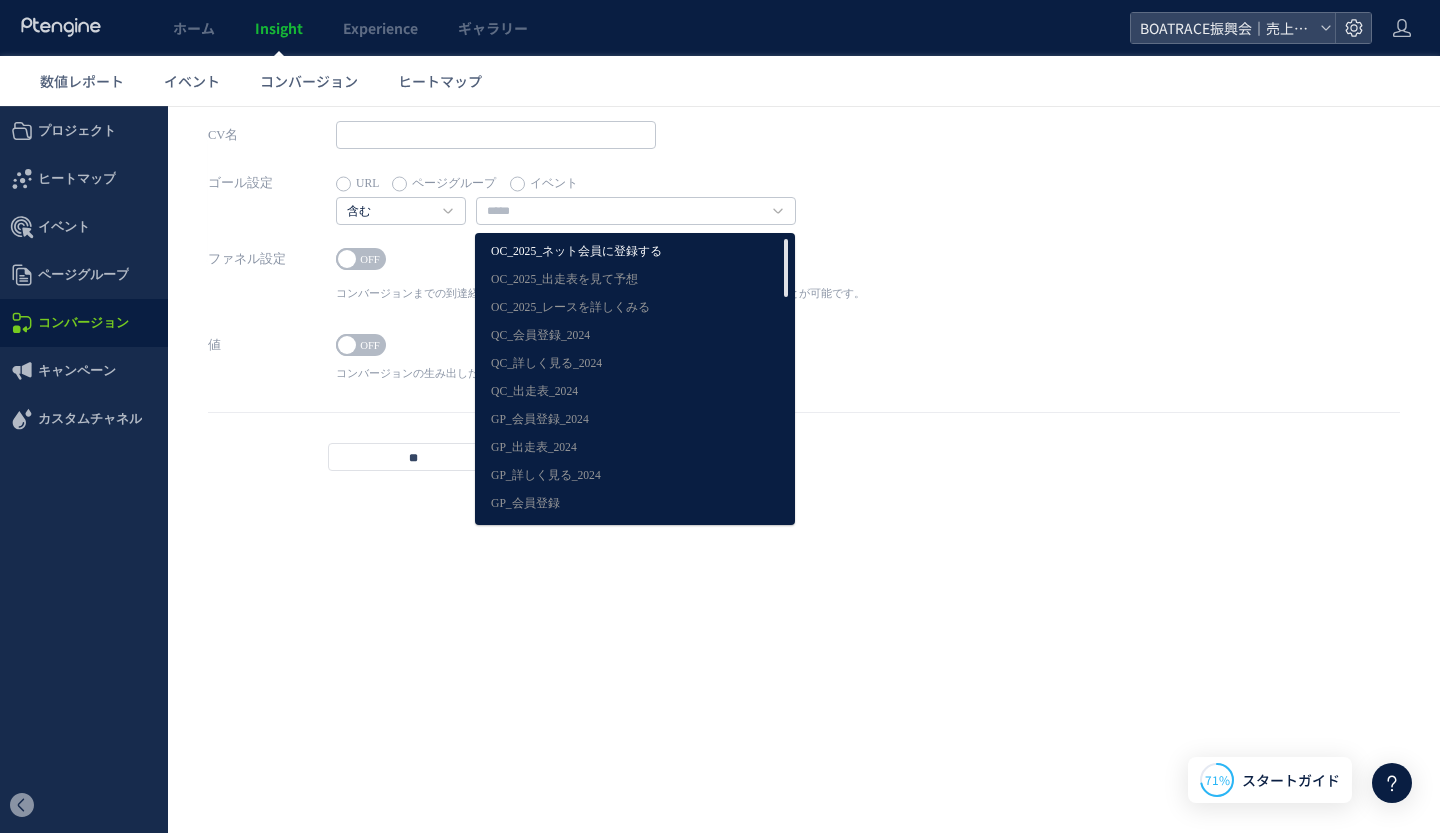 click on "OC_2025_ネット会員に登録する" at bounding box center (635, 252) 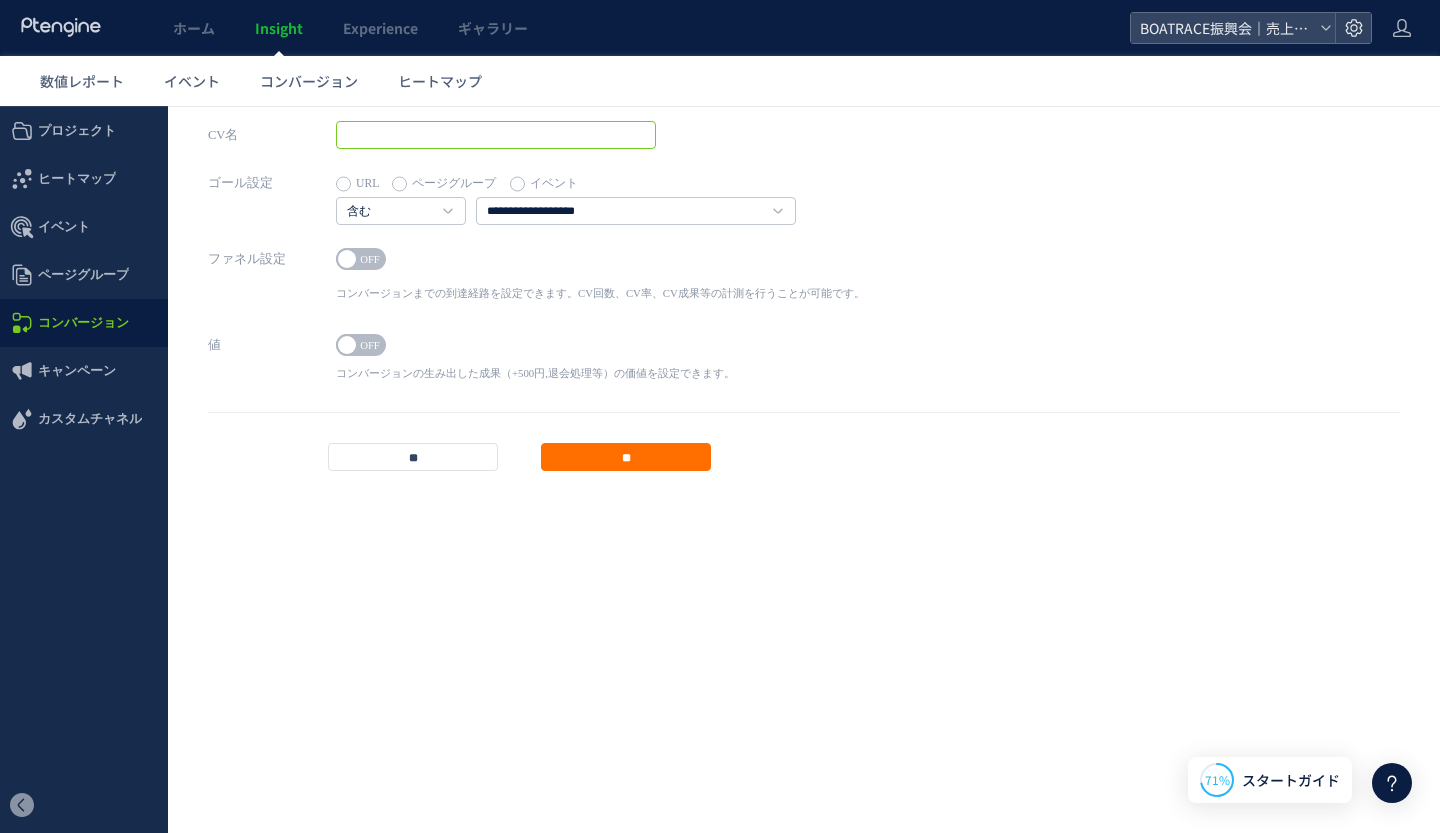 click at bounding box center (496, 135) 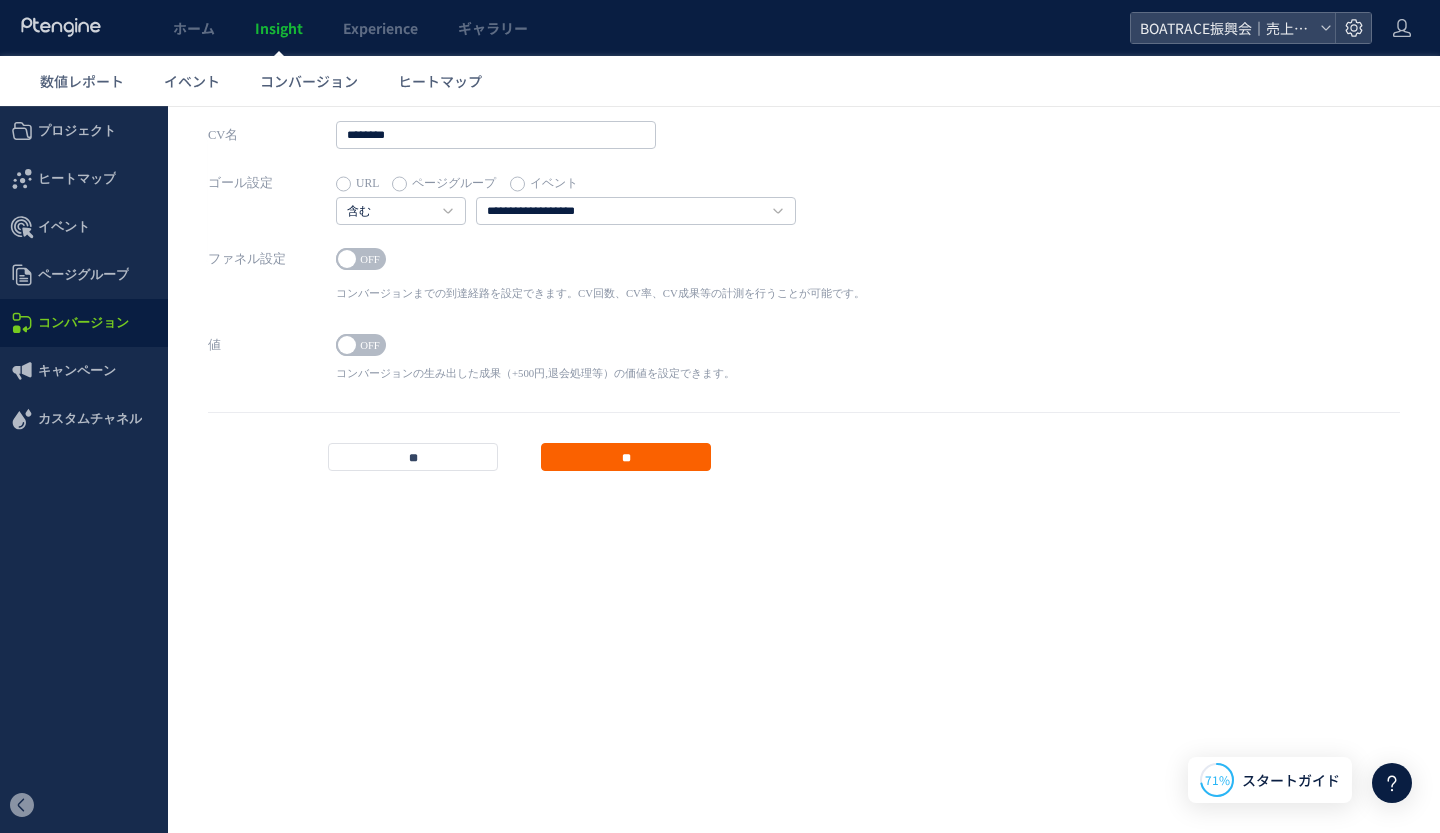 click on "**" at bounding box center (626, 457) 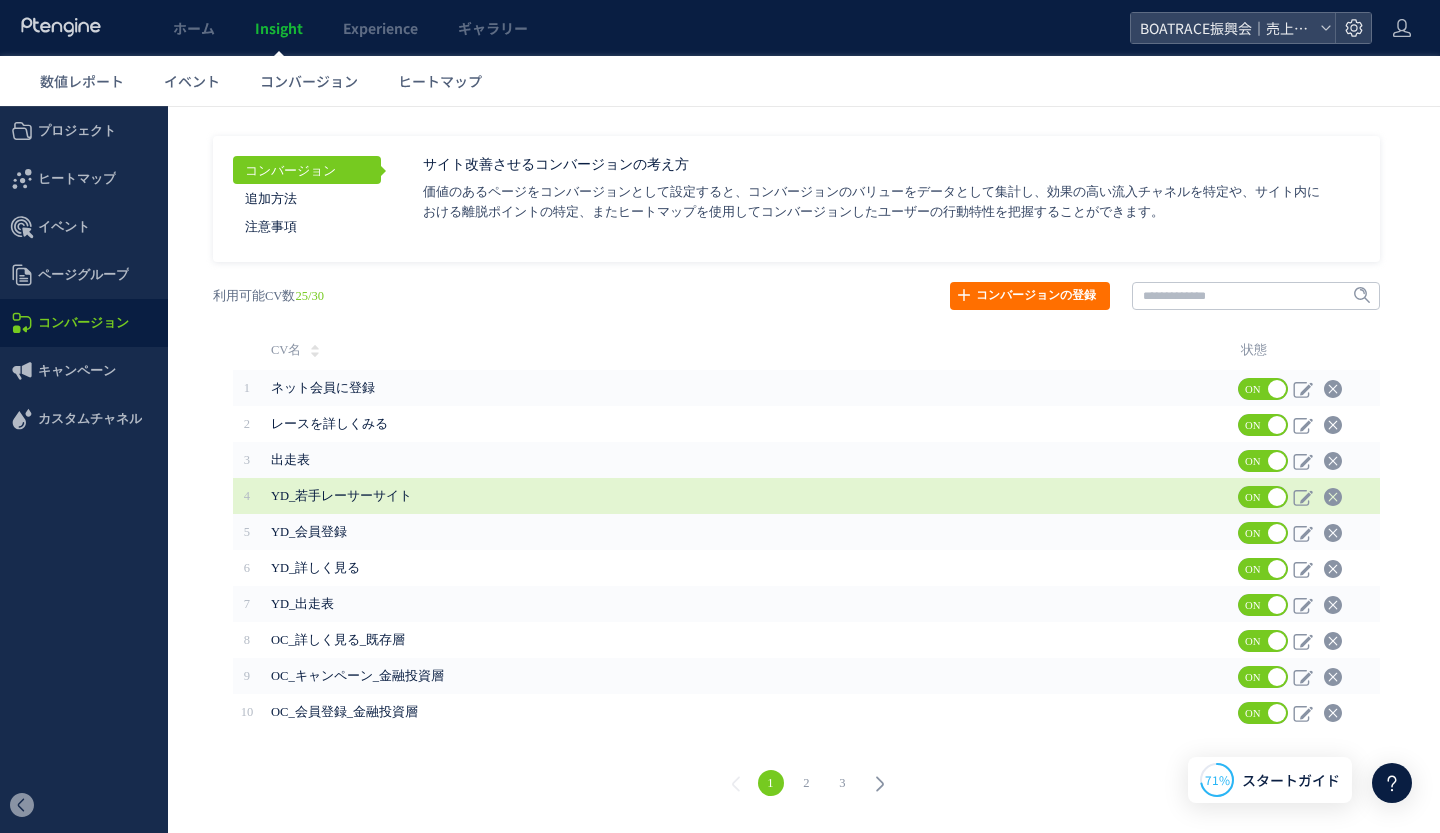 click on "YD_若手レーサーサイト" at bounding box center (676, 496) 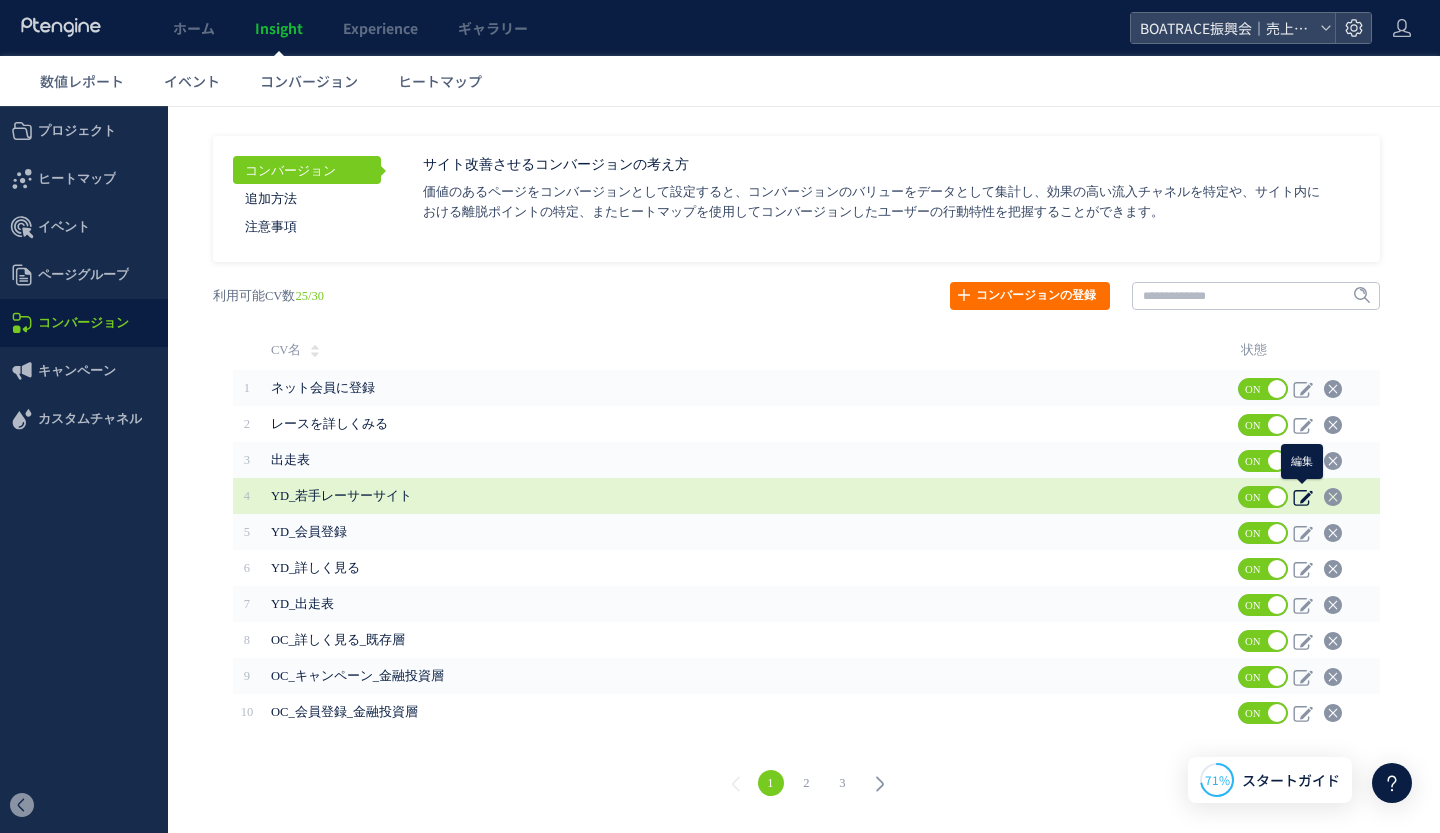 click 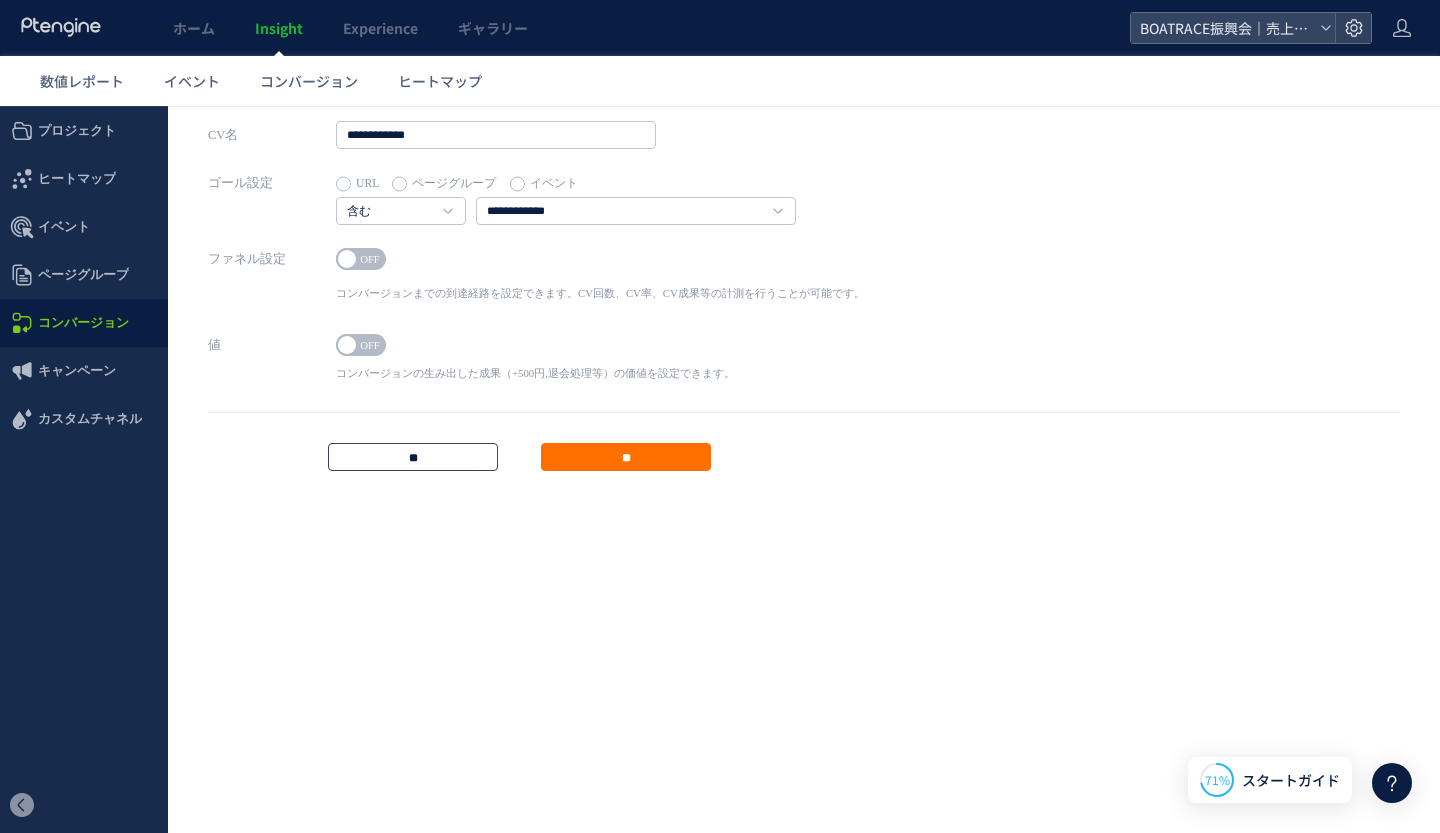 click on "**" at bounding box center (413, 457) 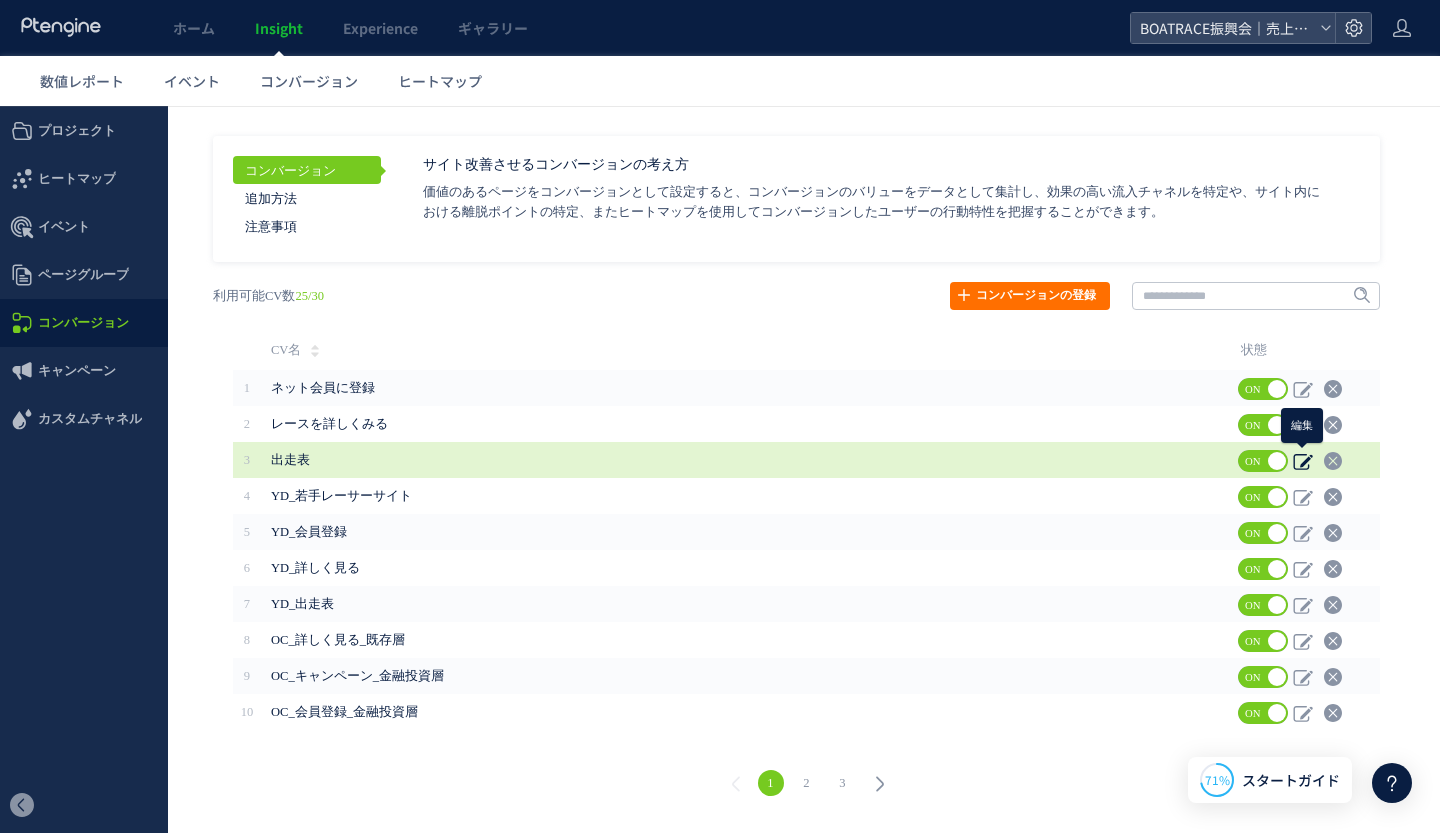 click 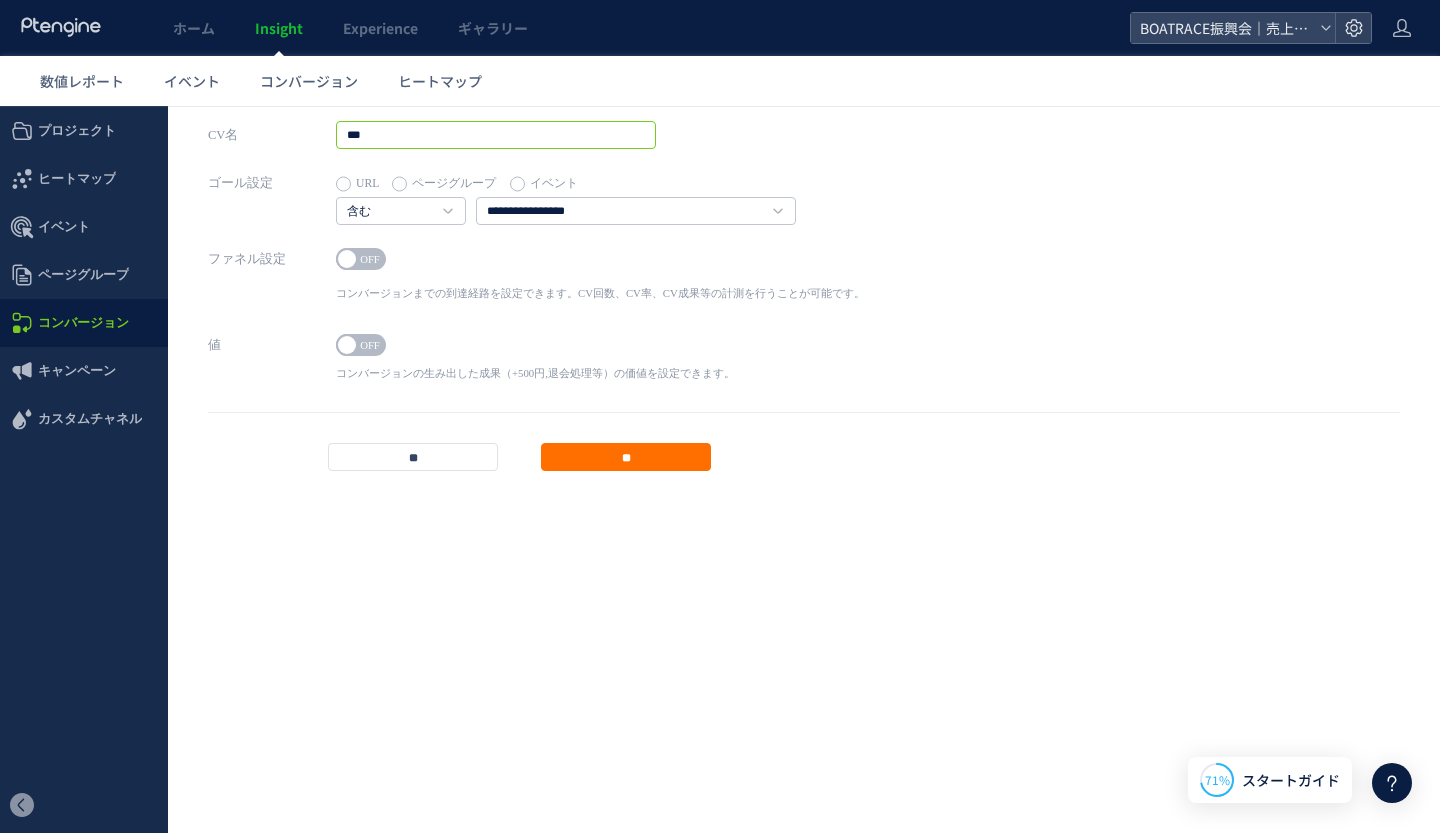 click on "***" at bounding box center [496, 135] 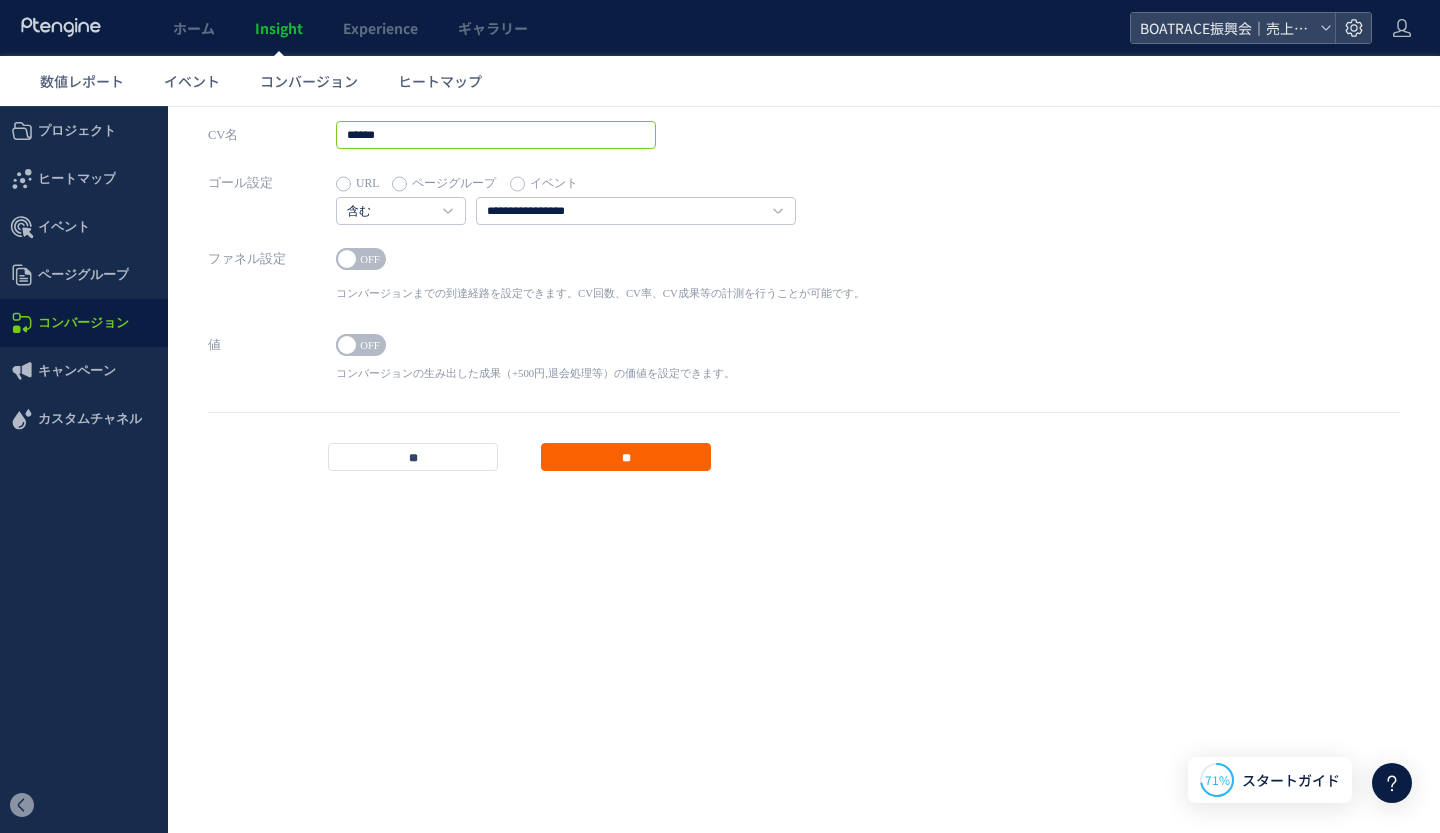 type on "******" 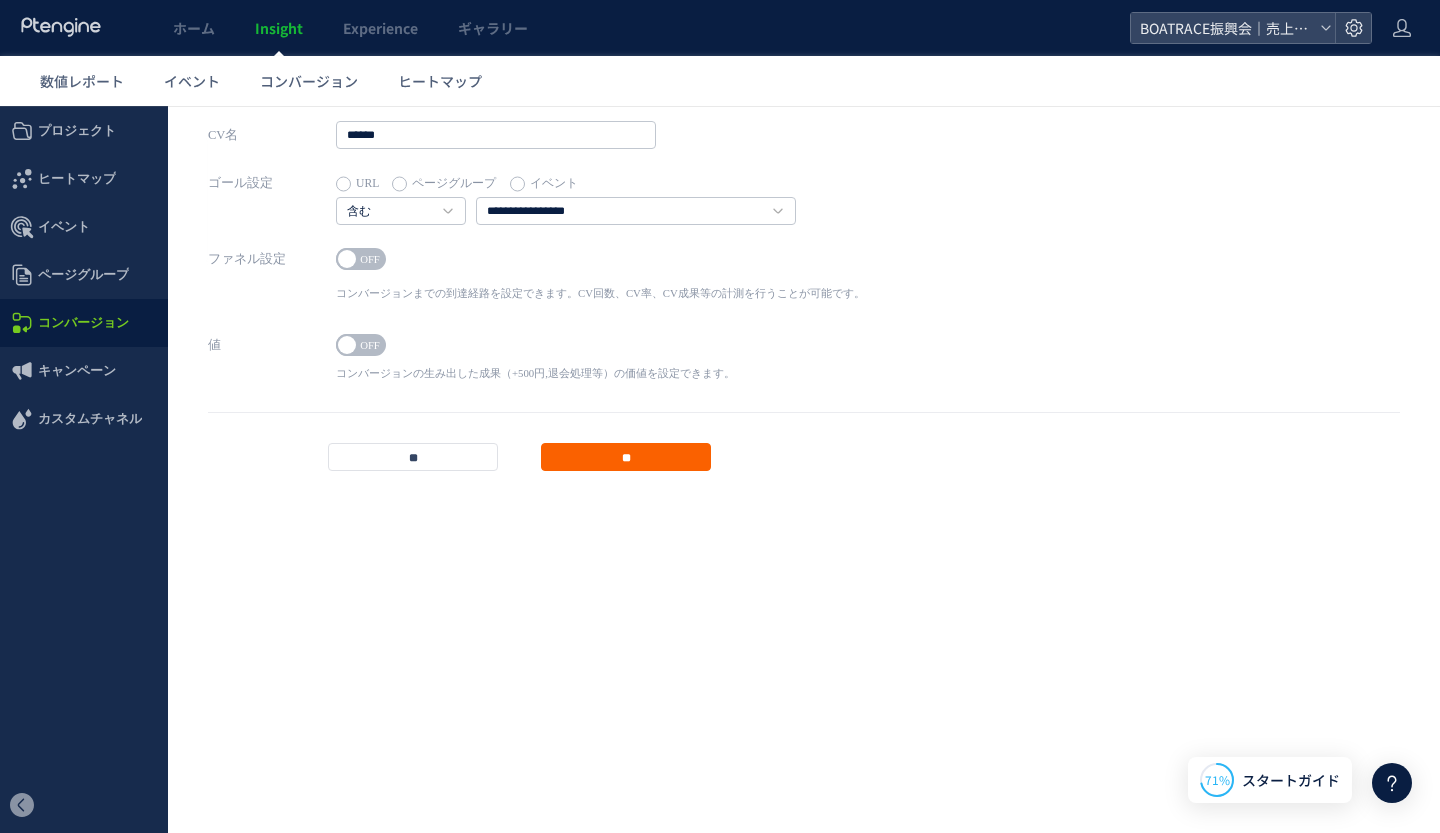 click on "**" at bounding box center [626, 457] 